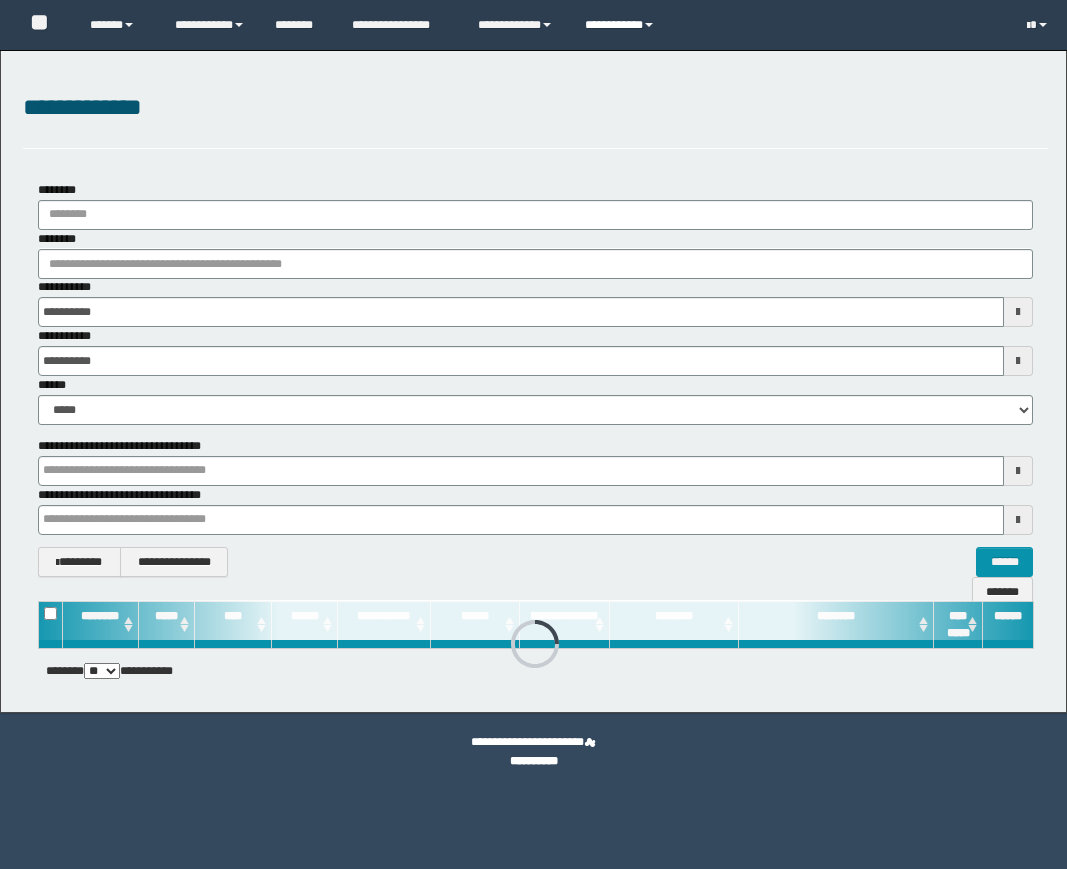 scroll, scrollTop: 0, scrollLeft: 0, axis: both 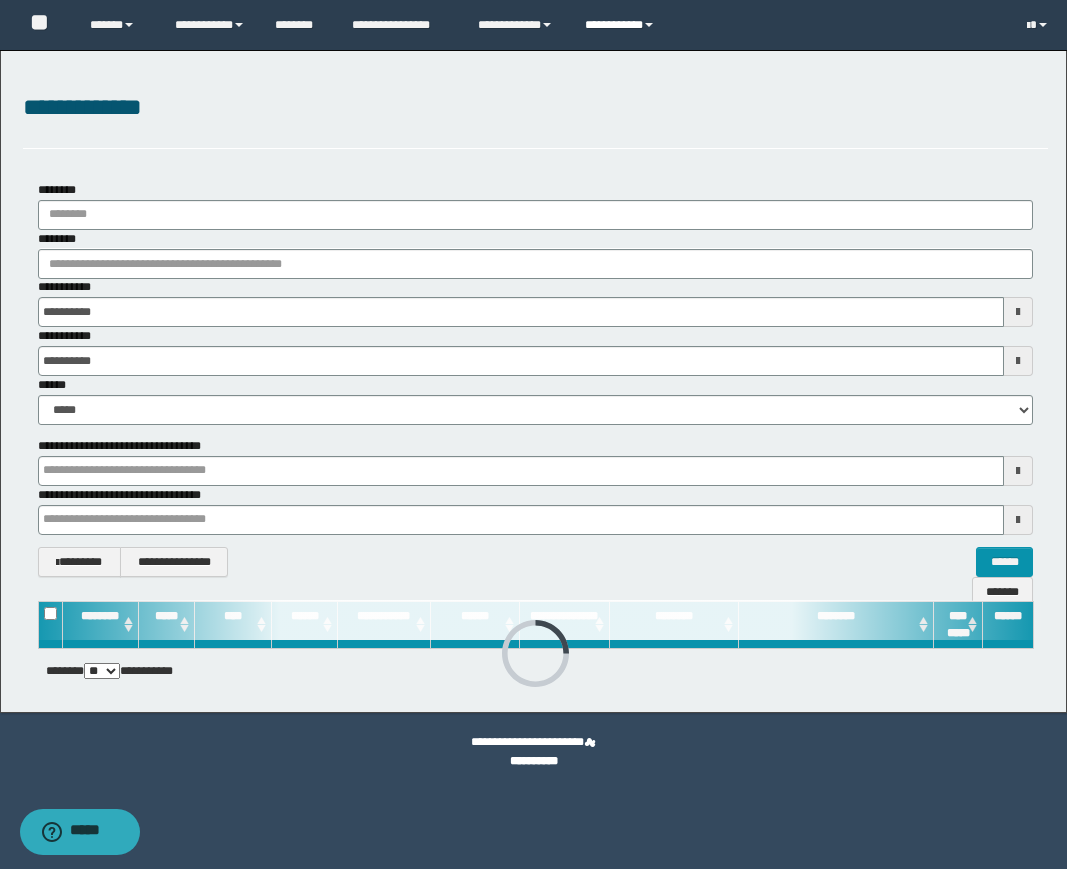 click on "**********" at bounding box center [622, 25] 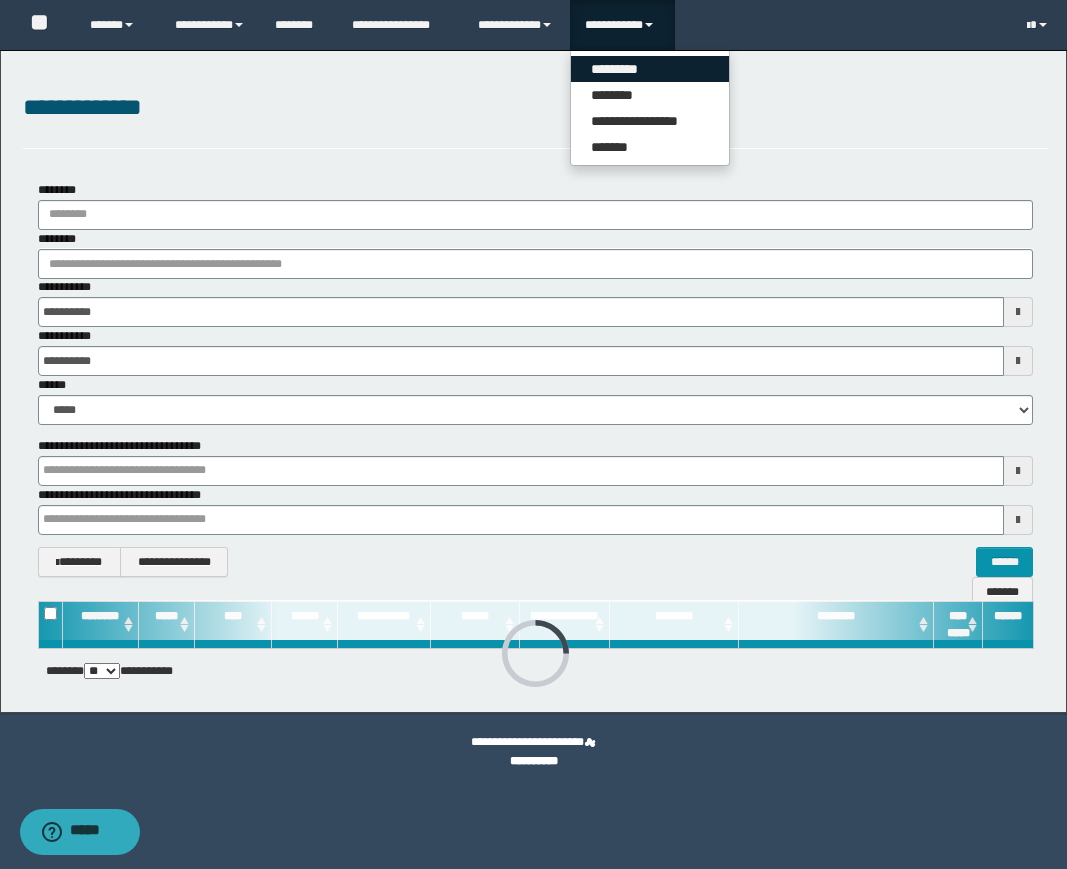 click on "*********" at bounding box center [650, 69] 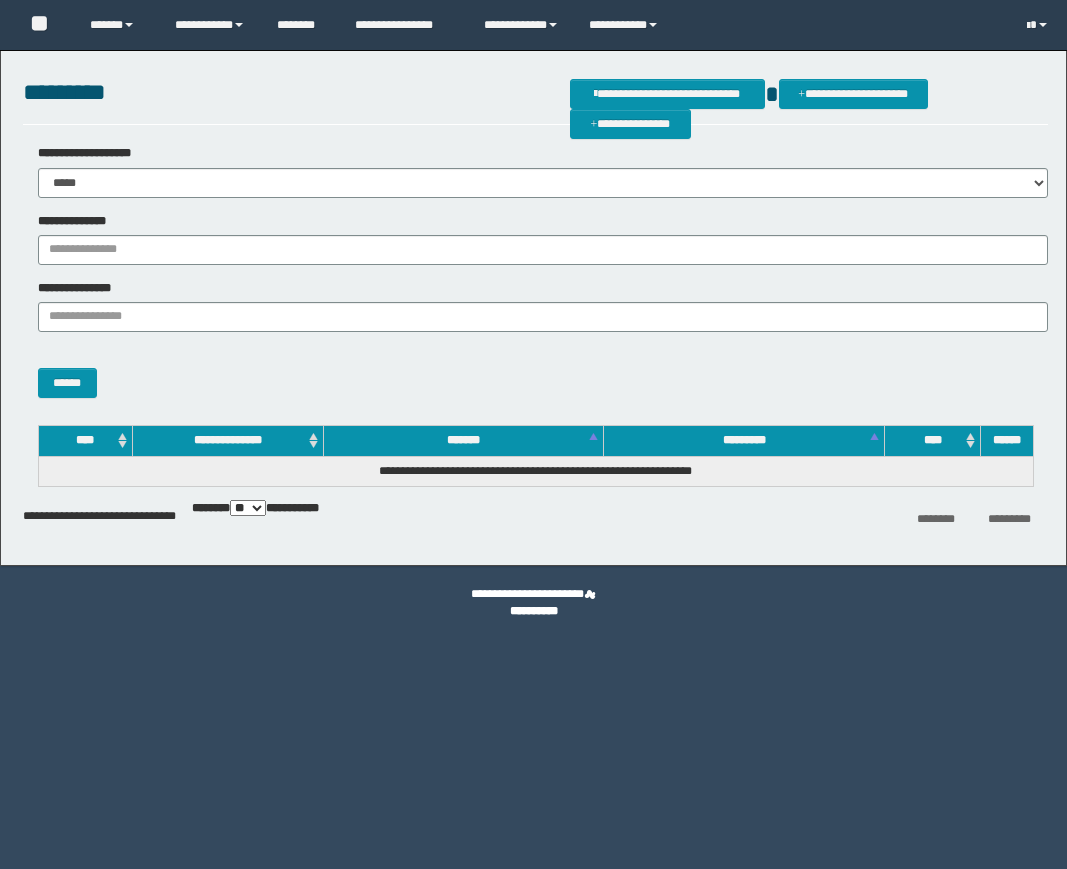 scroll, scrollTop: 0, scrollLeft: 0, axis: both 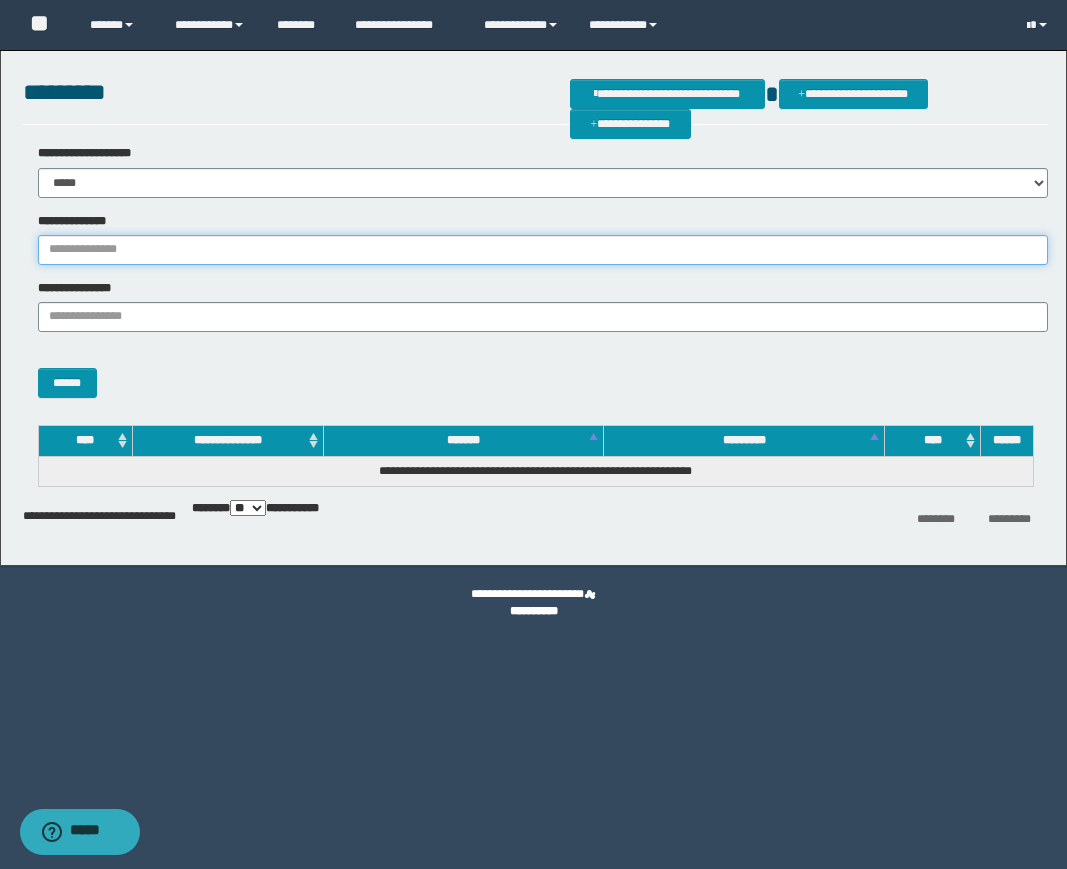 drag, startPoint x: 160, startPoint y: 249, endPoint x: 150, endPoint y: 257, distance: 12.806249 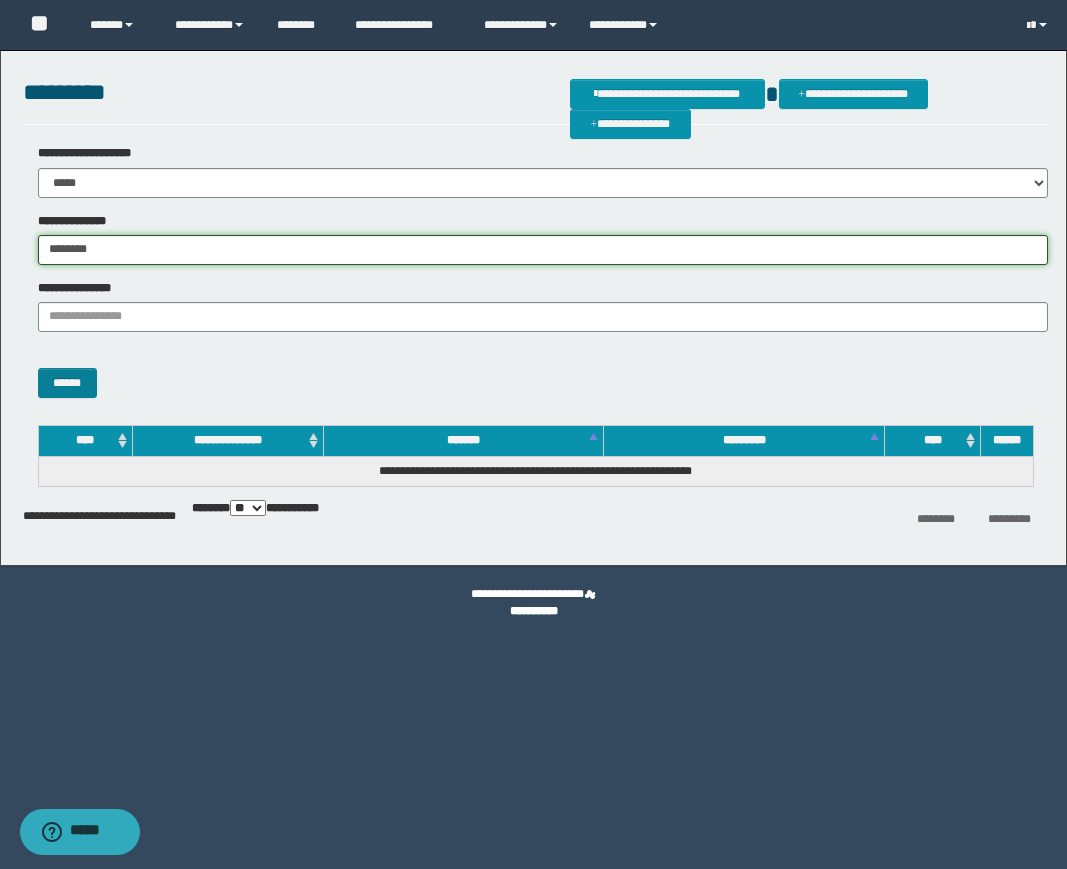 type on "********" 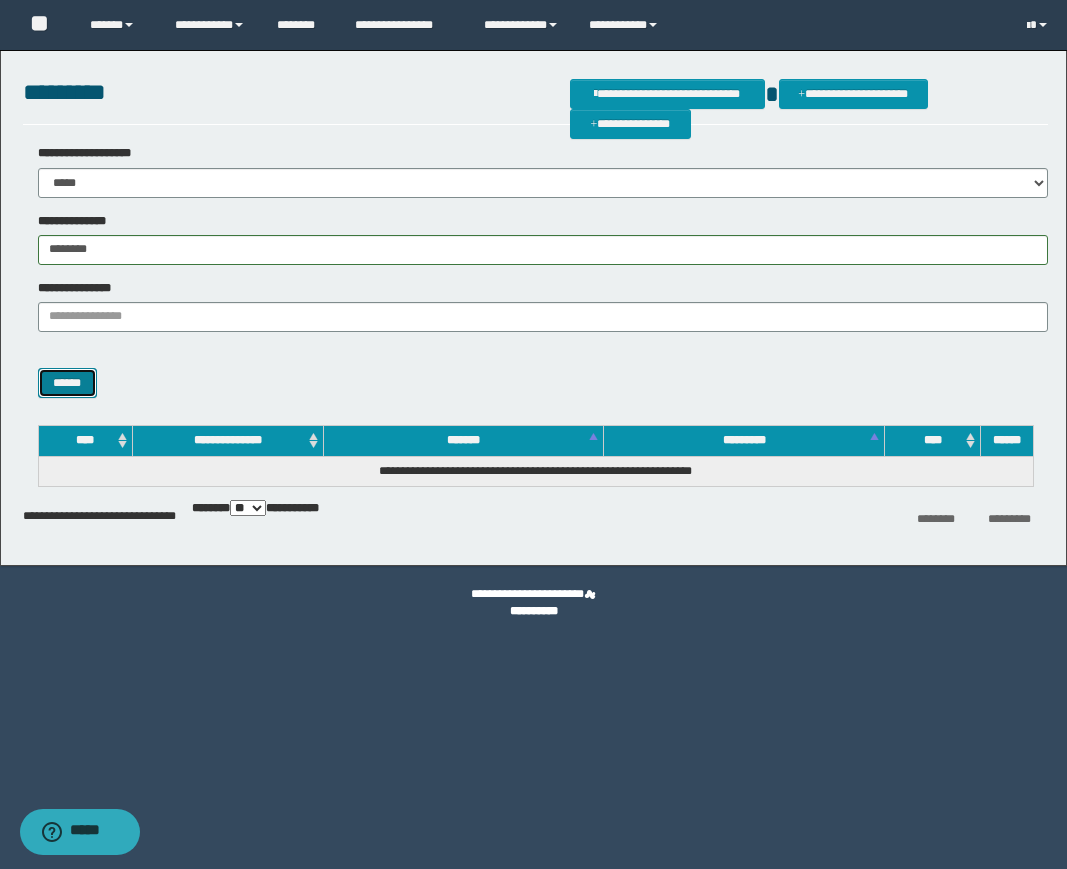 click on "******" at bounding box center [67, 383] 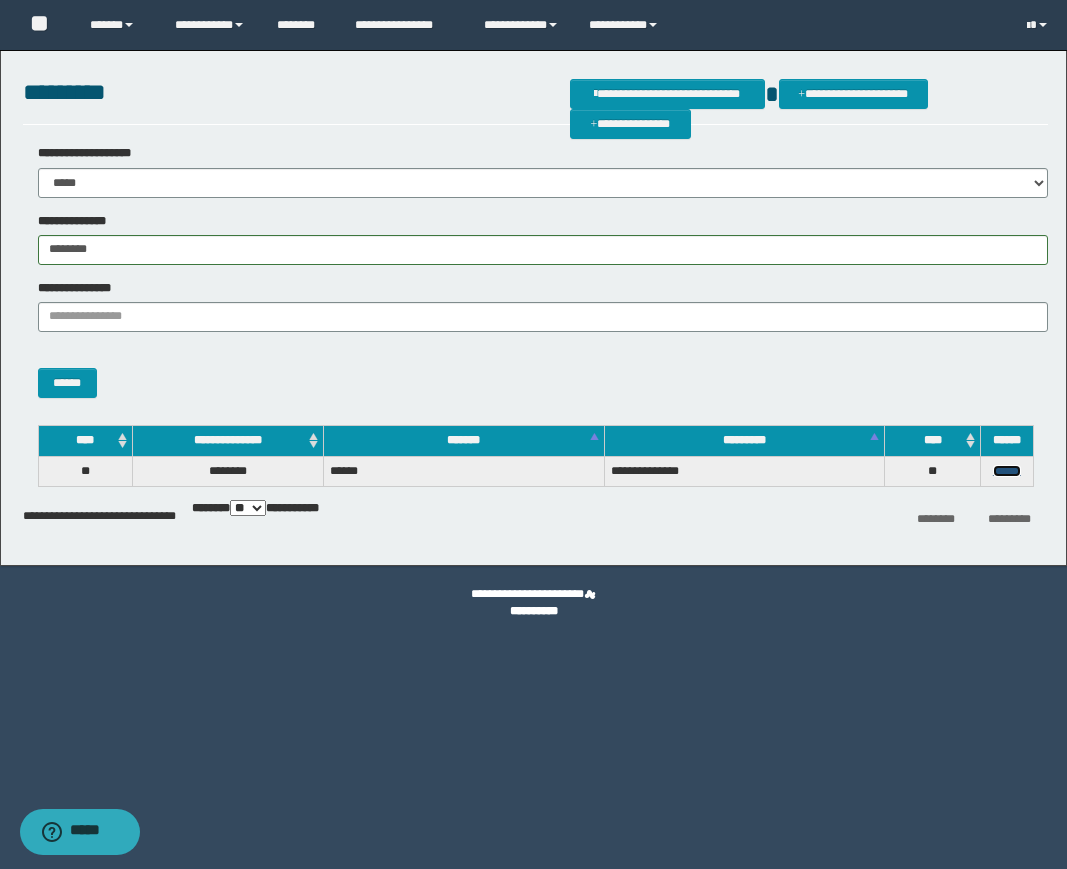 click on "******" at bounding box center (1007, 471) 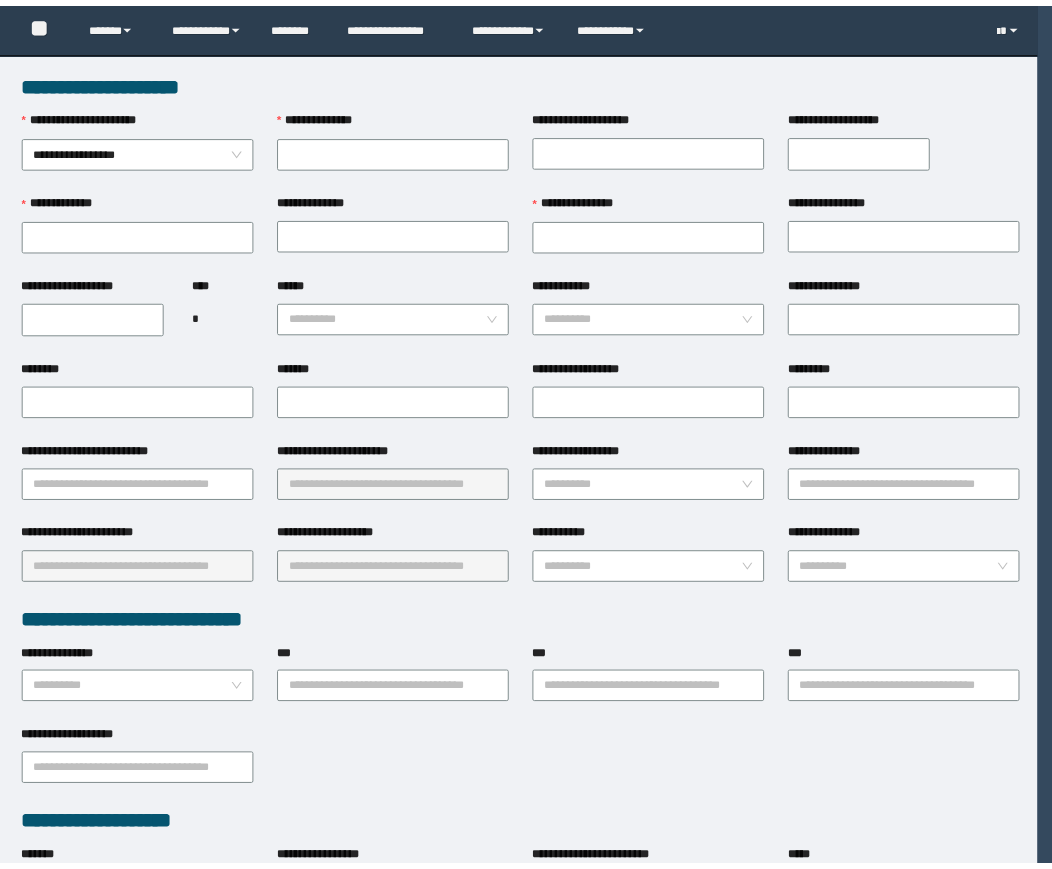 scroll, scrollTop: 0, scrollLeft: 0, axis: both 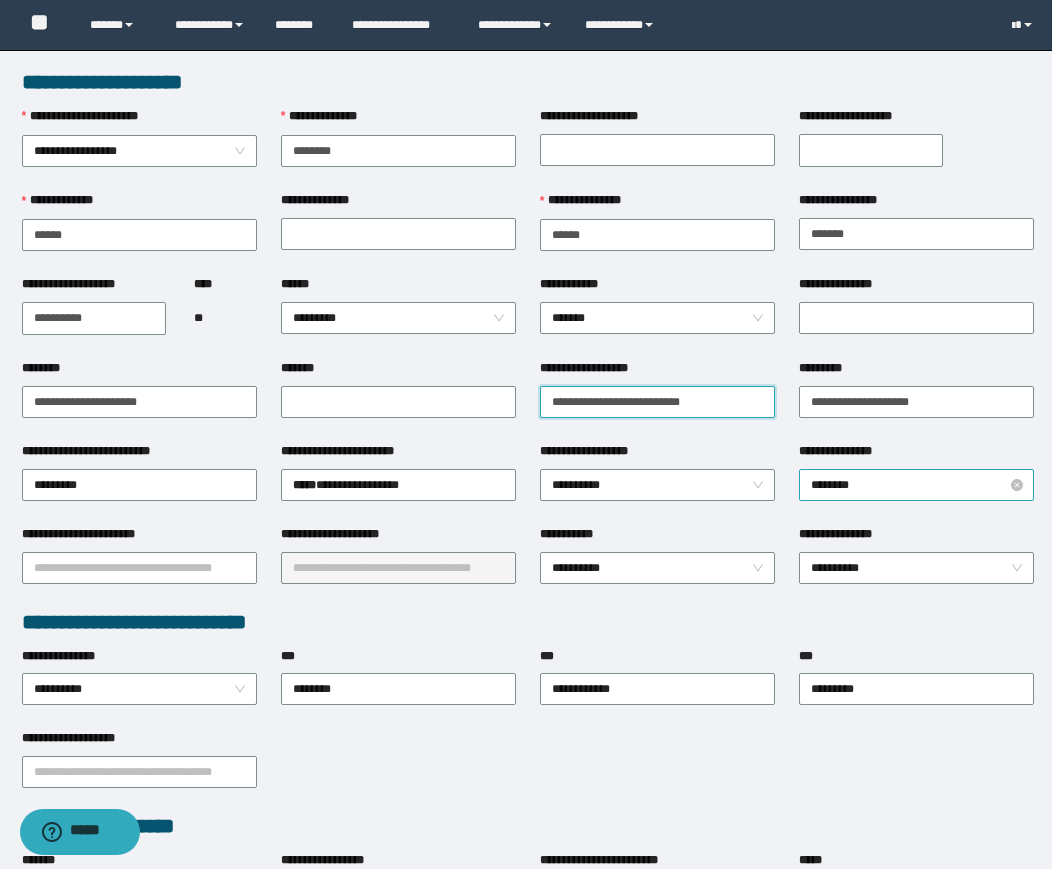drag, startPoint x: 741, startPoint y: 402, endPoint x: 805, endPoint y: 472, distance: 94.847244 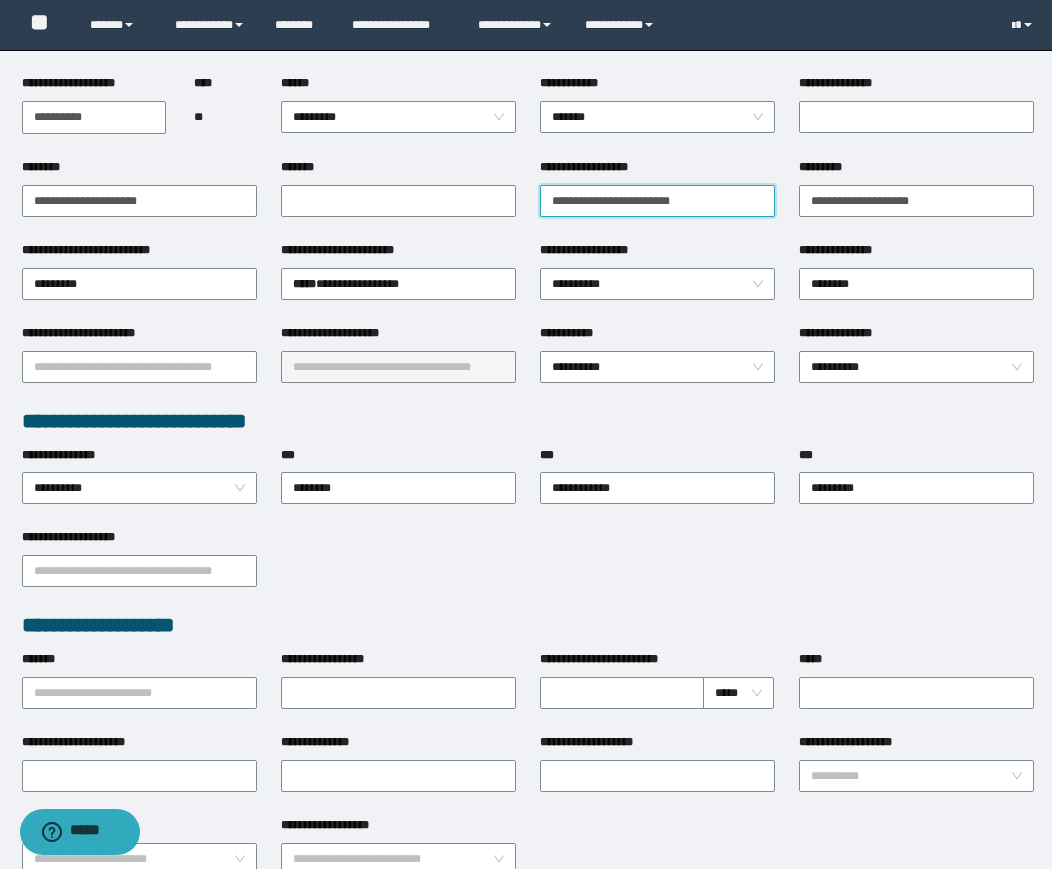 scroll, scrollTop: 834, scrollLeft: 0, axis: vertical 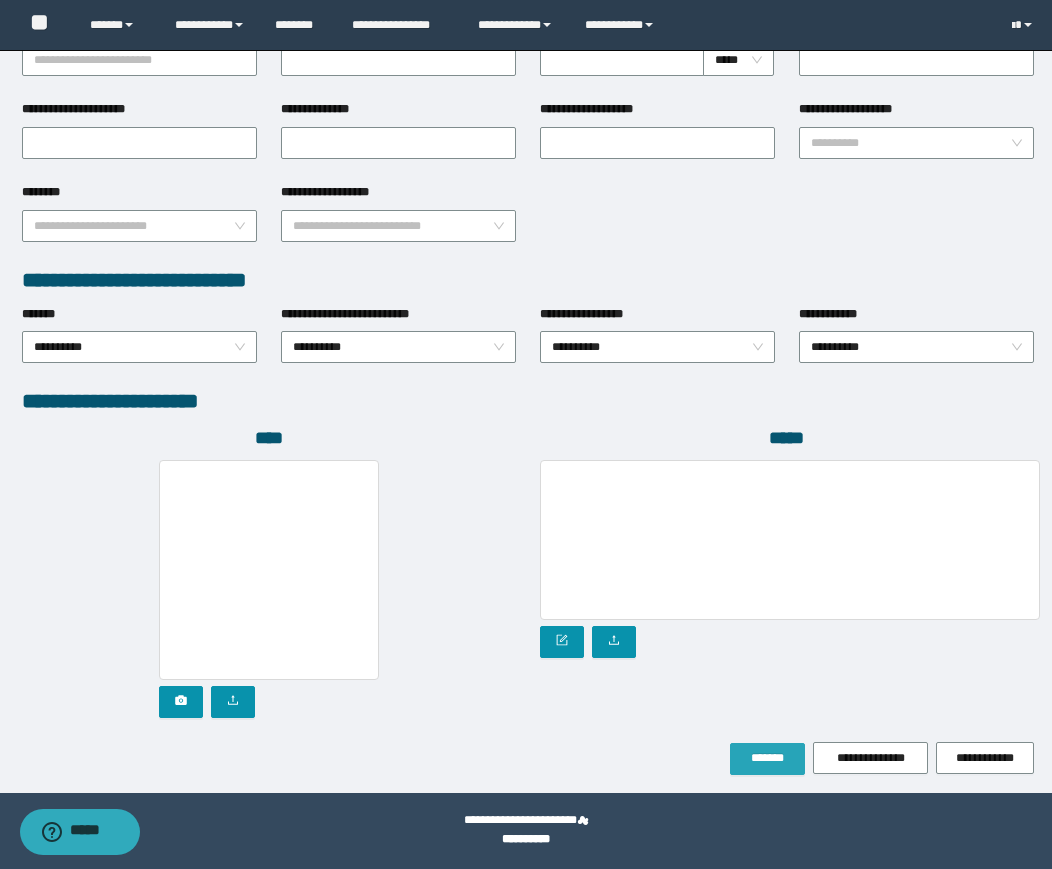 type on "**********" 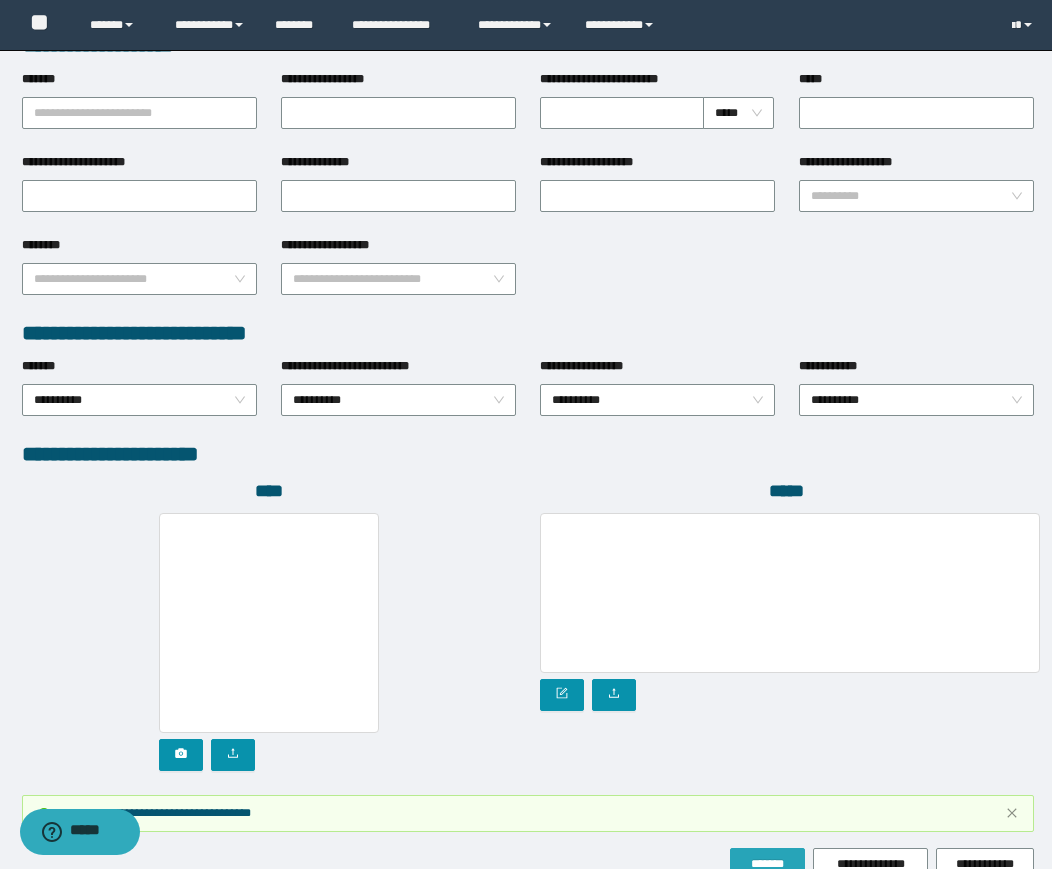 scroll, scrollTop: 887, scrollLeft: 0, axis: vertical 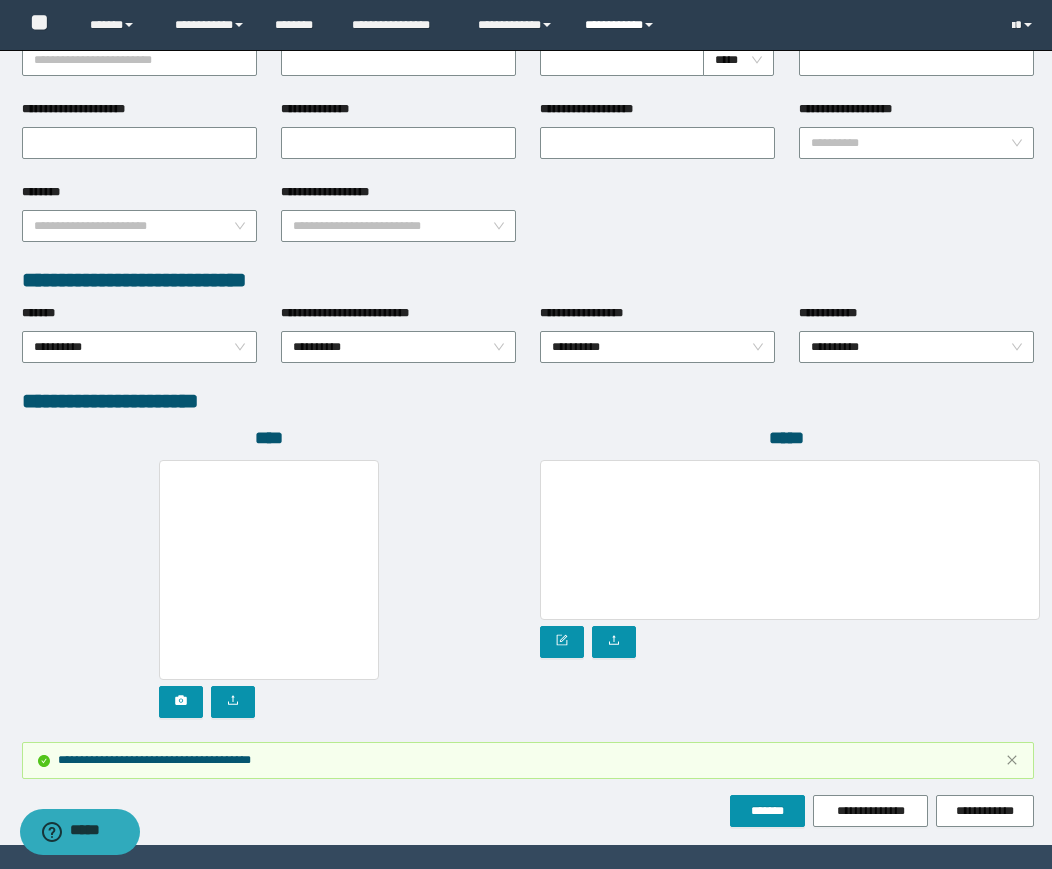 click on "**********" at bounding box center [622, 25] 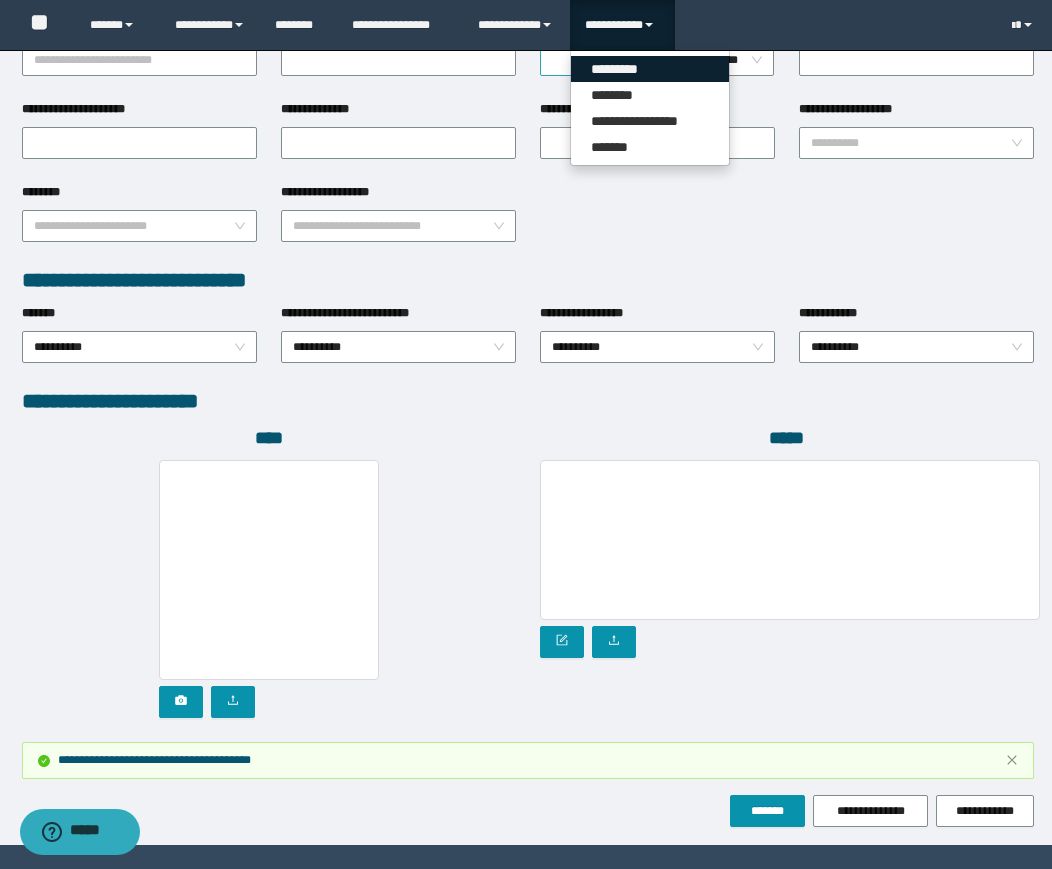 click on "*********" at bounding box center [650, 69] 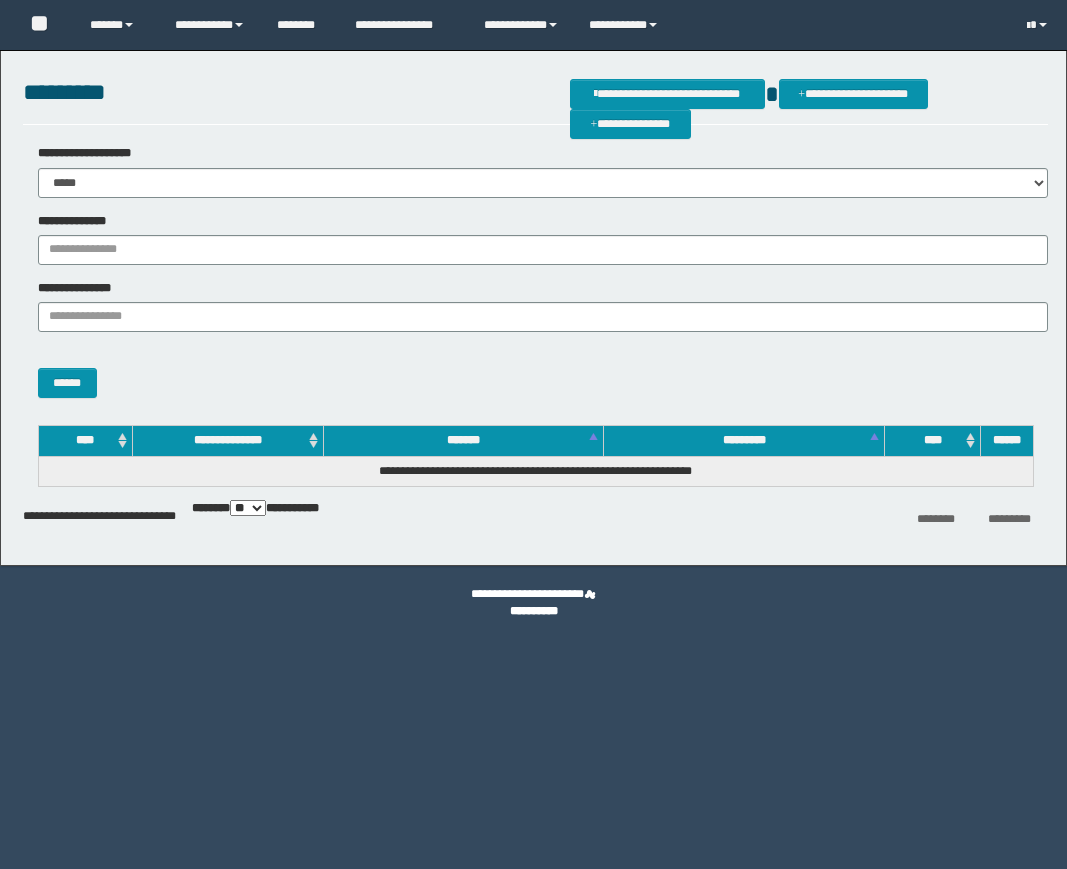 scroll, scrollTop: 0, scrollLeft: 0, axis: both 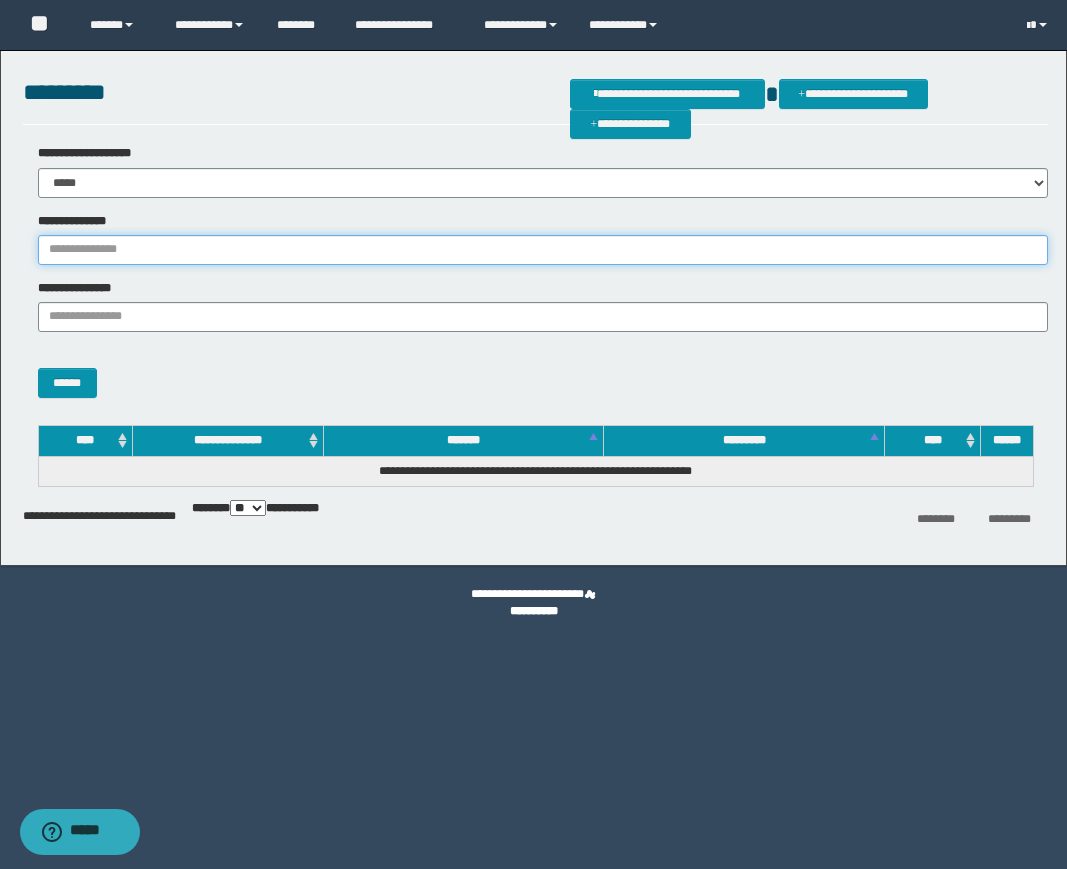 drag, startPoint x: 157, startPoint y: 250, endPoint x: 150, endPoint y: 260, distance: 12.206555 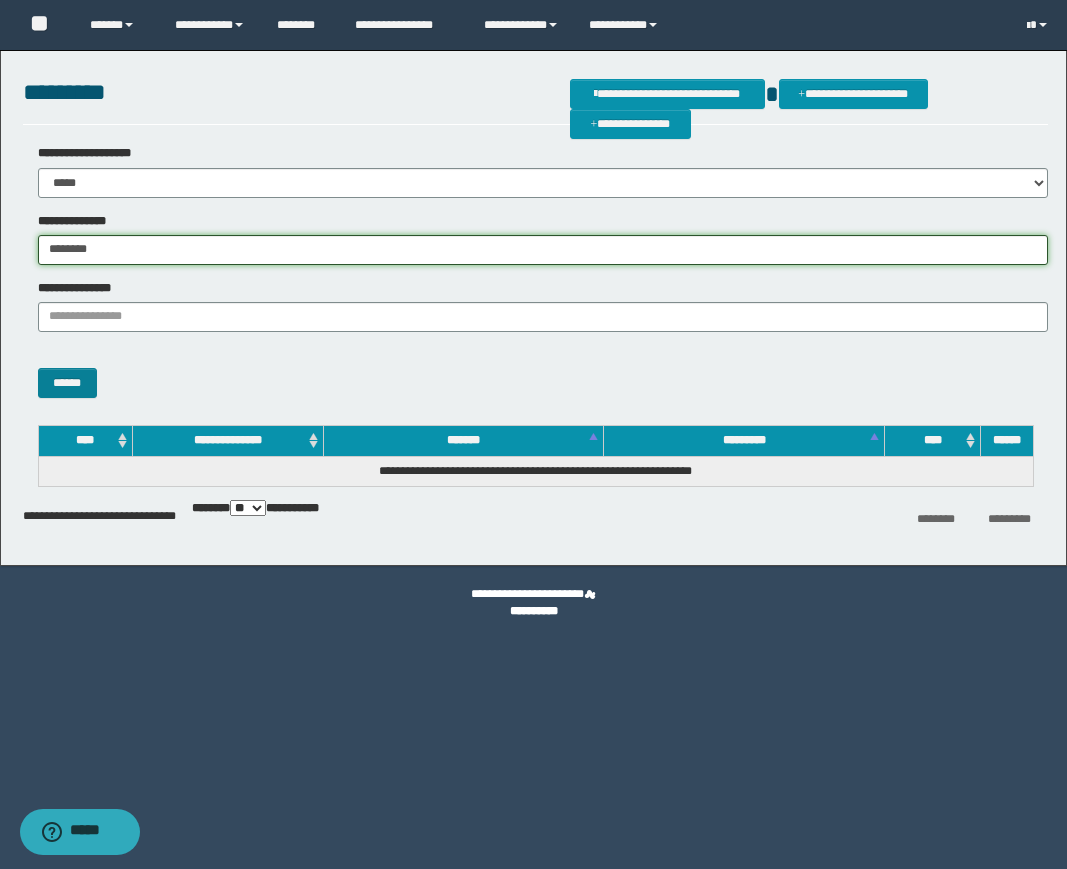 type on "********" 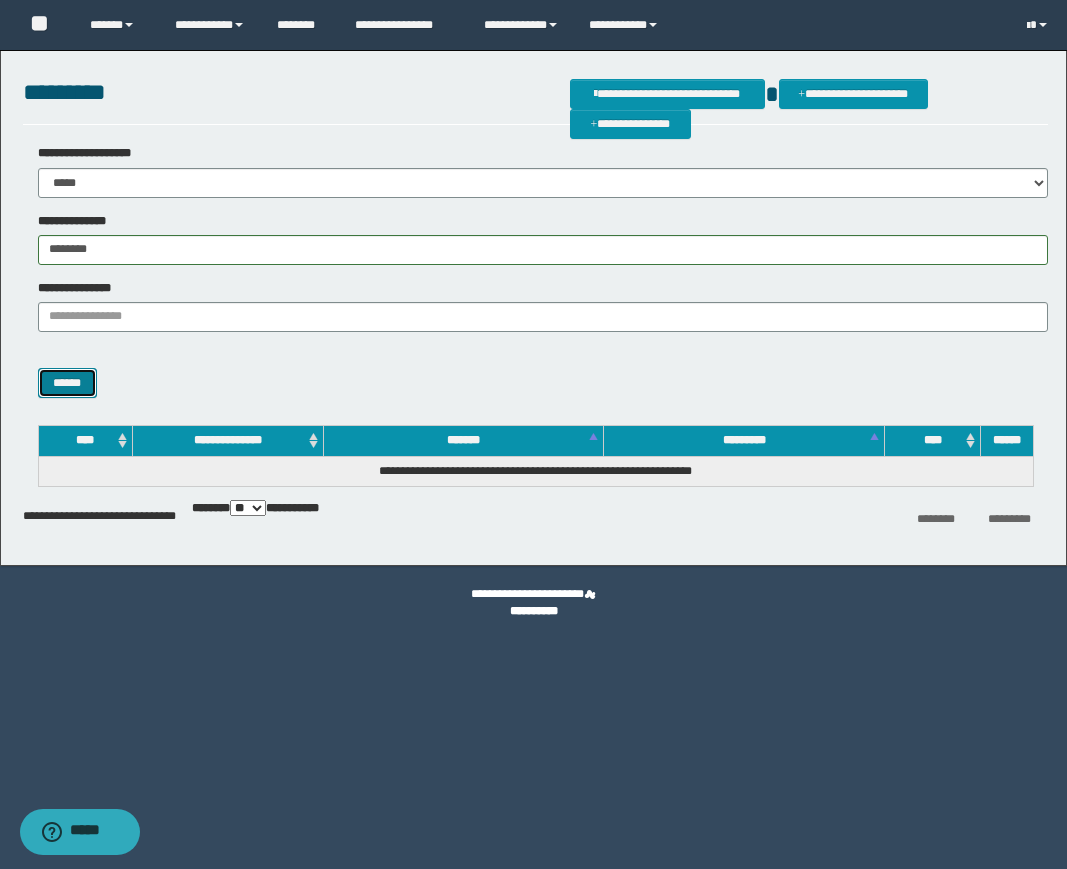 click on "******" at bounding box center (67, 383) 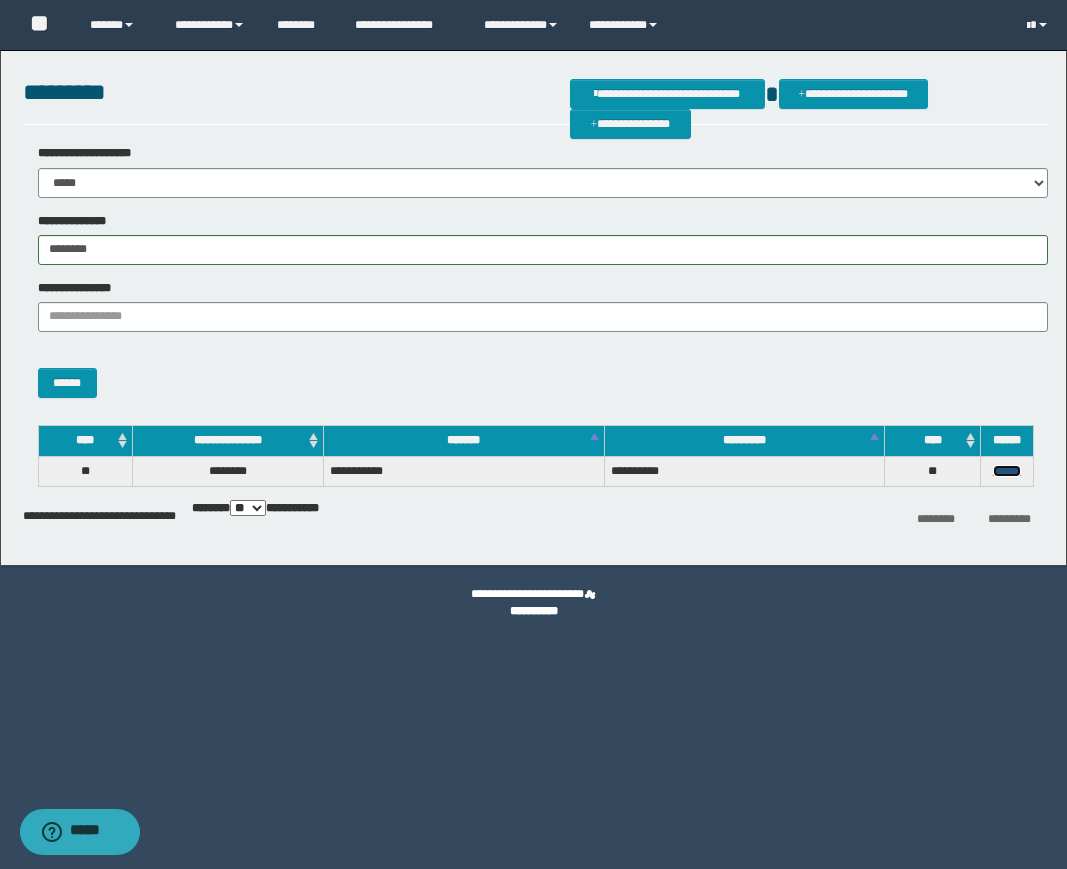 click on "******" at bounding box center (1007, 471) 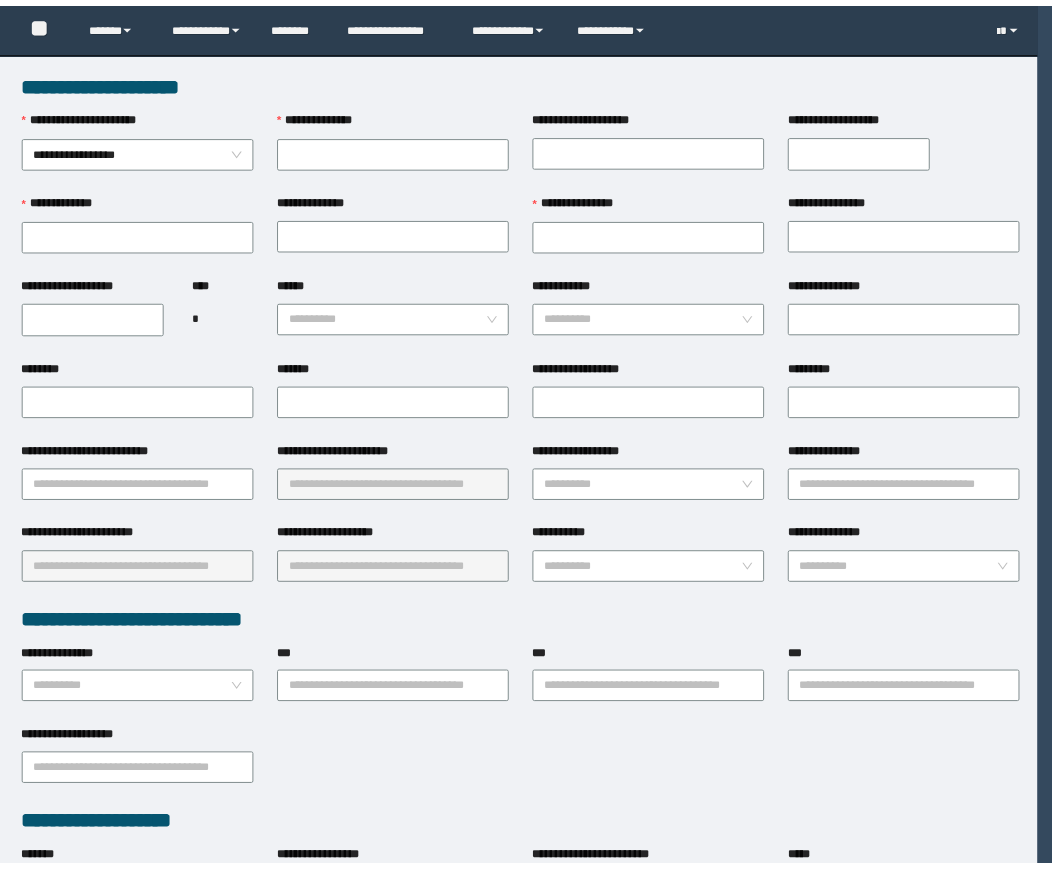 scroll, scrollTop: 0, scrollLeft: 0, axis: both 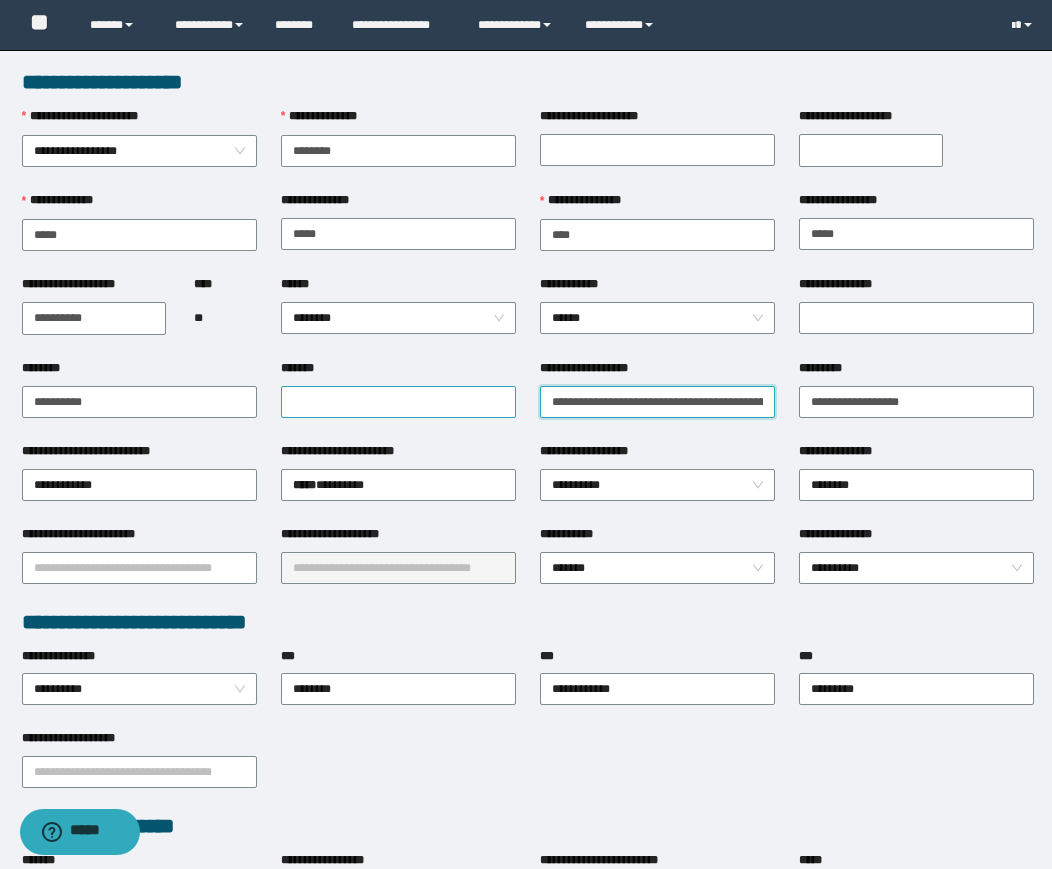 drag, startPoint x: 691, startPoint y: 402, endPoint x: 295, endPoint y: 399, distance: 396.01135 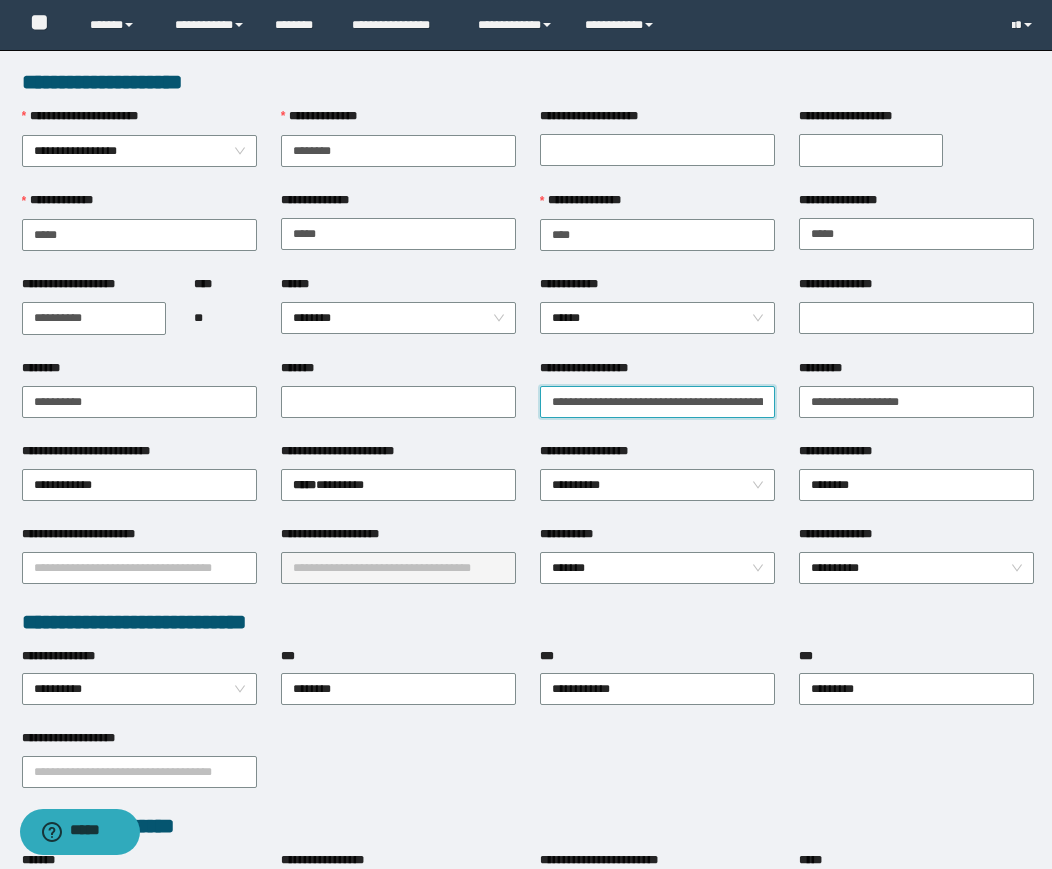 paste 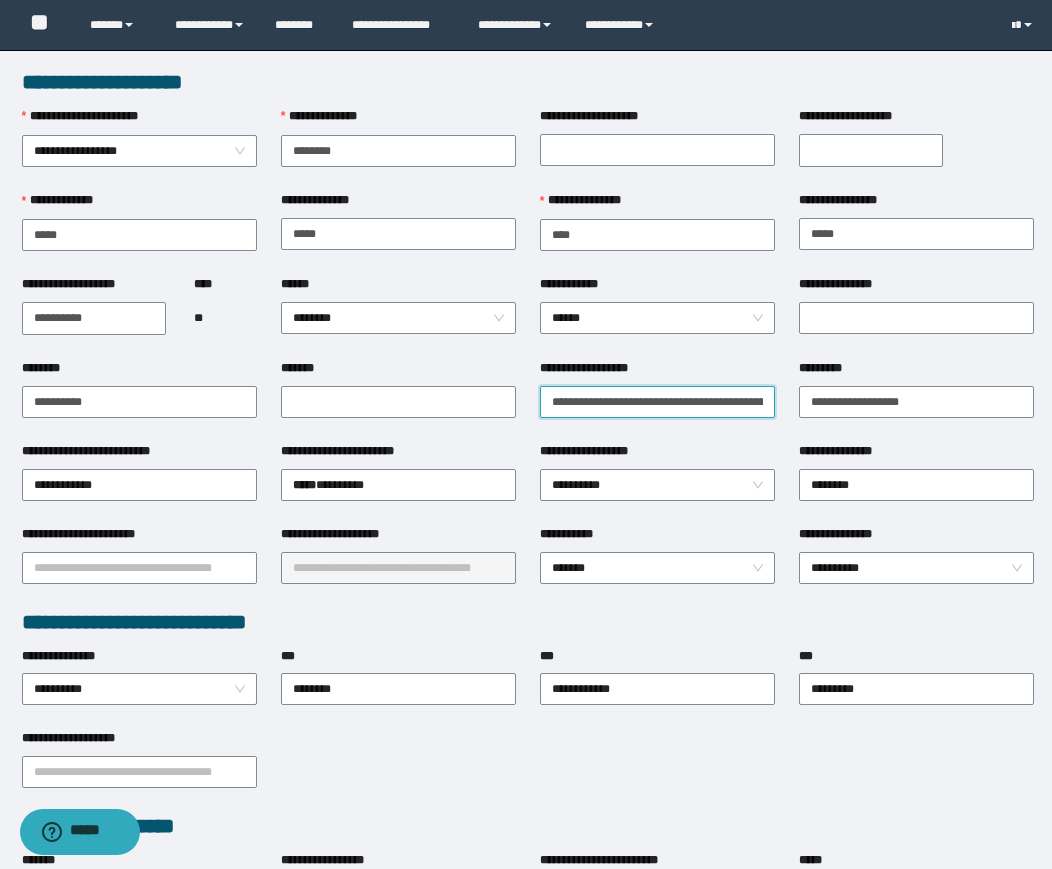 scroll, scrollTop: 0, scrollLeft: 66, axis: horizontal 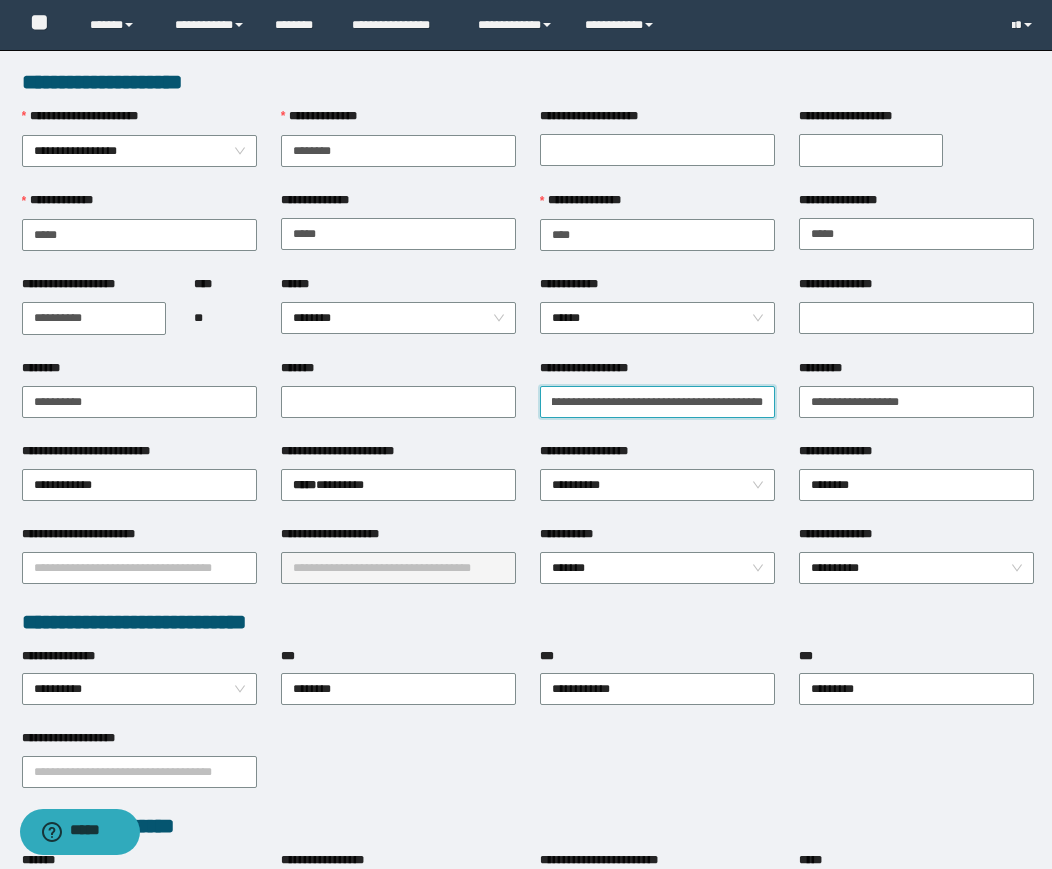 drag, startPoint x: 735, startPoint y: 405, endPoint x: 793, endPoint y: 405, distance: 58 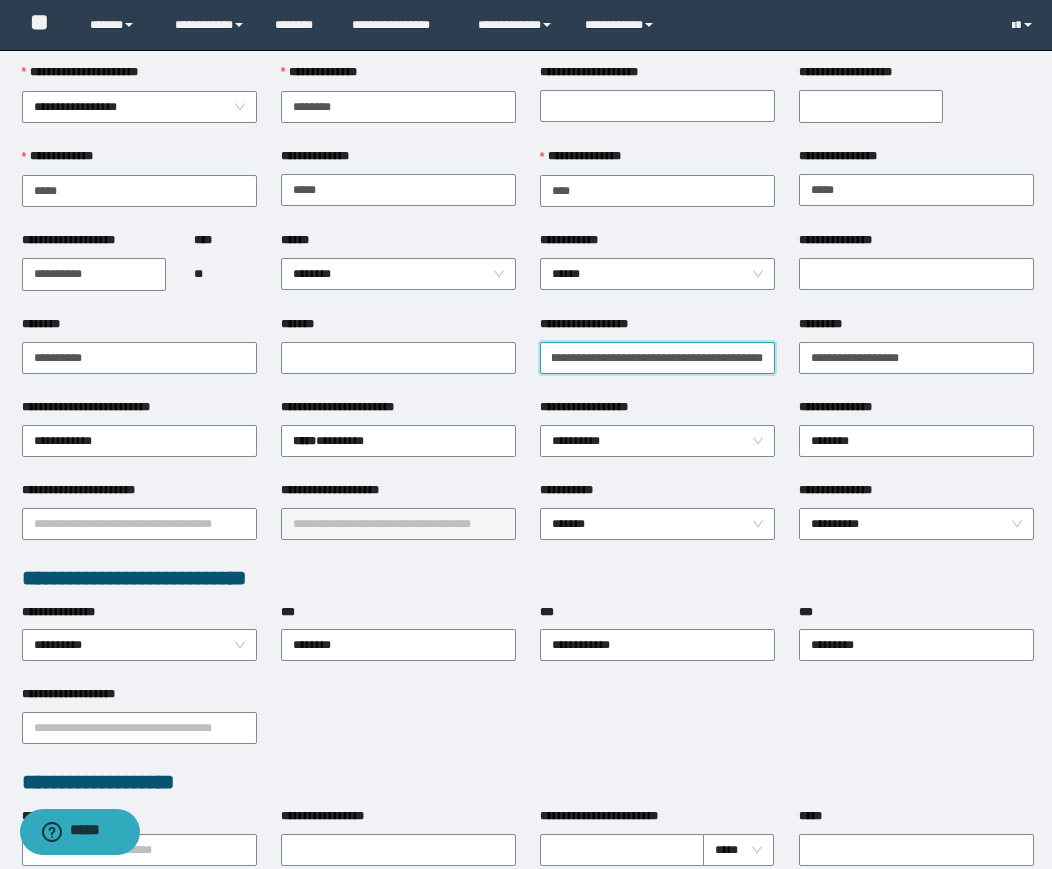 scroll, scrollTop: 34, scrollLeft: 0, axis: vertical 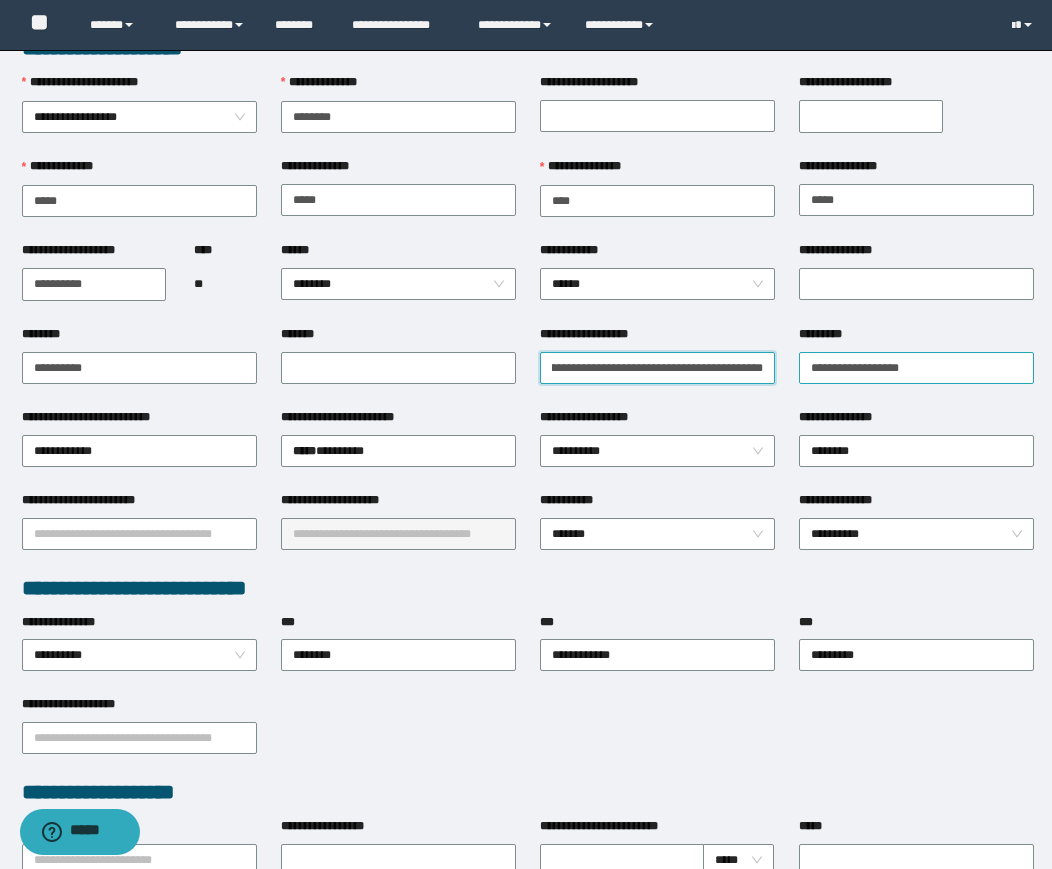 drag, startPoint x: 553, startPoint y: 366, endPoint x: 975, endPoint y: 373, distance: 422.05804 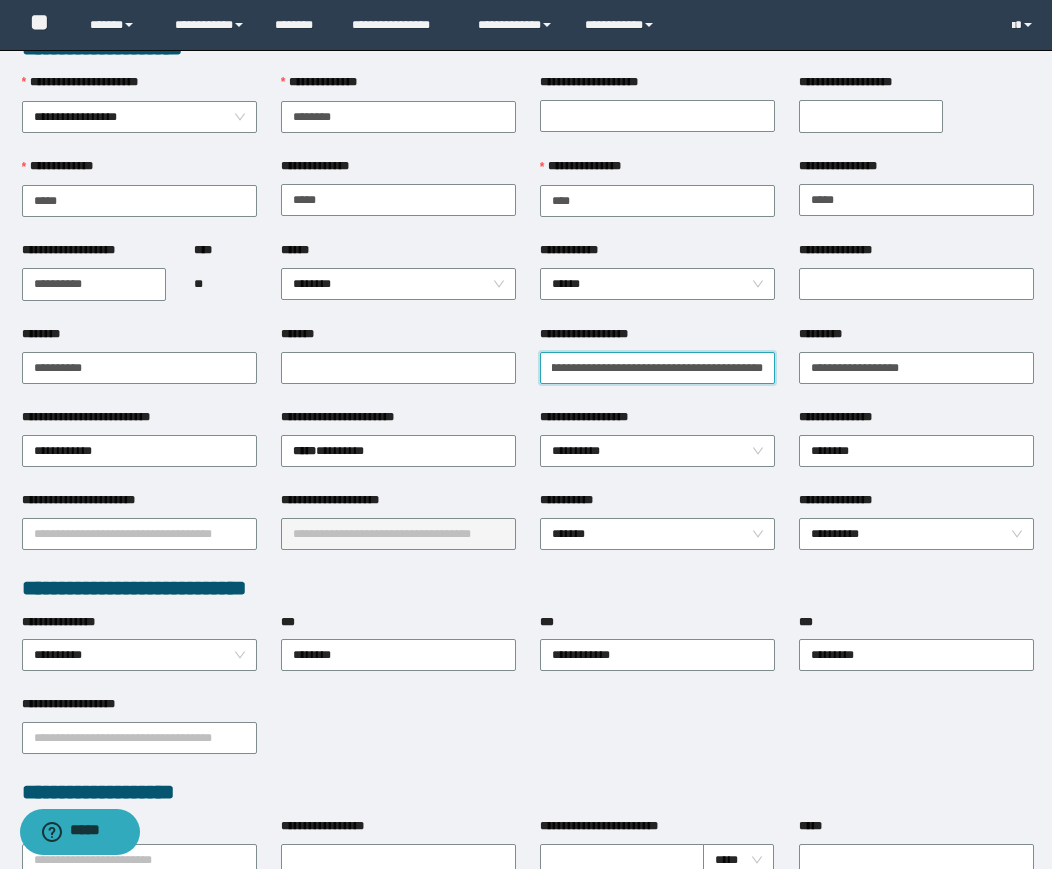 paste 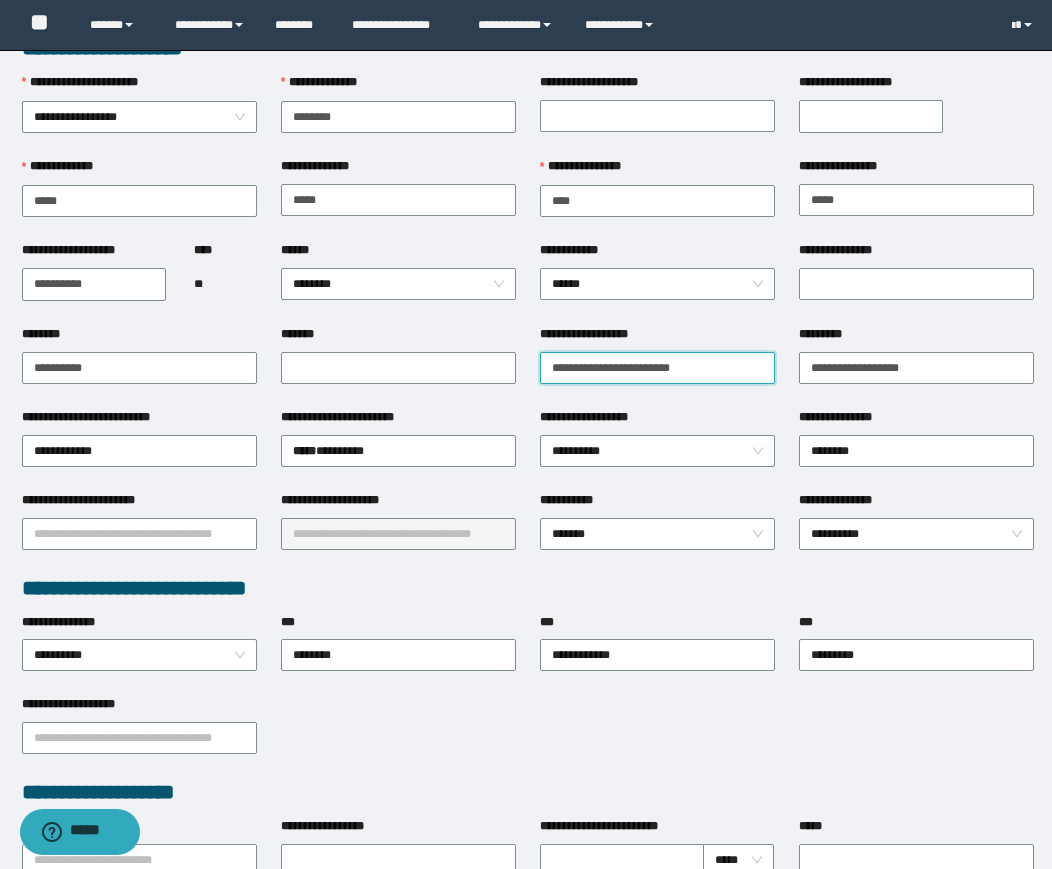 scroll, scrollTop: 0, scrollLeft: 0, axis: both 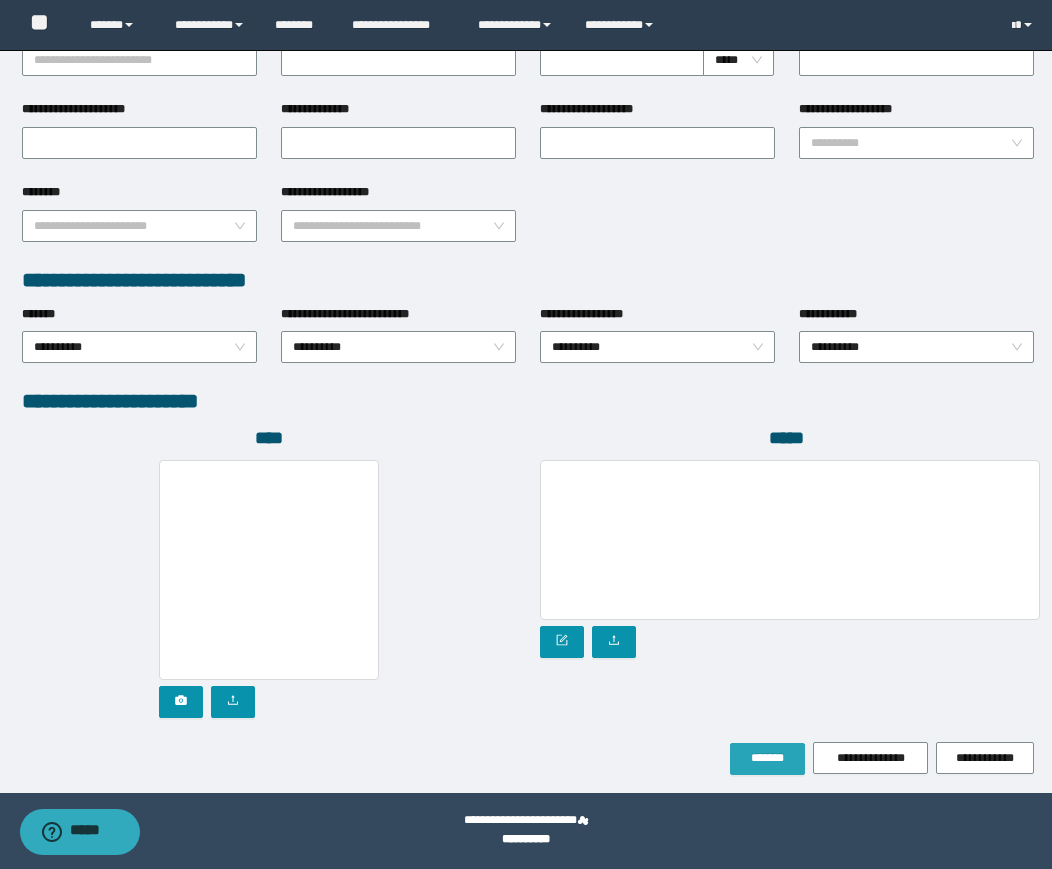 type on "**********" 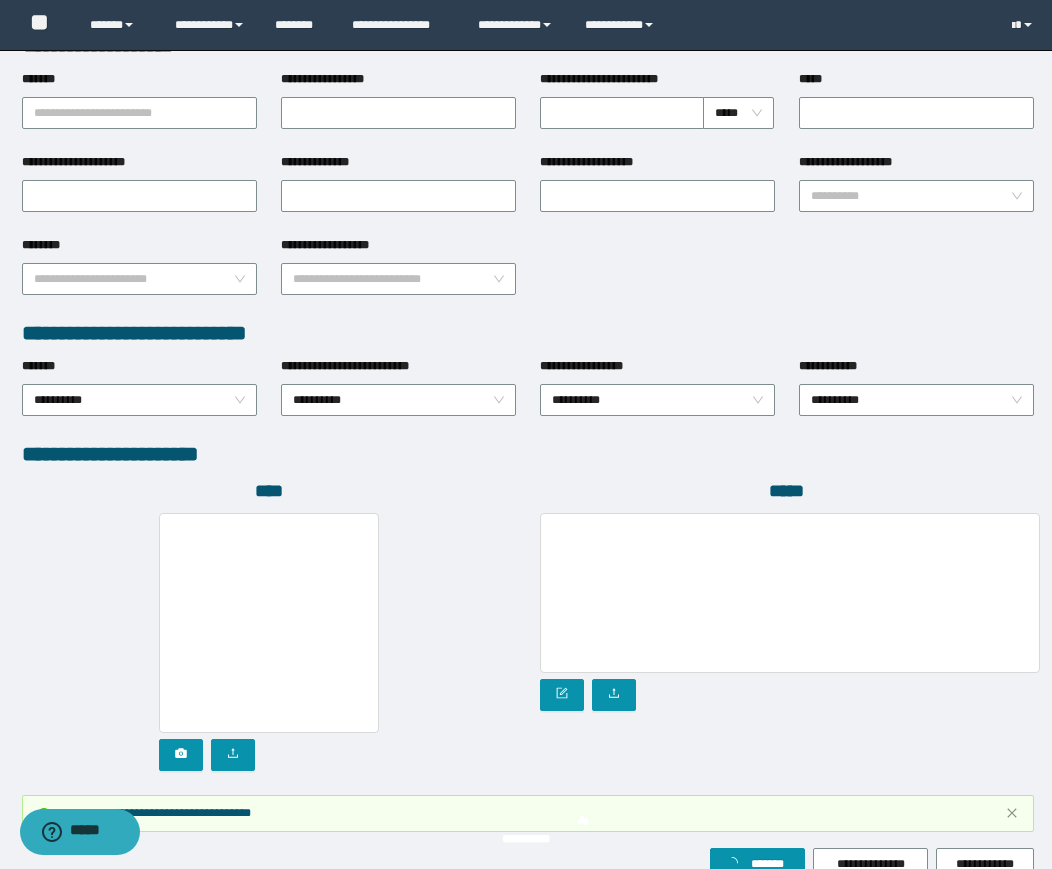 scroll, scrollTop: 887, scrollLeft: 0, axis: vertical 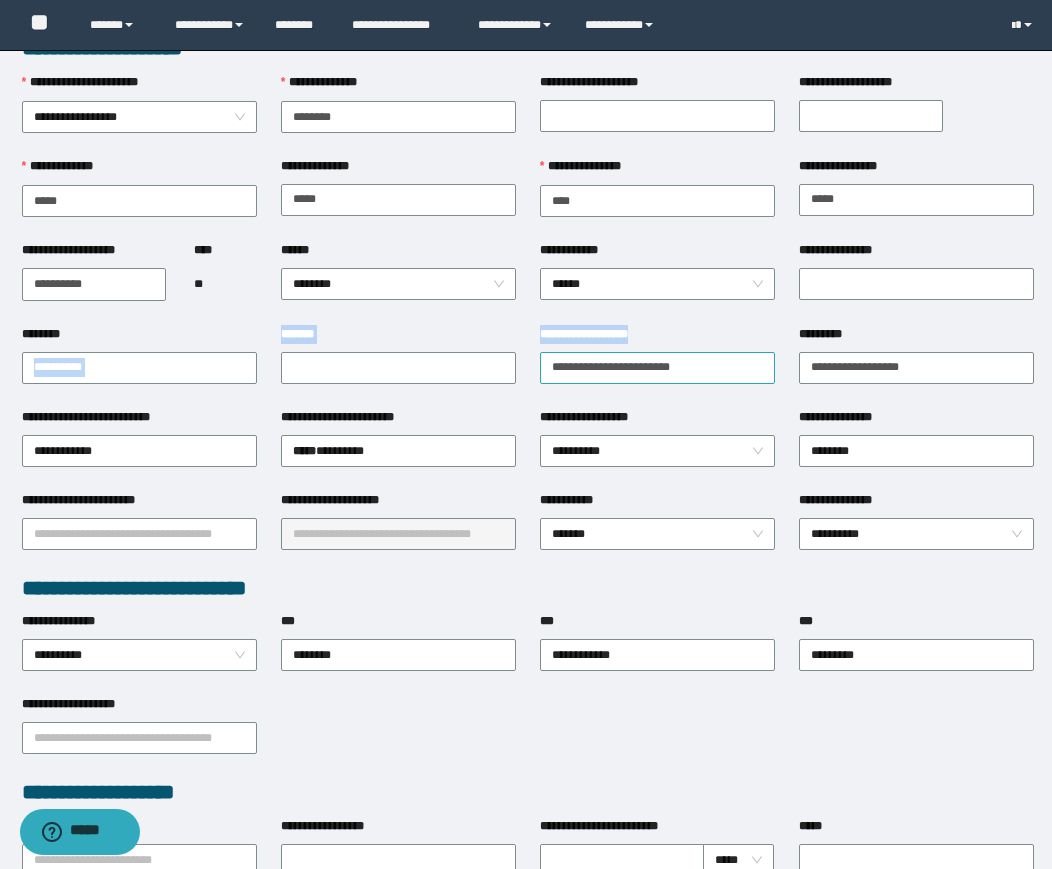 drag, startPoint x: 718, startPoint y: 342, endPoint x: 685, endPoint y: 380, distance: 50.32892 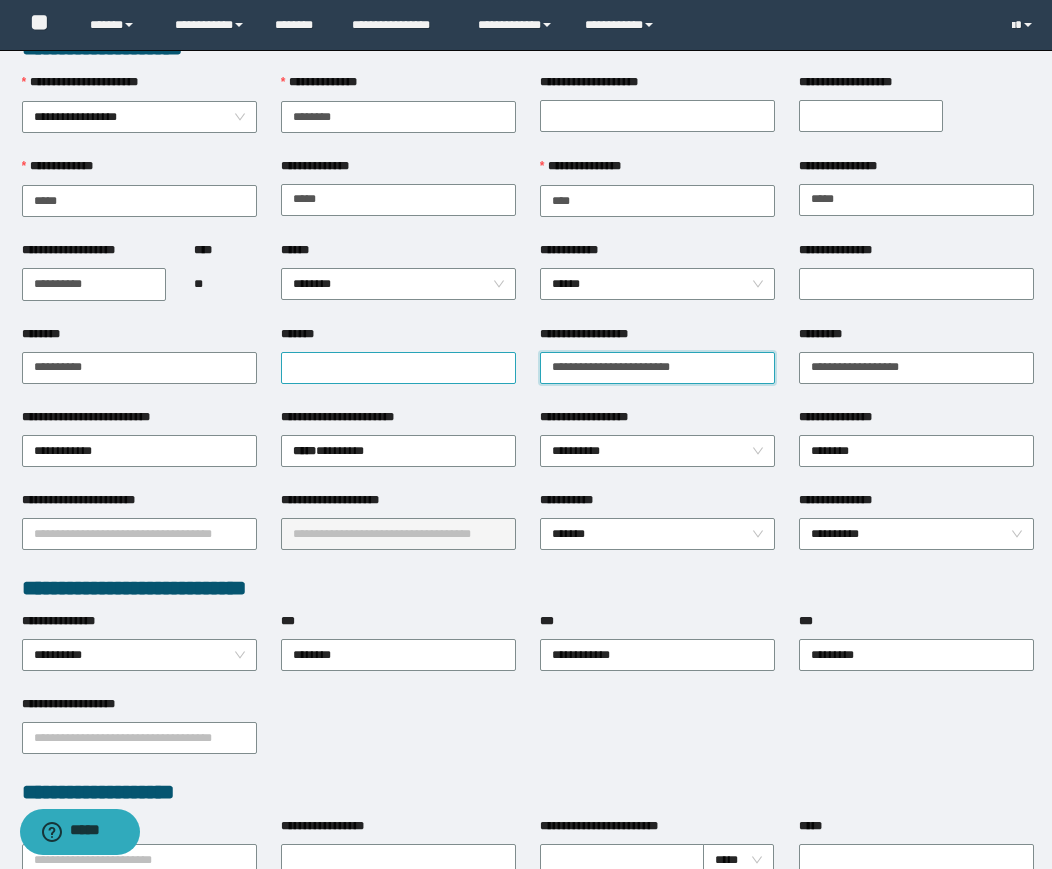 drag, startPoint x: 754, startPoint y: 377, endPoint x: 322, endPoint y: 378, distance: 432.00116 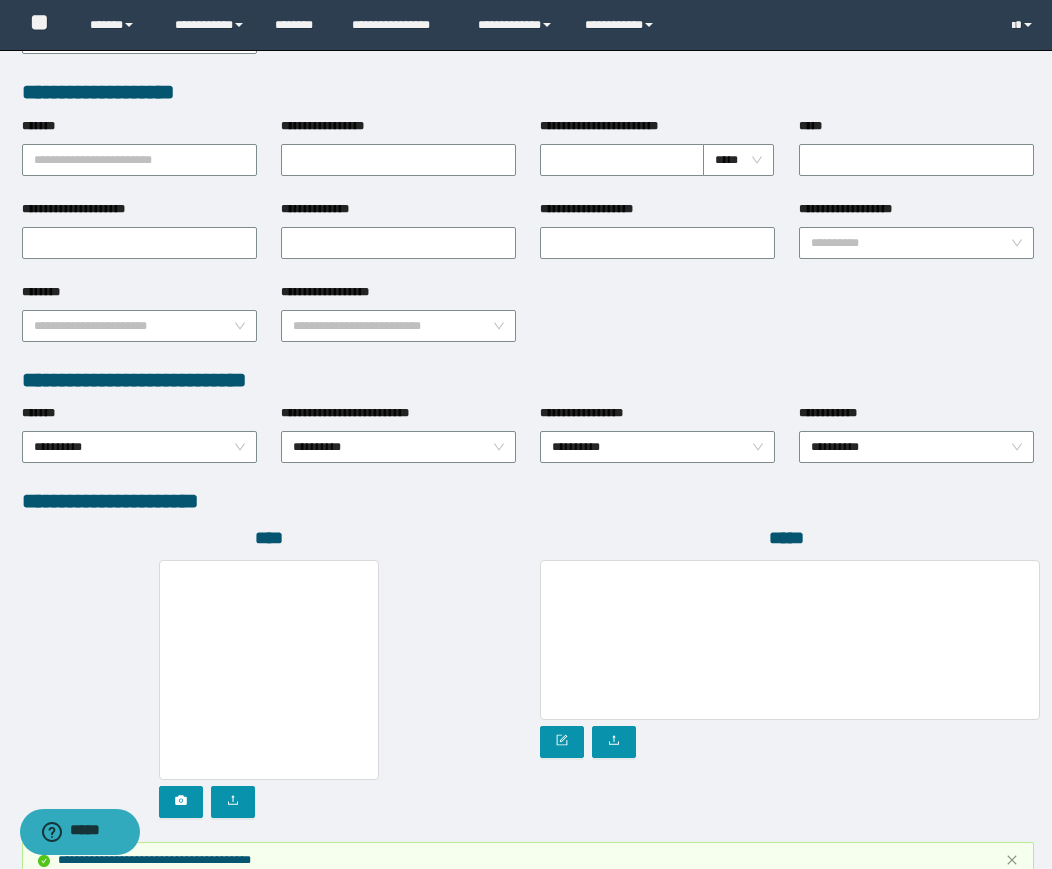 scroll, scrollTop: 940, scrollLeft: 0, axis: vertical 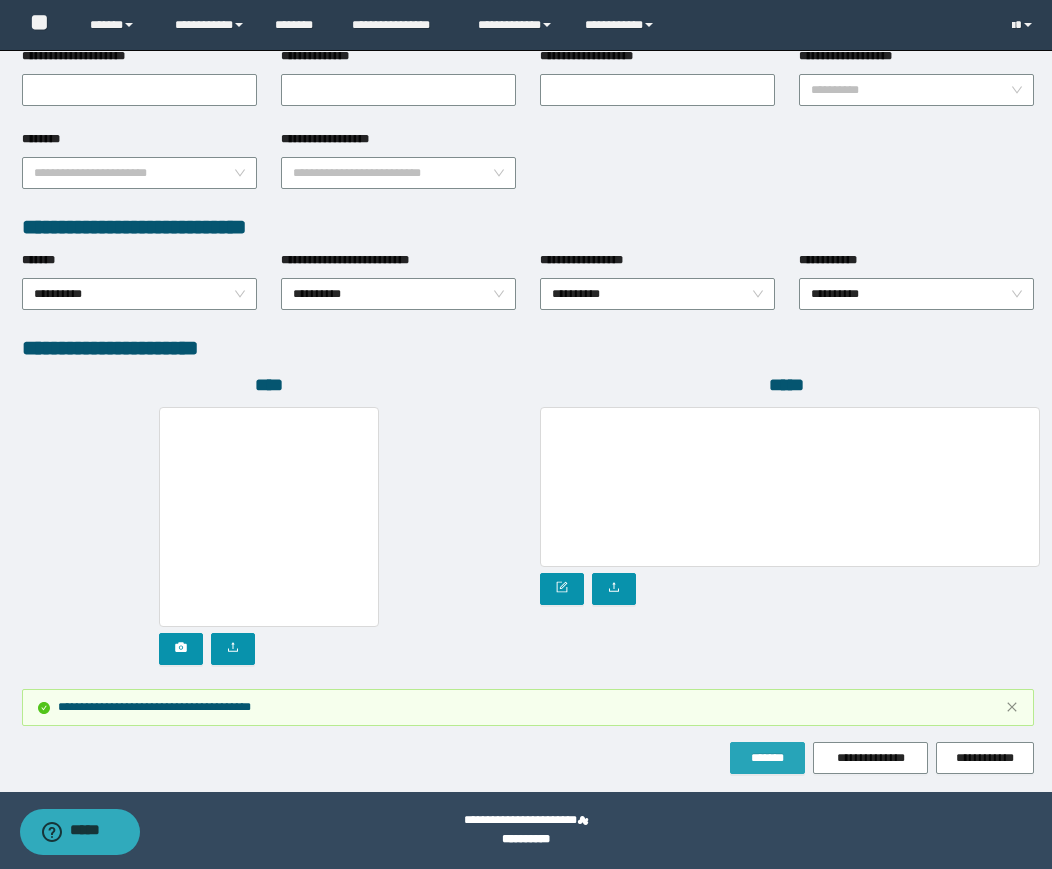 click on "*******" at bounding box center (767, 758) 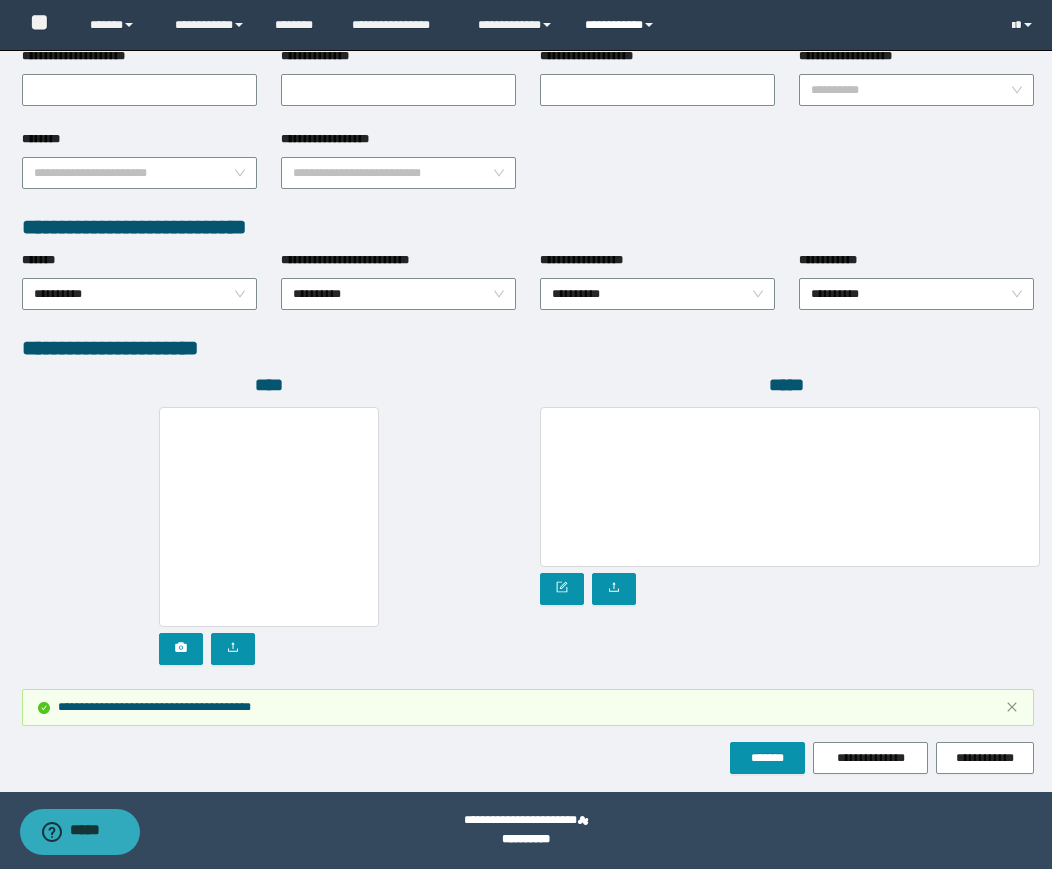 click on "**********" at bounding box center [622, 25] 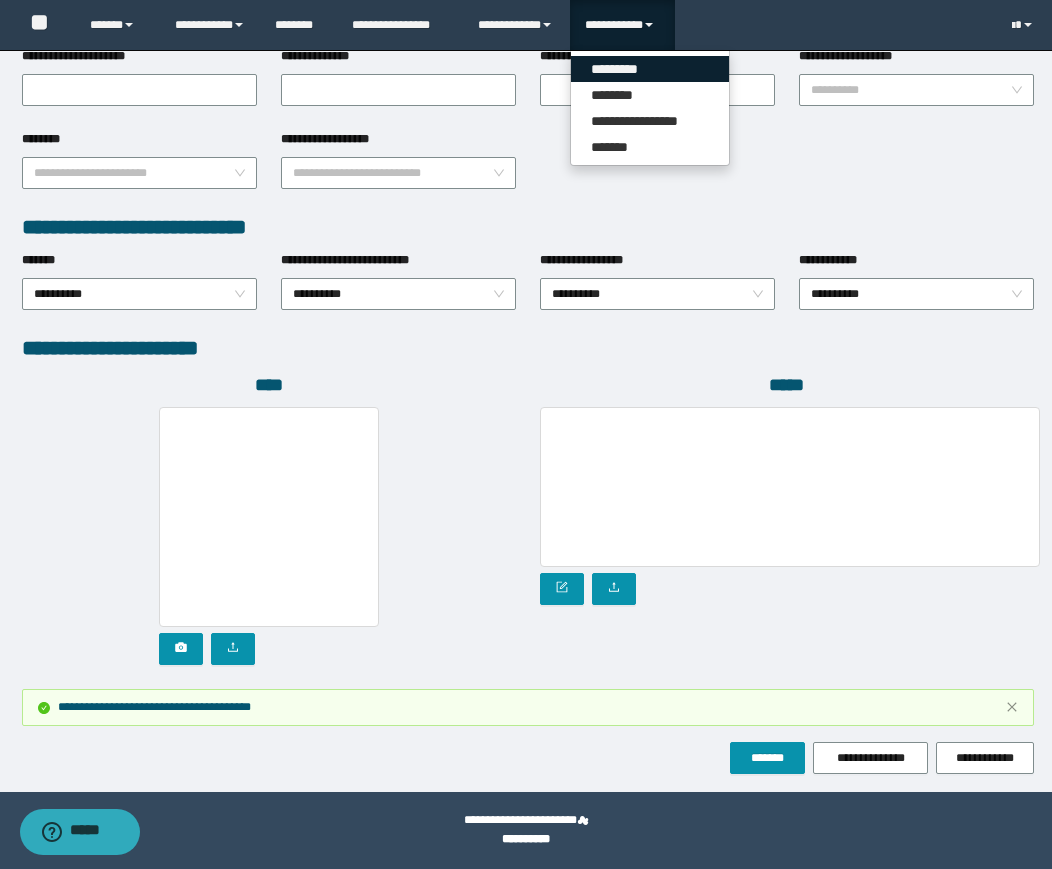 click on "*********" at bounding box center (650, 69) 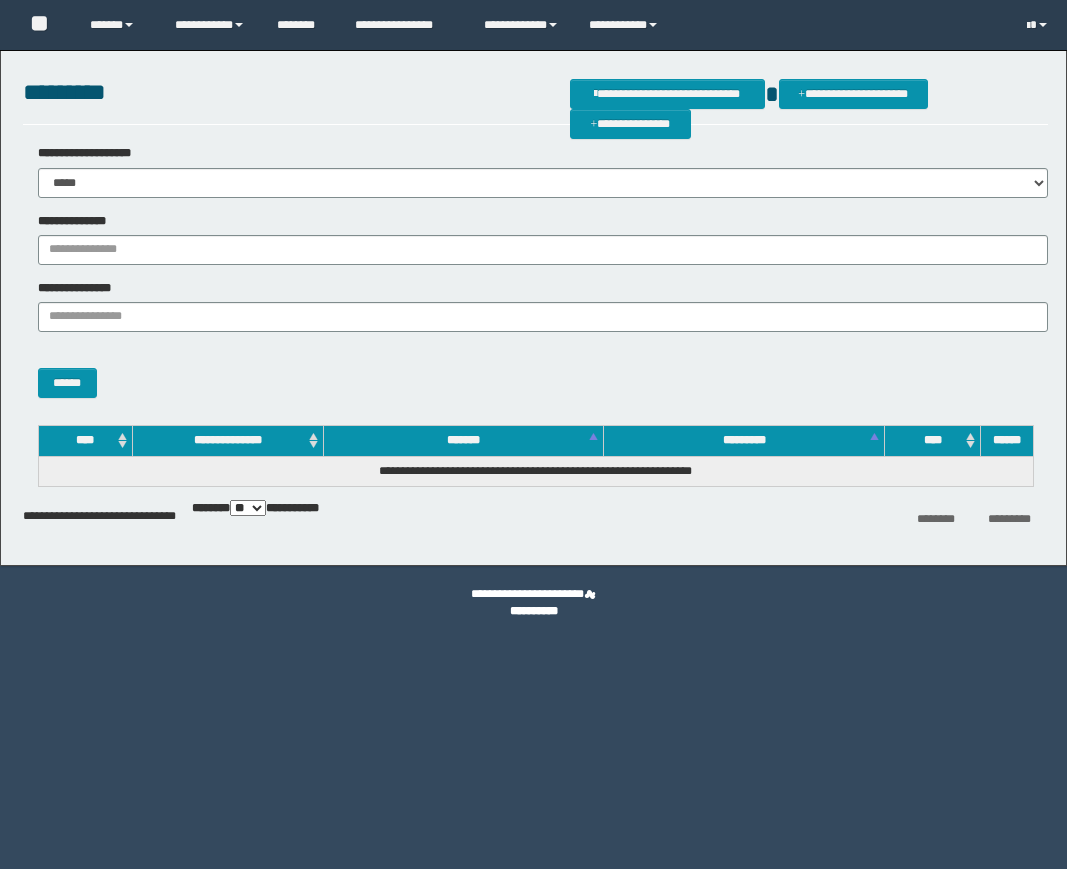 scroll, scrollTop: 0, scrollLeft: 0, axis: both 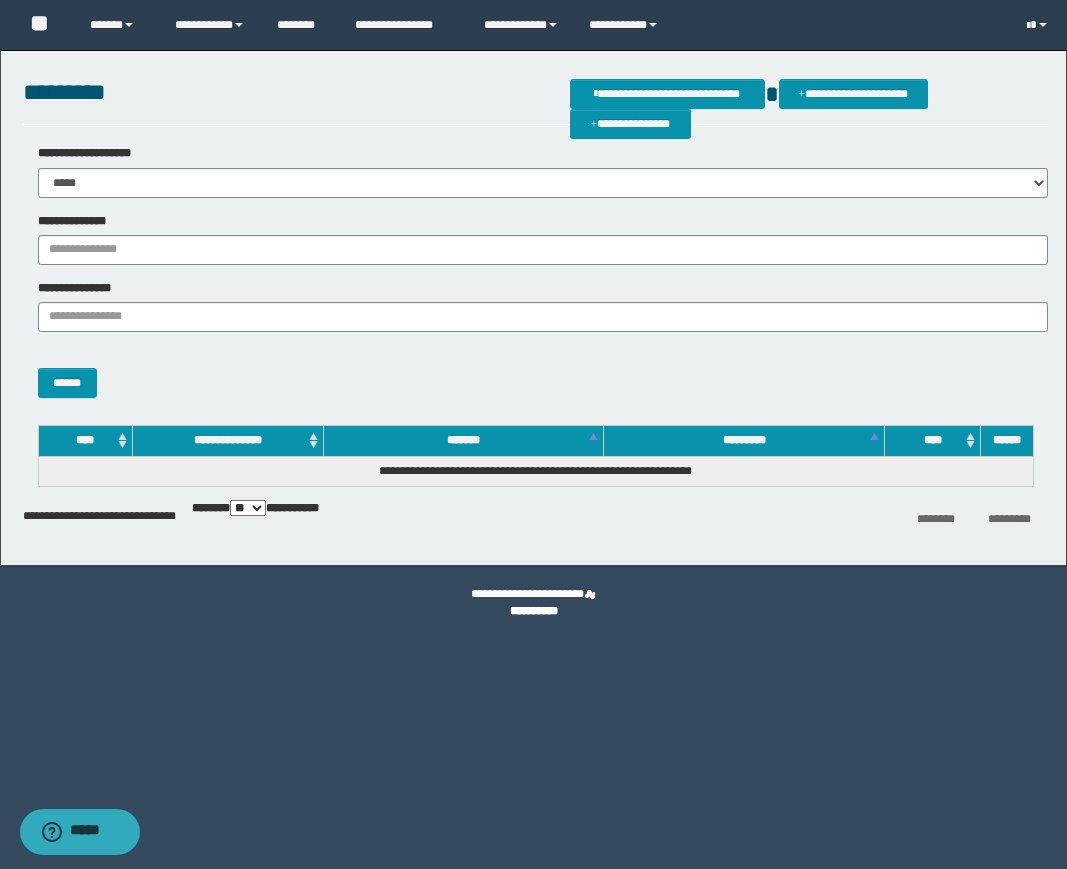click on "**********" at bounding box center [535, 239] 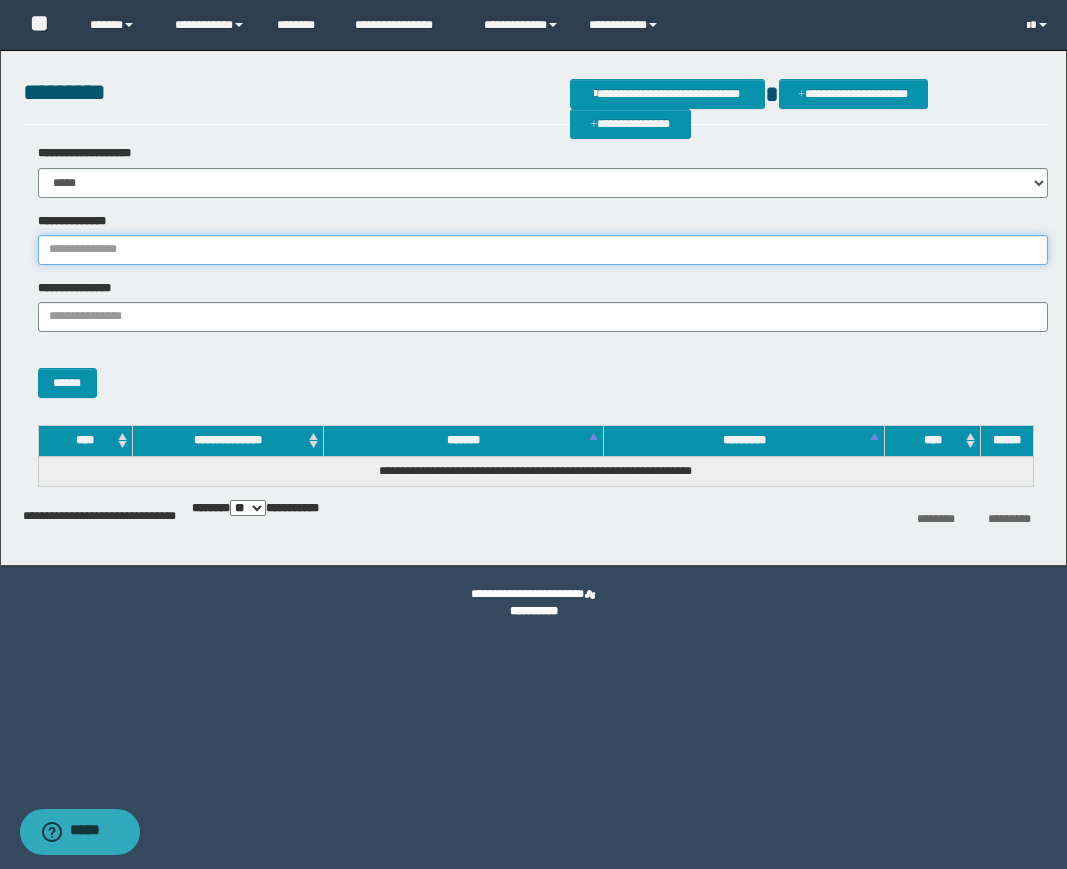click on "**********" at bounding box center (543, 250) 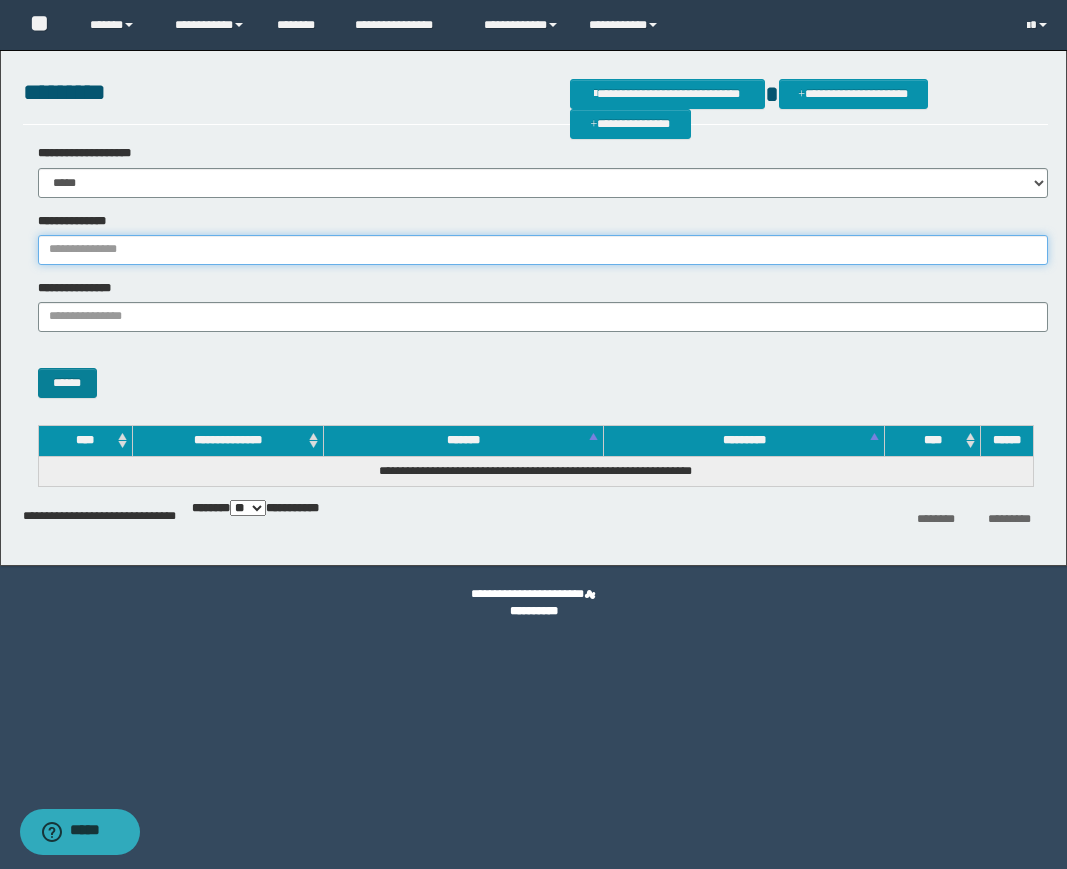 paste on "**********" 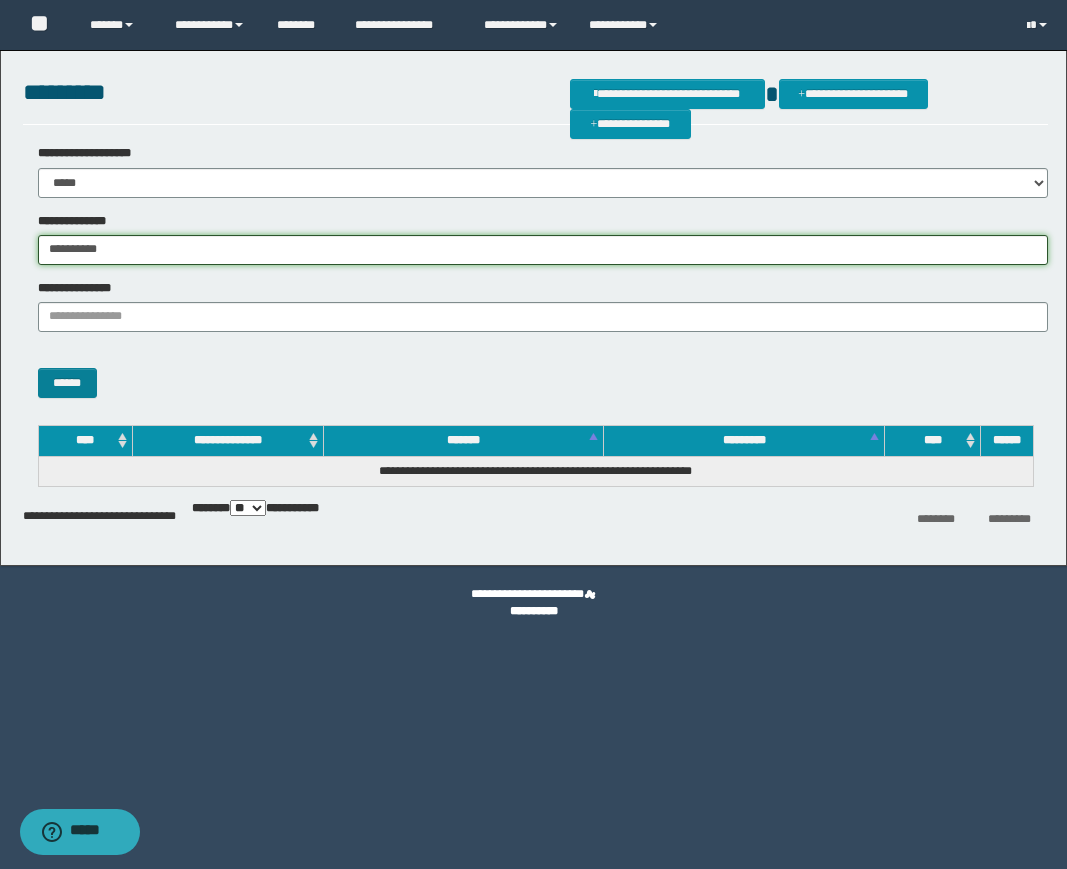 type on "**********" 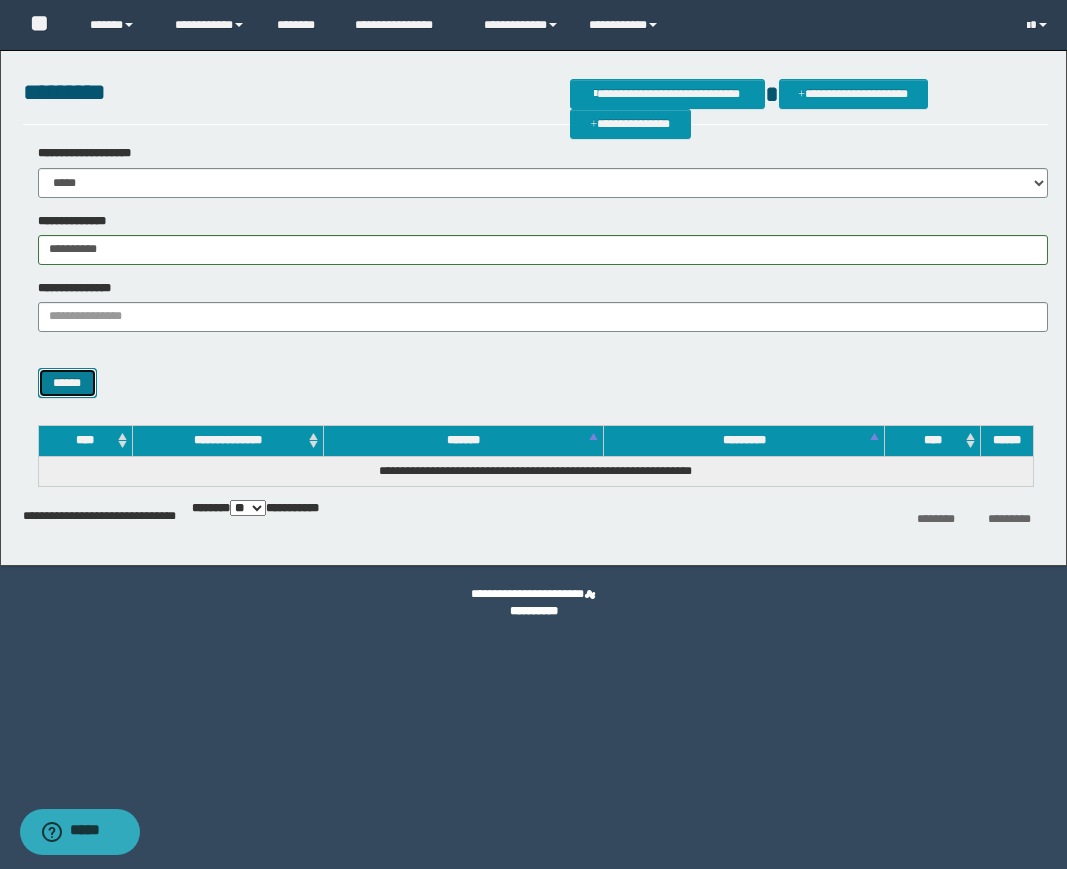 click on "******" at bounding box center [67, 383] 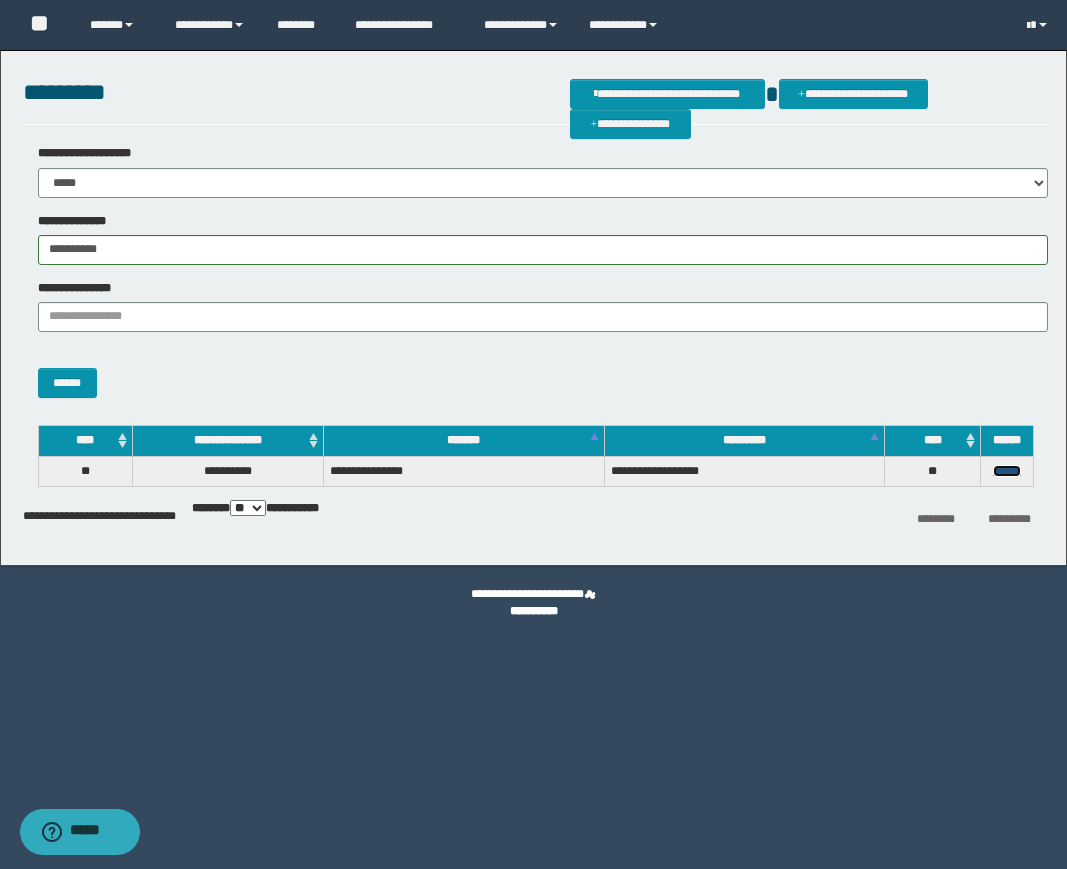 drag, startPoint x: 1000, startPoint y: 471, endPoint x: 1018, endPoint y: 801, distance: 330.49054 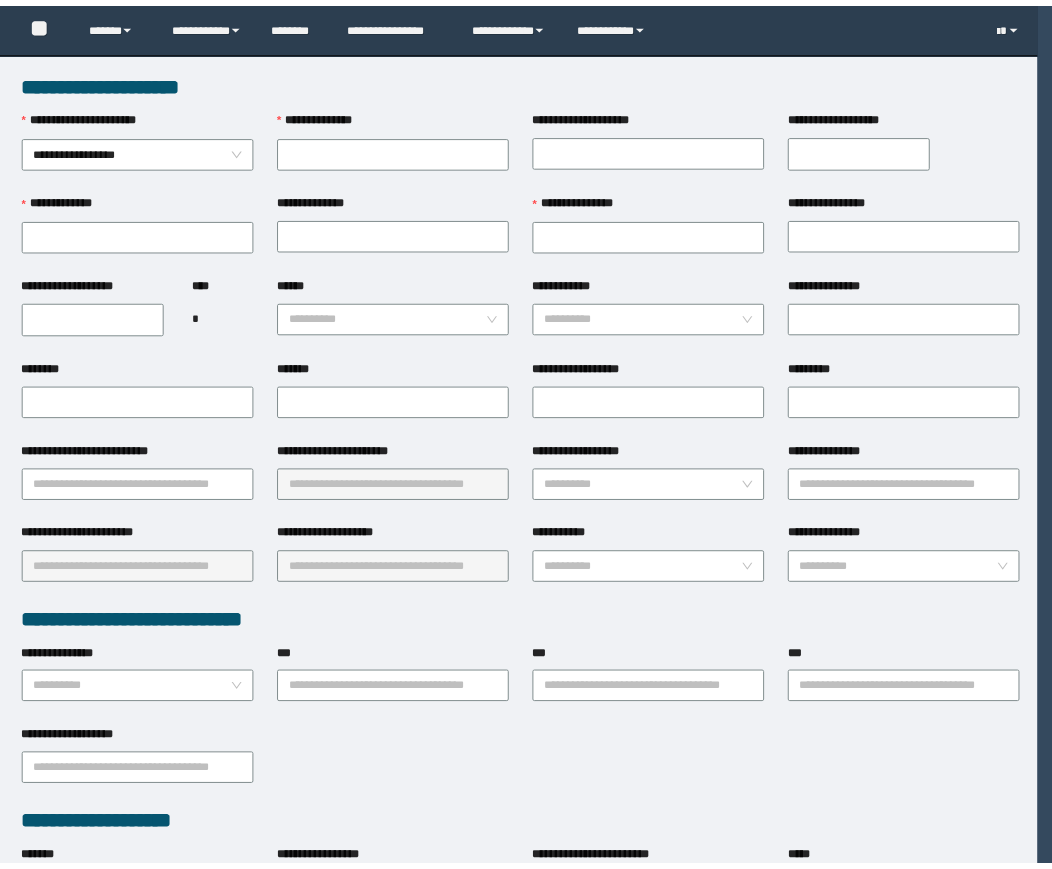 scroll, scrollTop: 0, scrollLeft: 0, axis: both 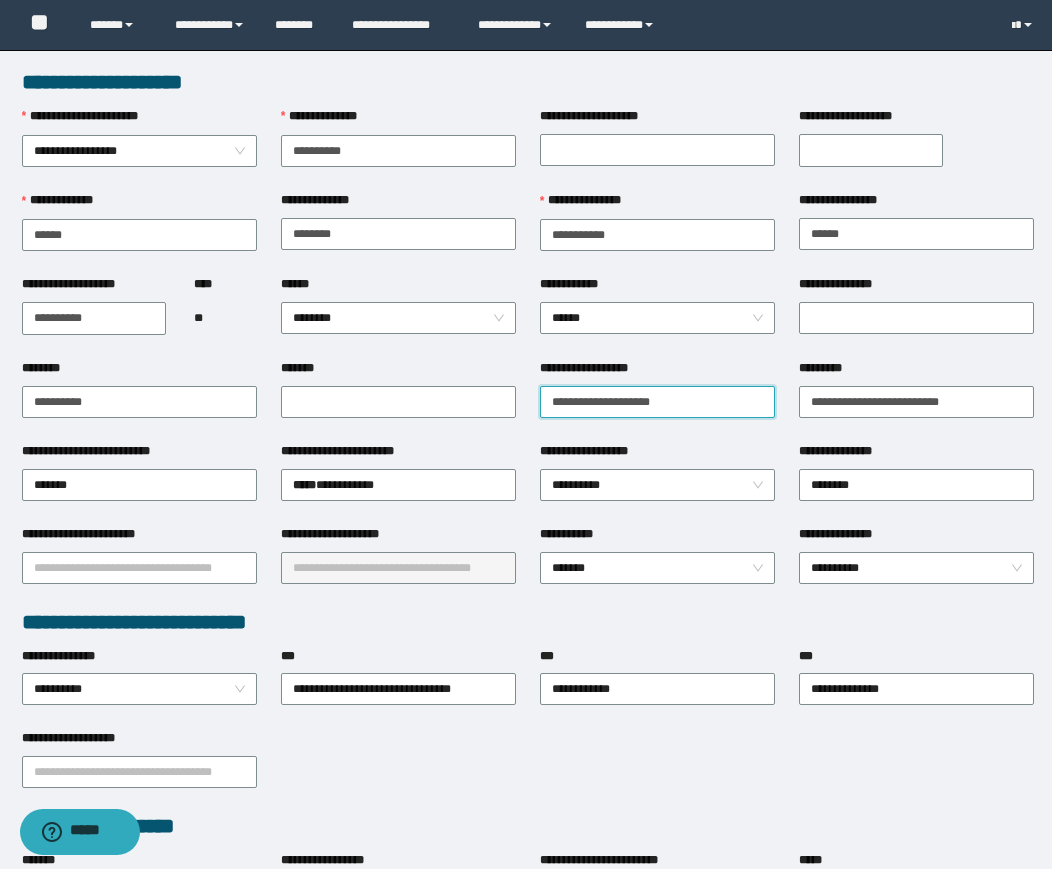drag, startPoint x: 349, startPoint y: 400, endPoint x: 143, endPoint y: 378, distance: 207.17143 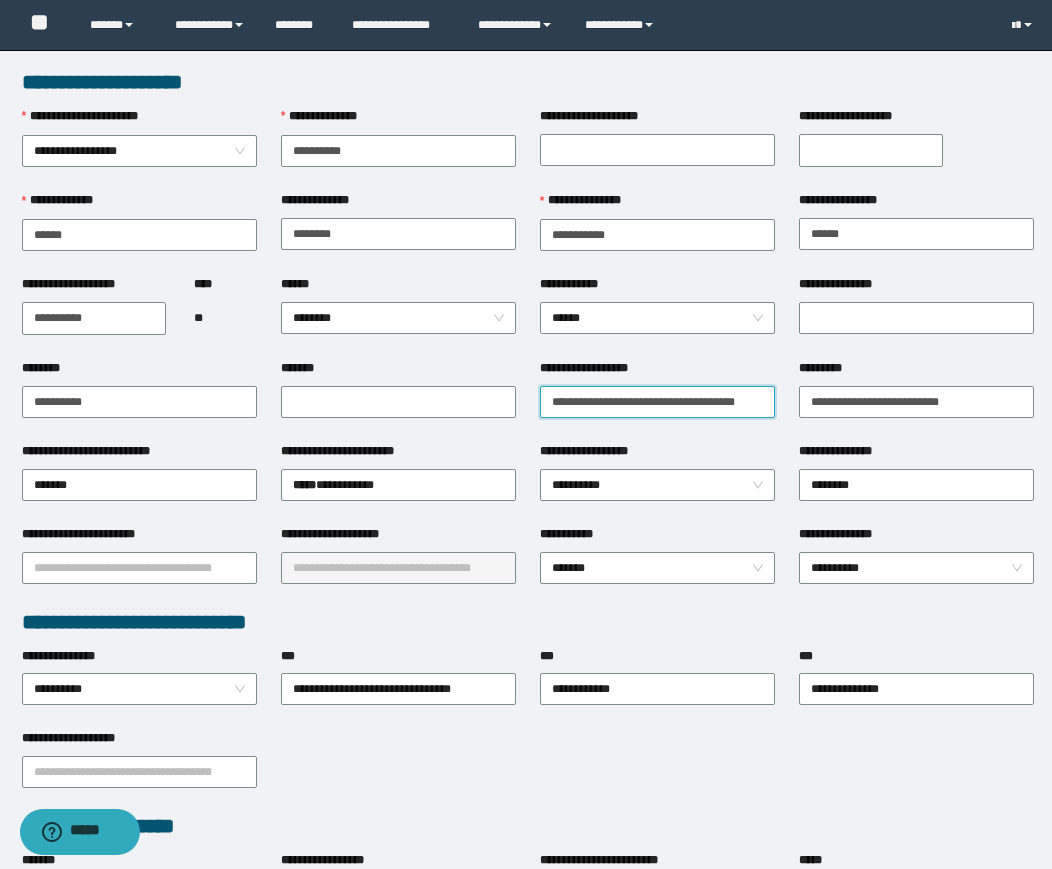 scroll, scrollTop: 0, scrollLeft: 16, axis: horizontal 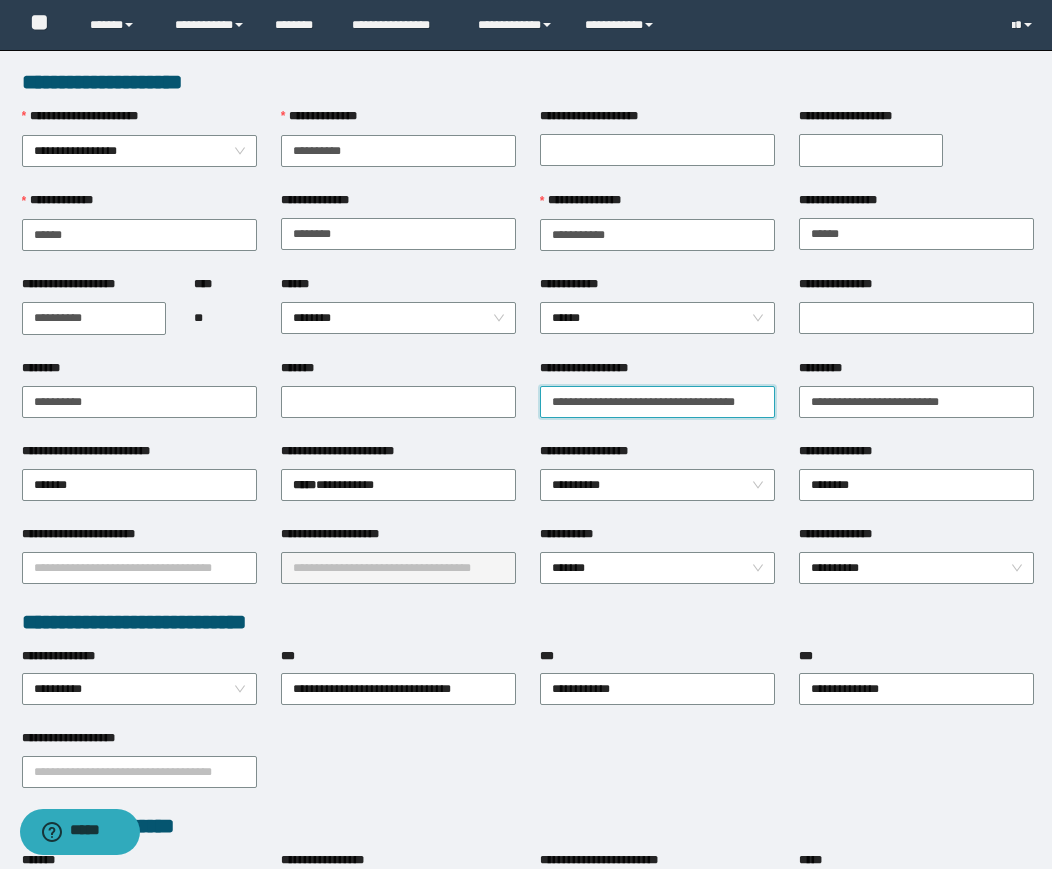 drag, startPoint x: 678, startPoint y: 399, endPoint x: 947, endPoint y: 417, distance: 269.60156 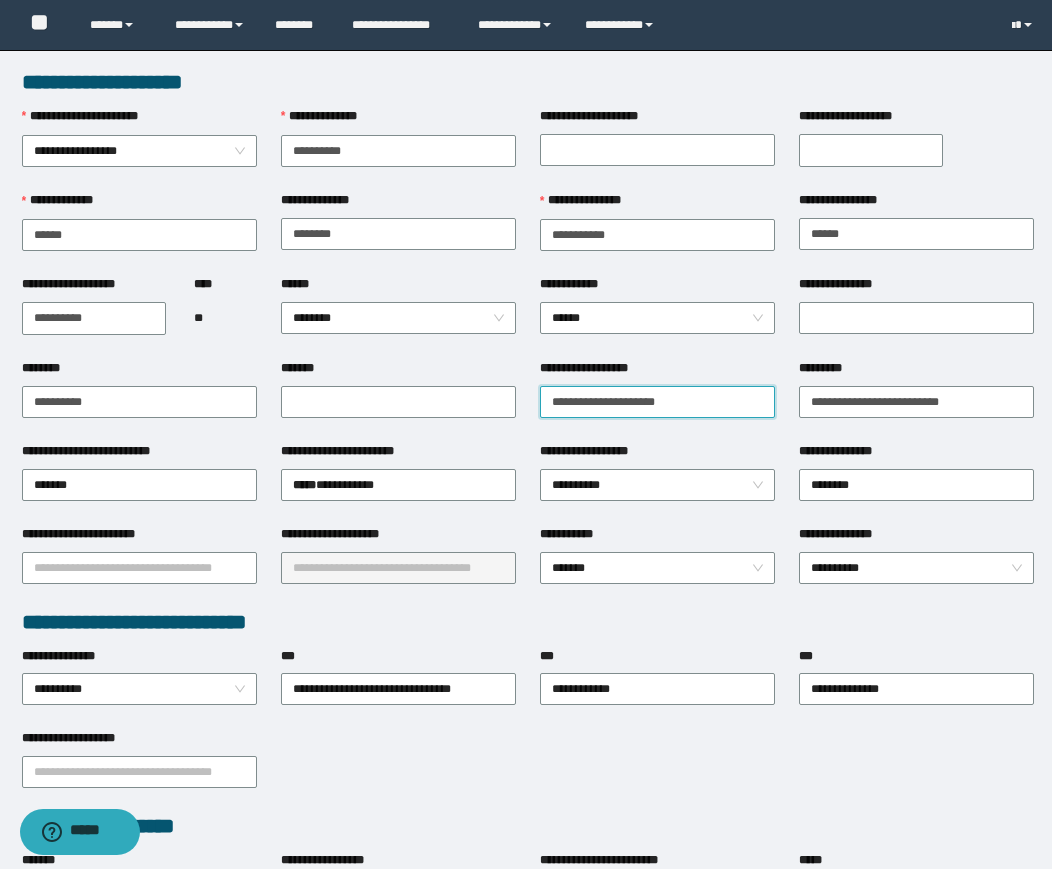 scroll, scrollTop: 0, scrollLeft: 0, axis: both 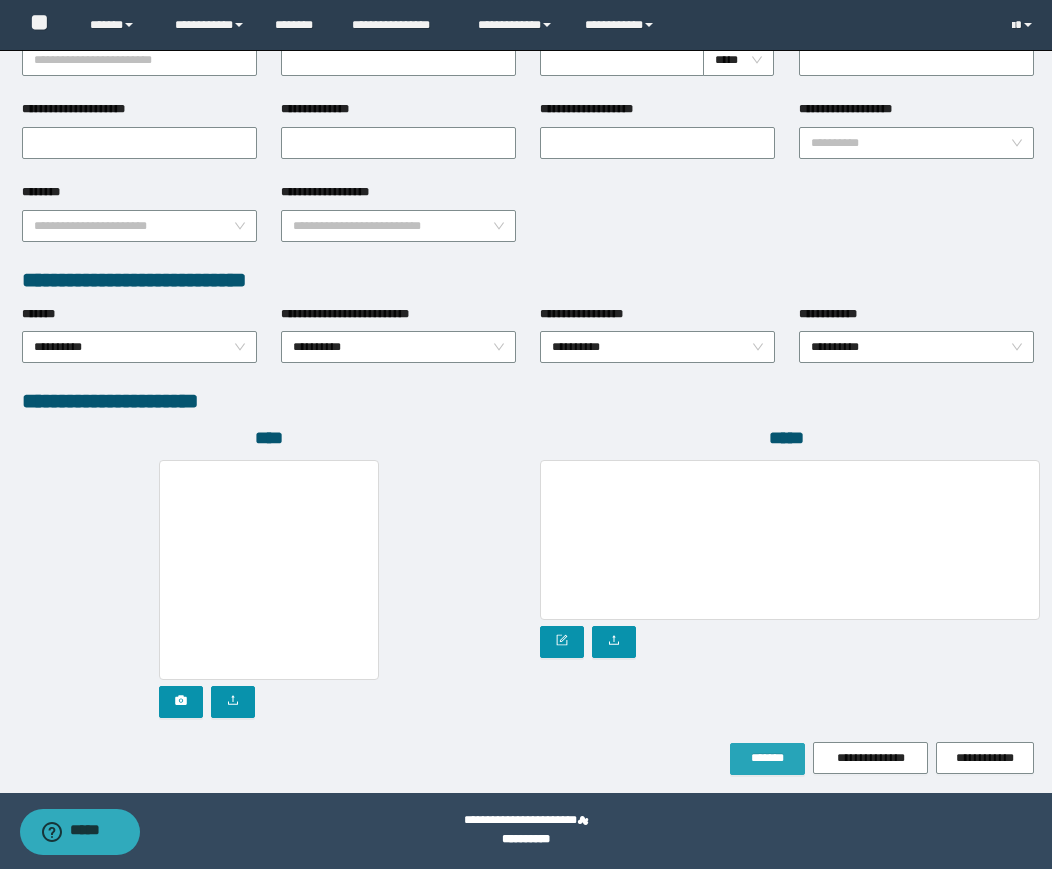 type on "**********" 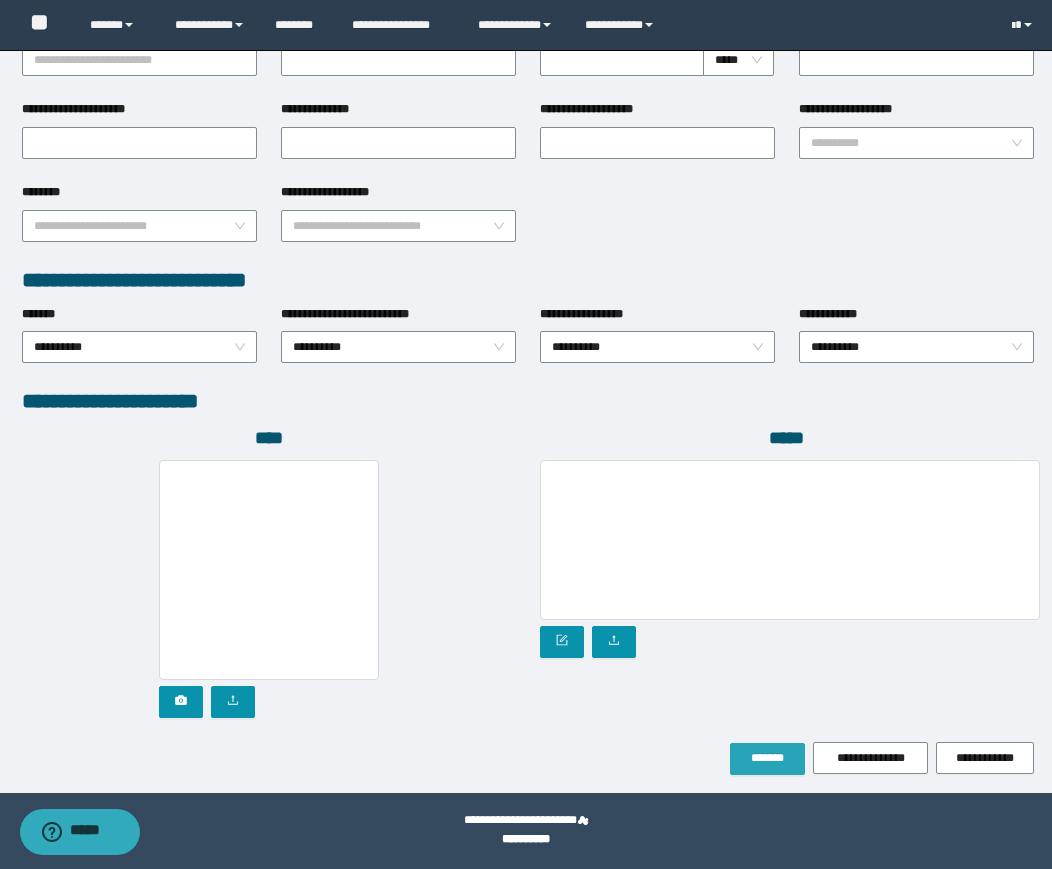 click on "*******" at bounding box center [767, 758] 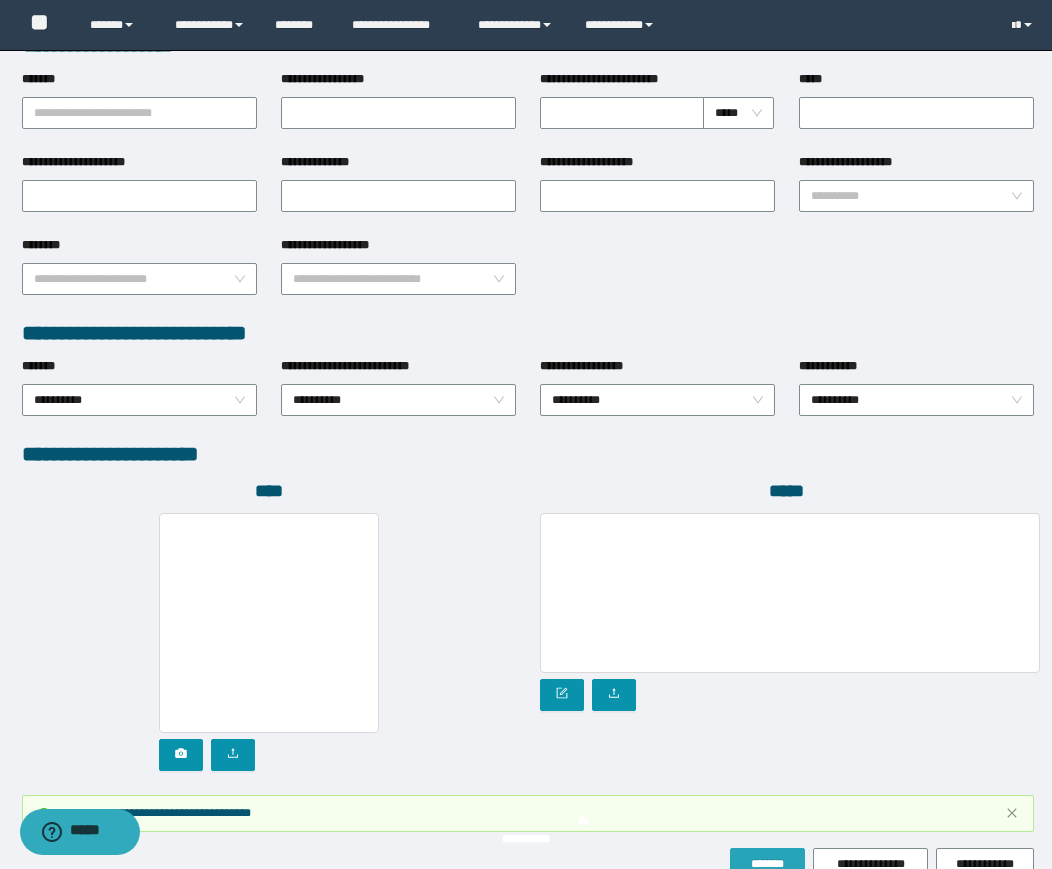 scroll, scrollTop: 887, scrollLeft: 0, axis: vertical 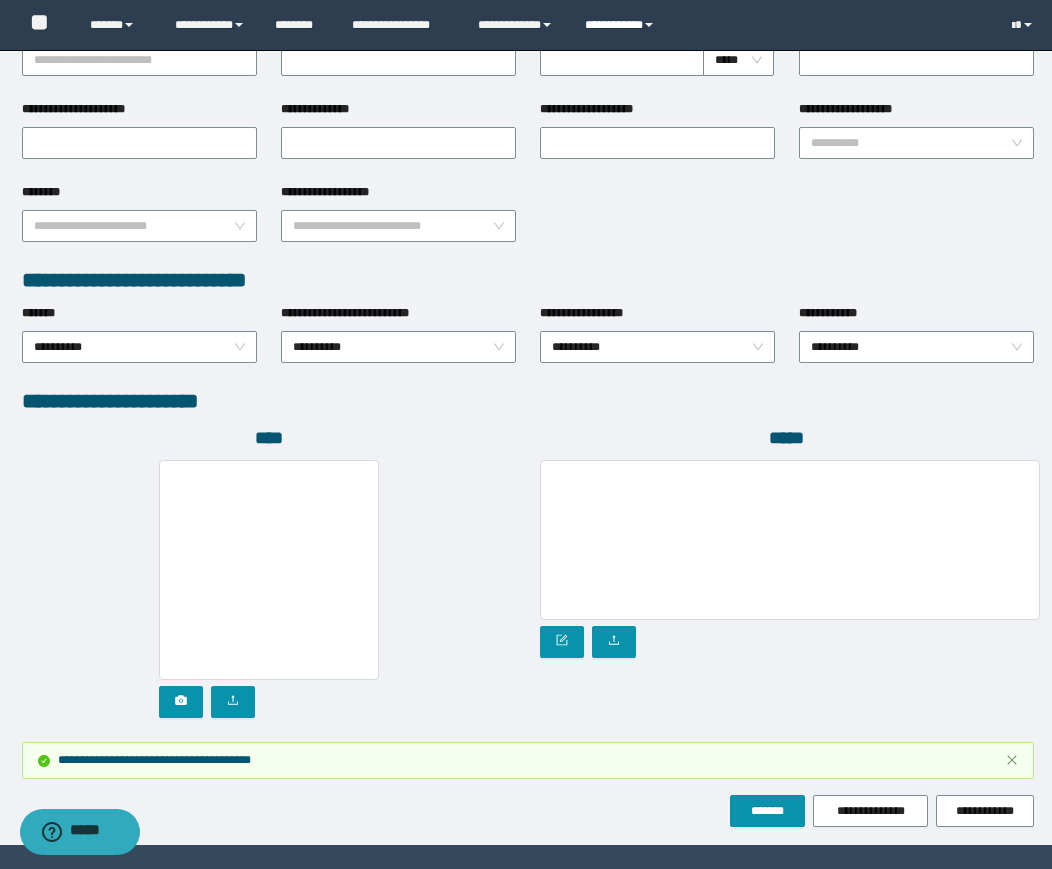 click on "**********" at bounding box center (622, 25) 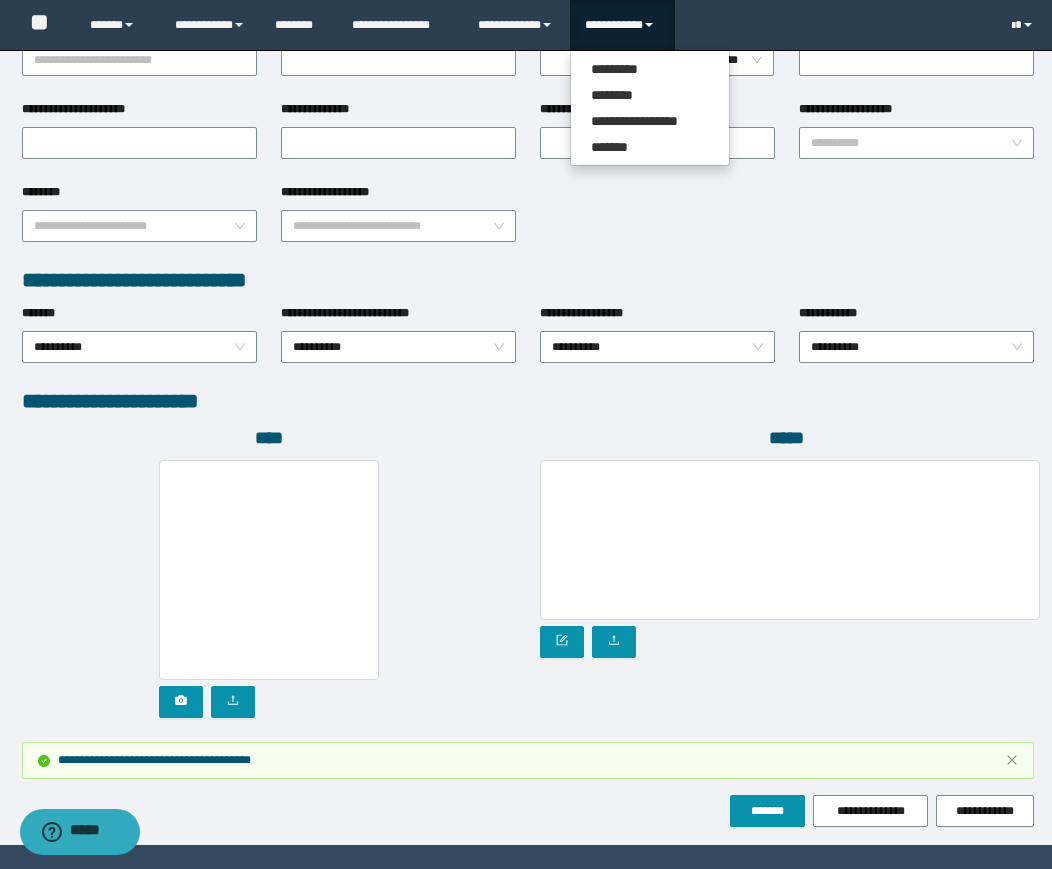click on "**********" at bounding box center [650, 108] 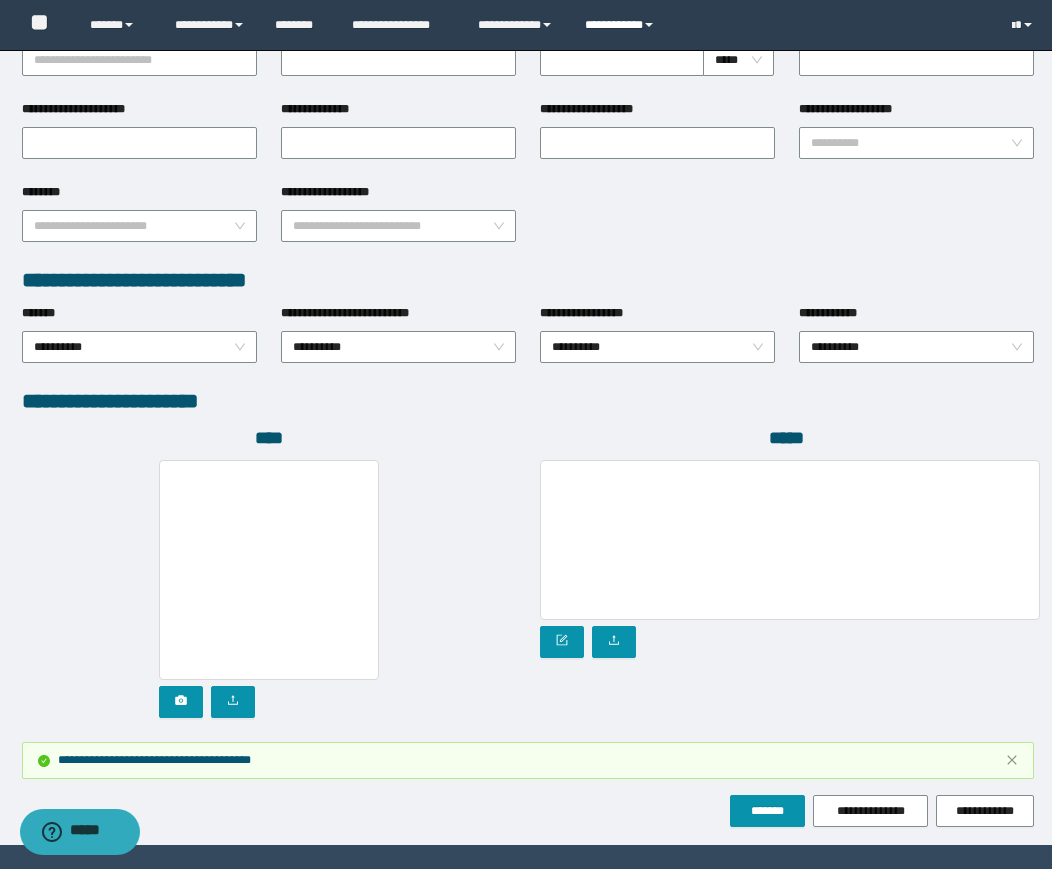 click on "**********" at bounding box center [622, 25] 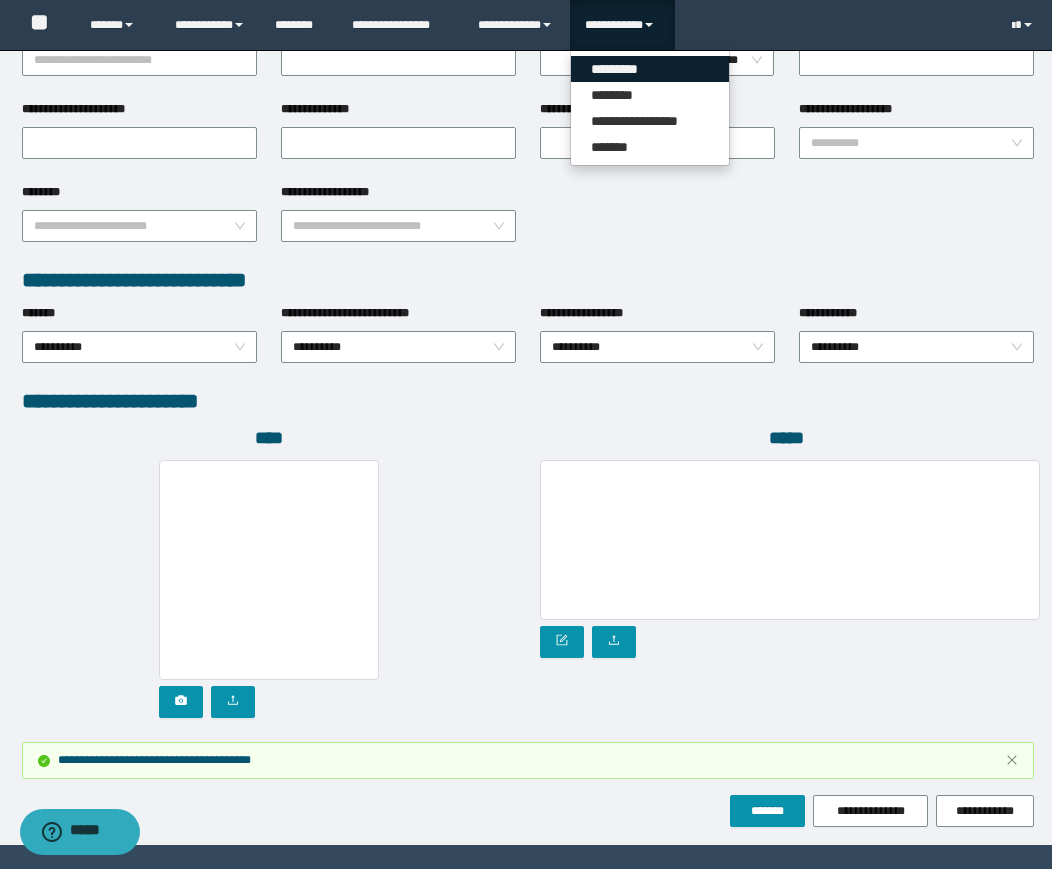 click on "*********" at bounding box center (650, 69) 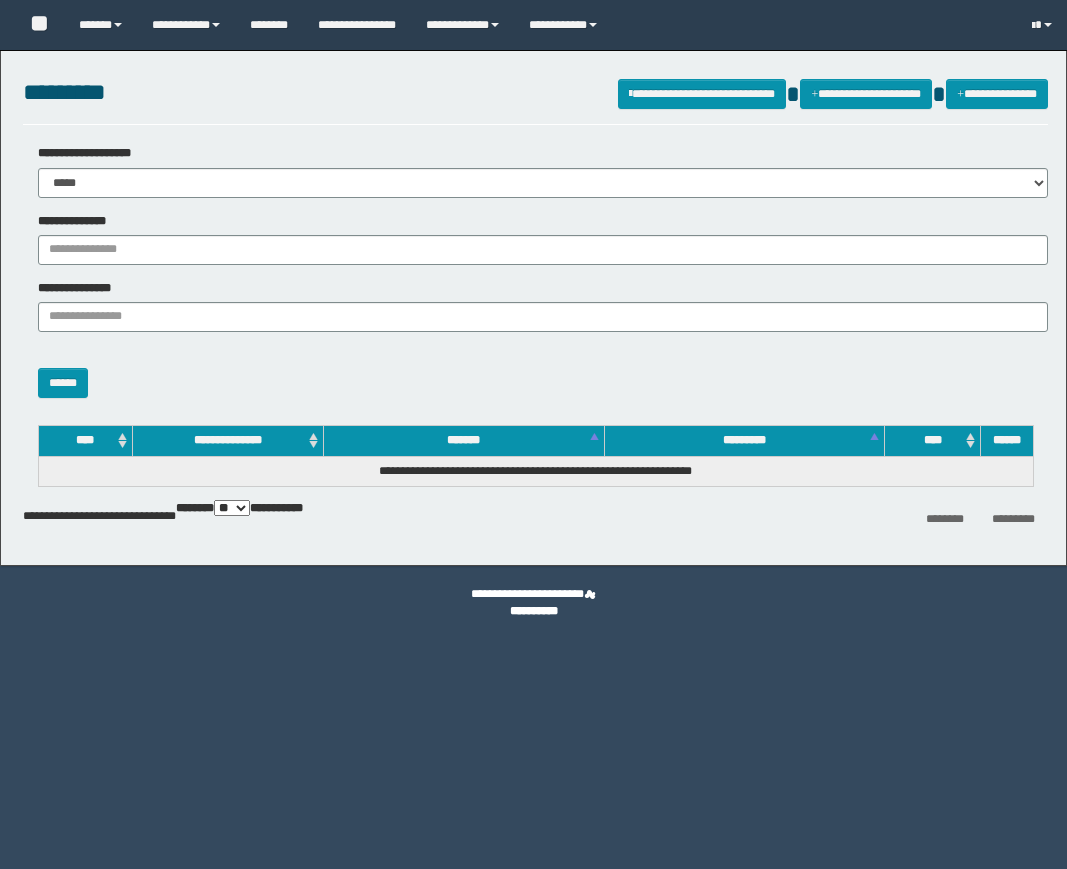 scroll, scrollTop: 0, scrollLeft: 0, axis: both 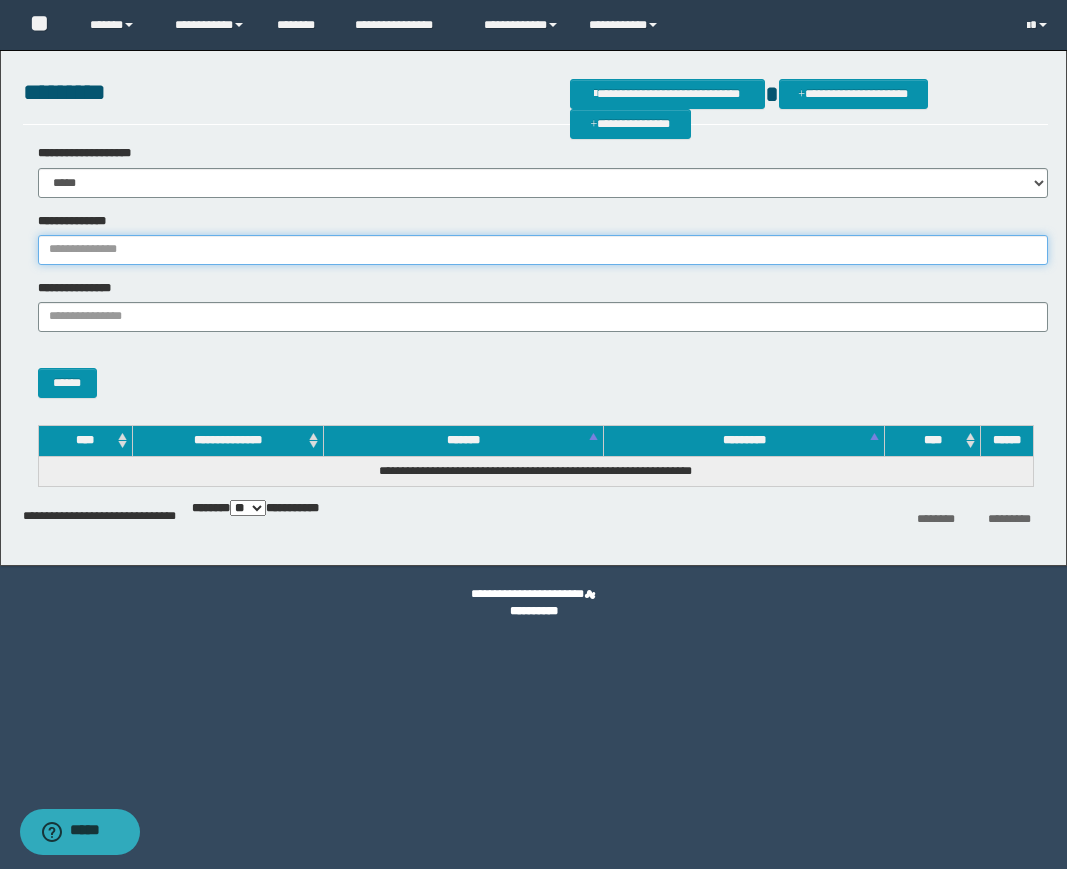 click on "**********" at bounding box center [543, 250] 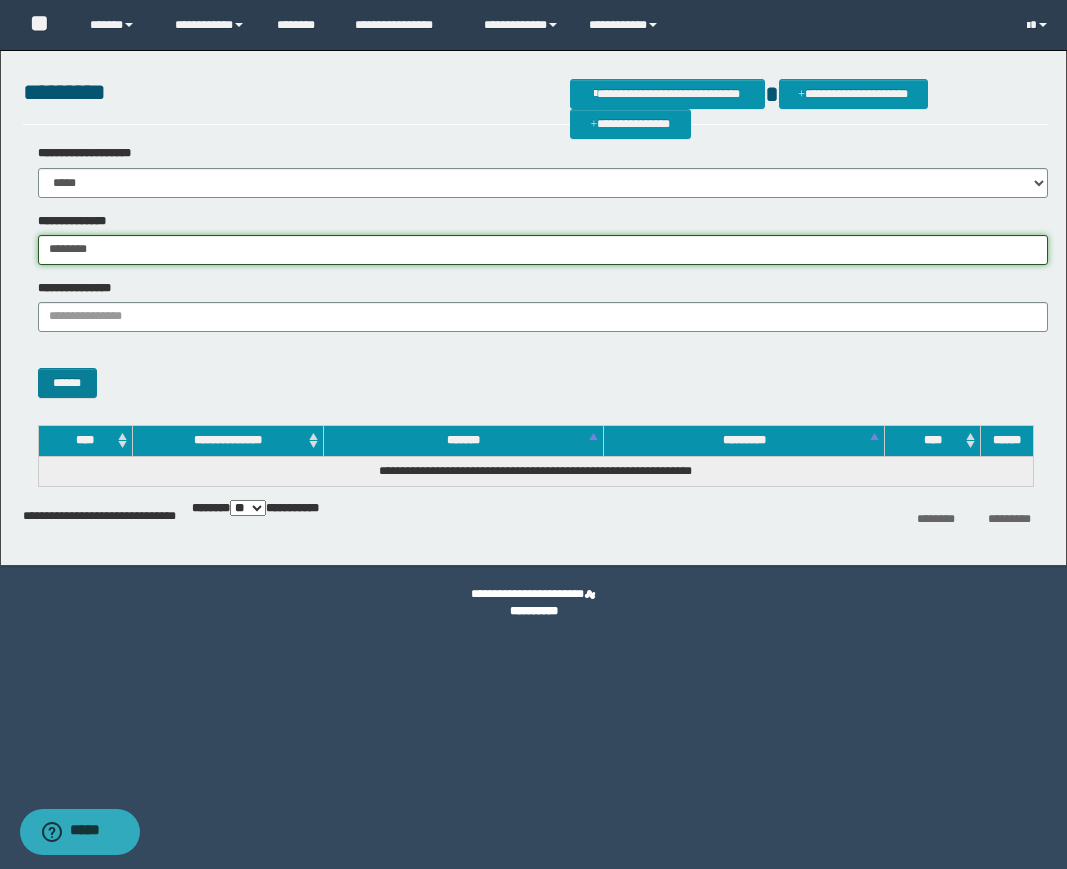 type on "********" 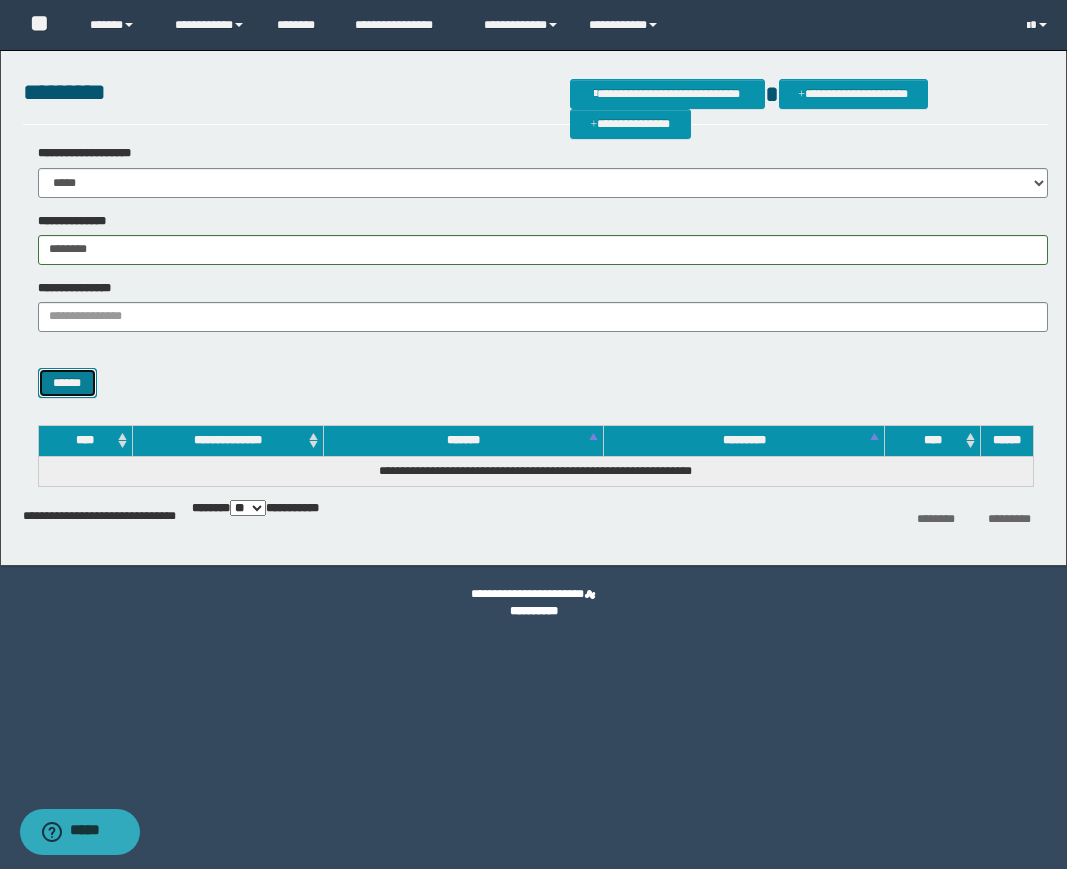 click on "******" at bounding box center [67, 383] 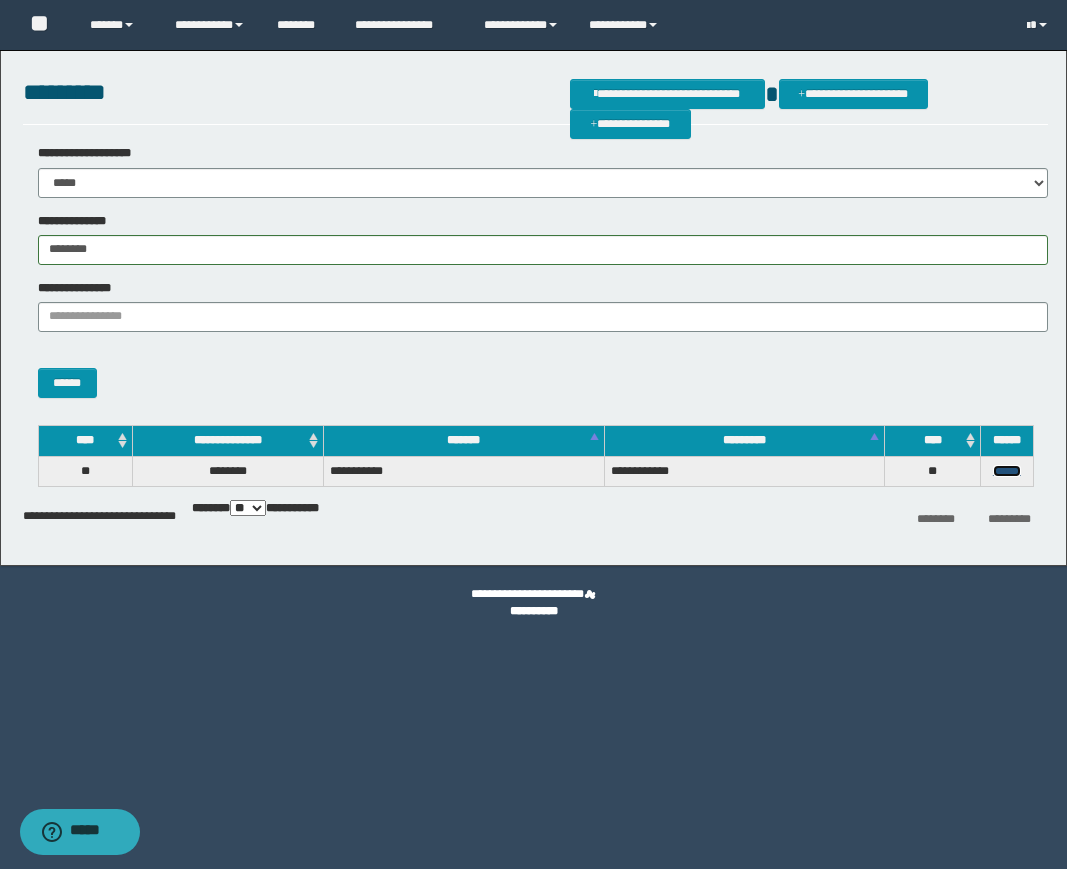 click on "******" at bounding box center (1007, 471) 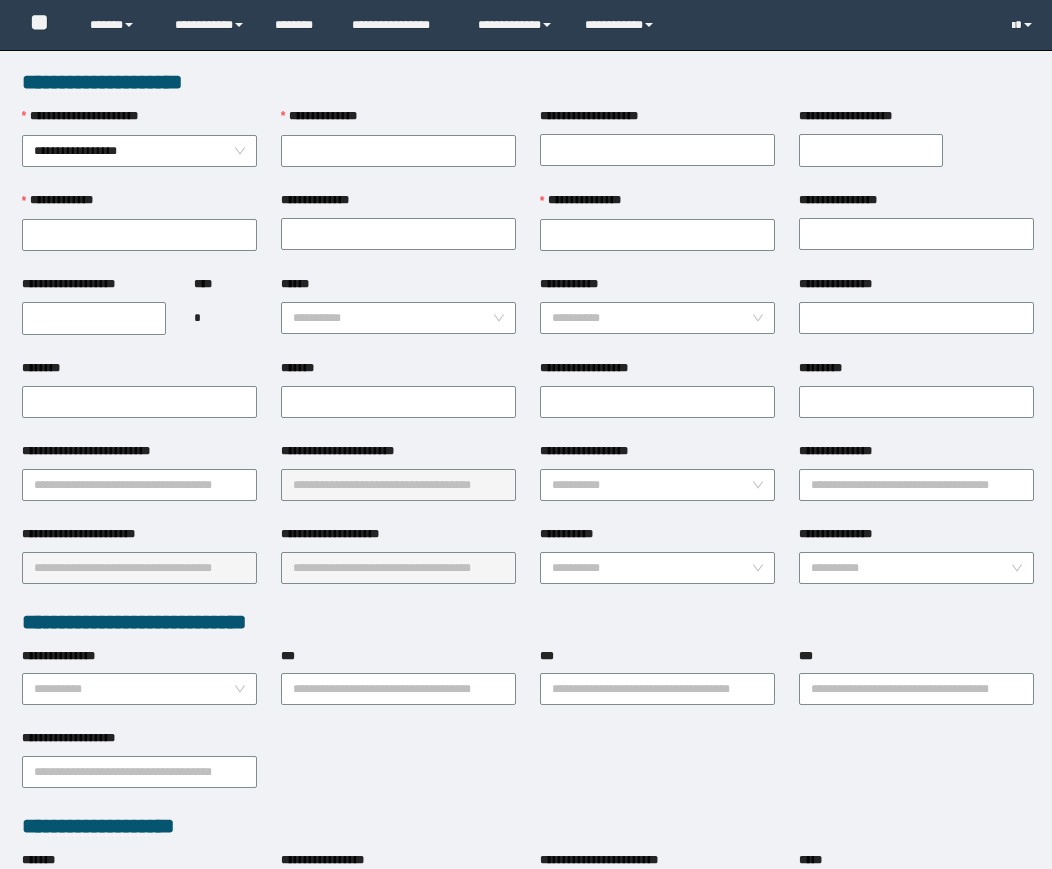 scroll, scrollTop: 0, scrollLeft: 0, axis: both 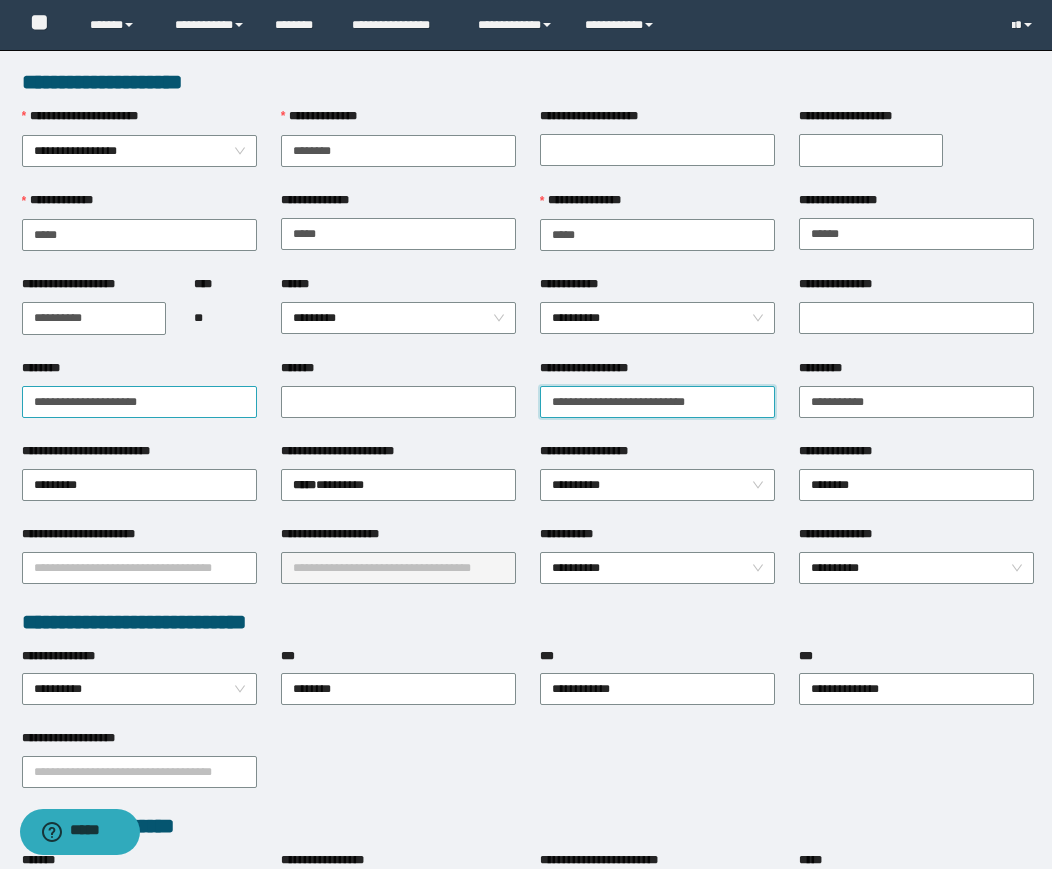 drag, startPoint x: 709, startPoint y: 402, endPoint x: 228, endPoint y: 403, distance: 481.00104 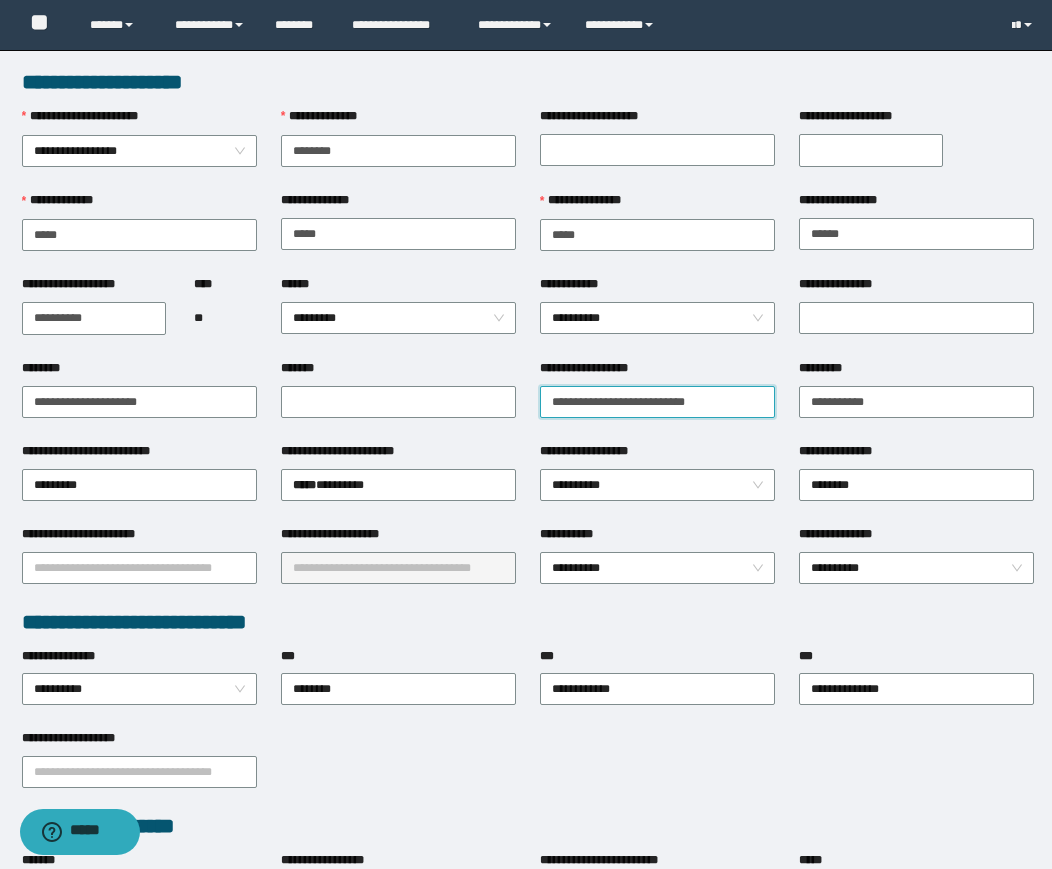 paste on "**********" 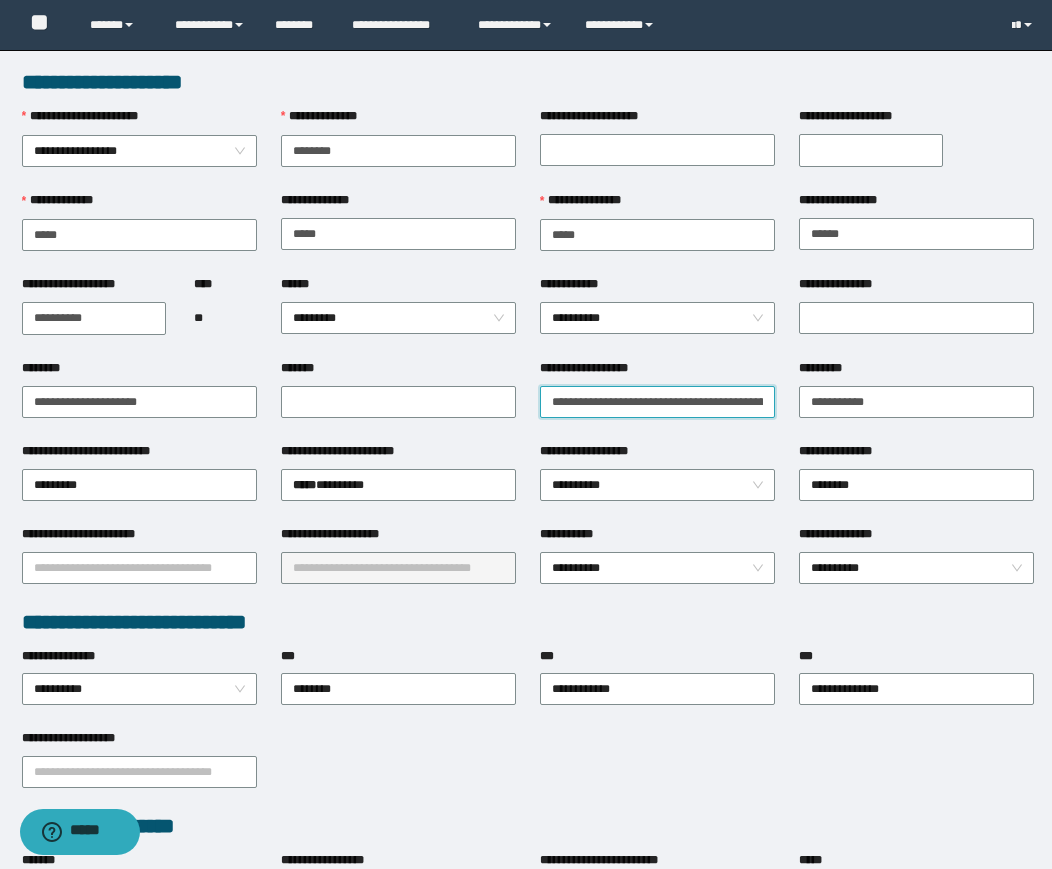 scroll, scrollTop: 0, scrollLeft: 80, axis: horizontal 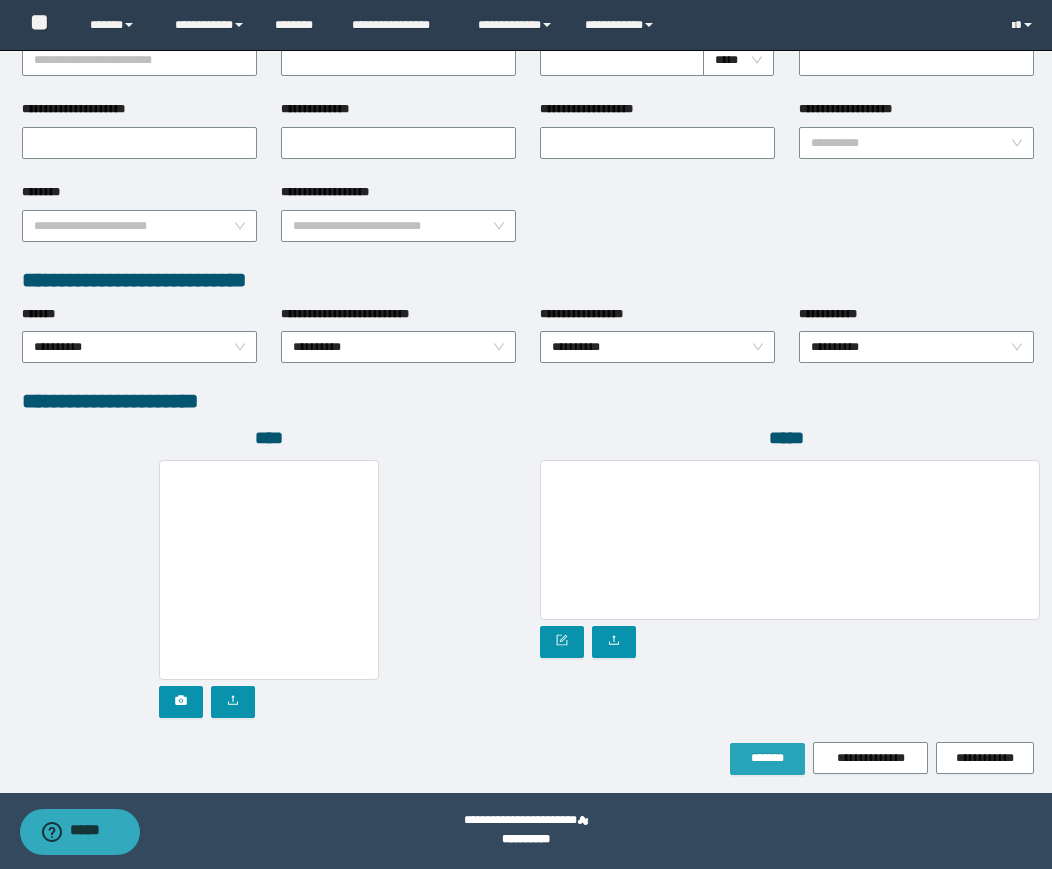 type on "**********" 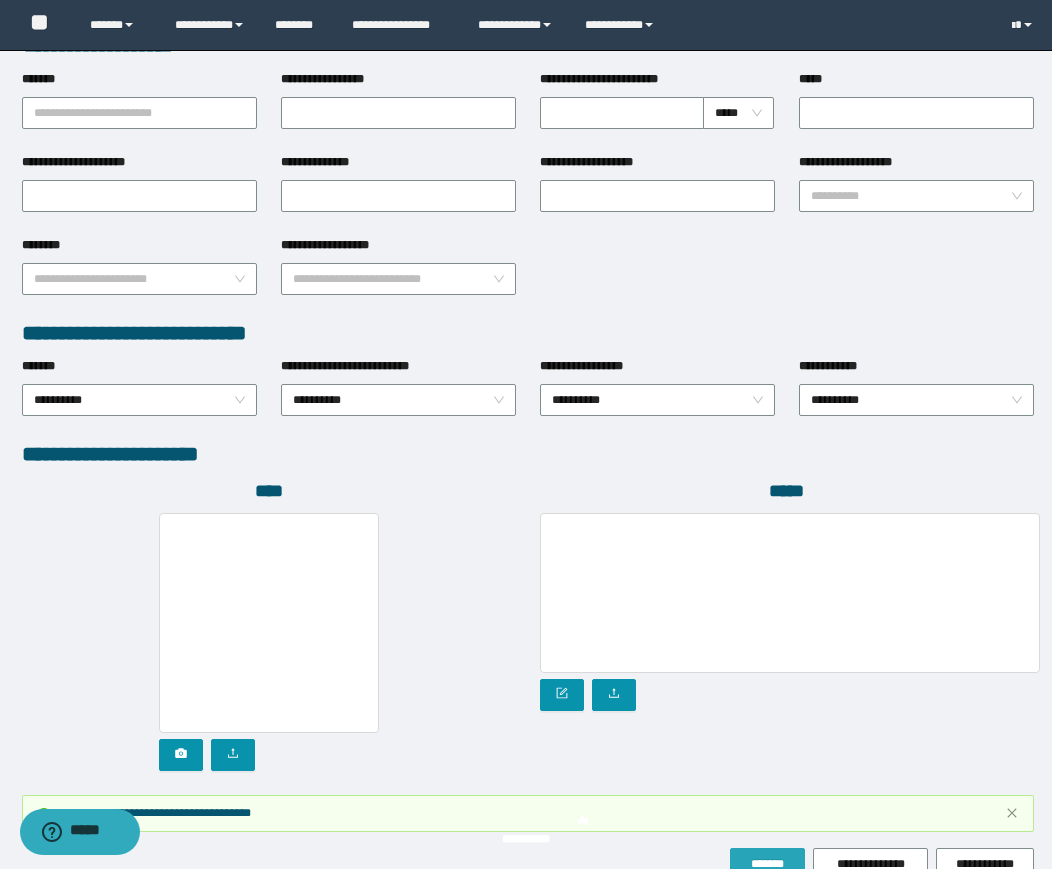 scroll, scrollTop: 887, scrollLeft: 0, axis: vertical 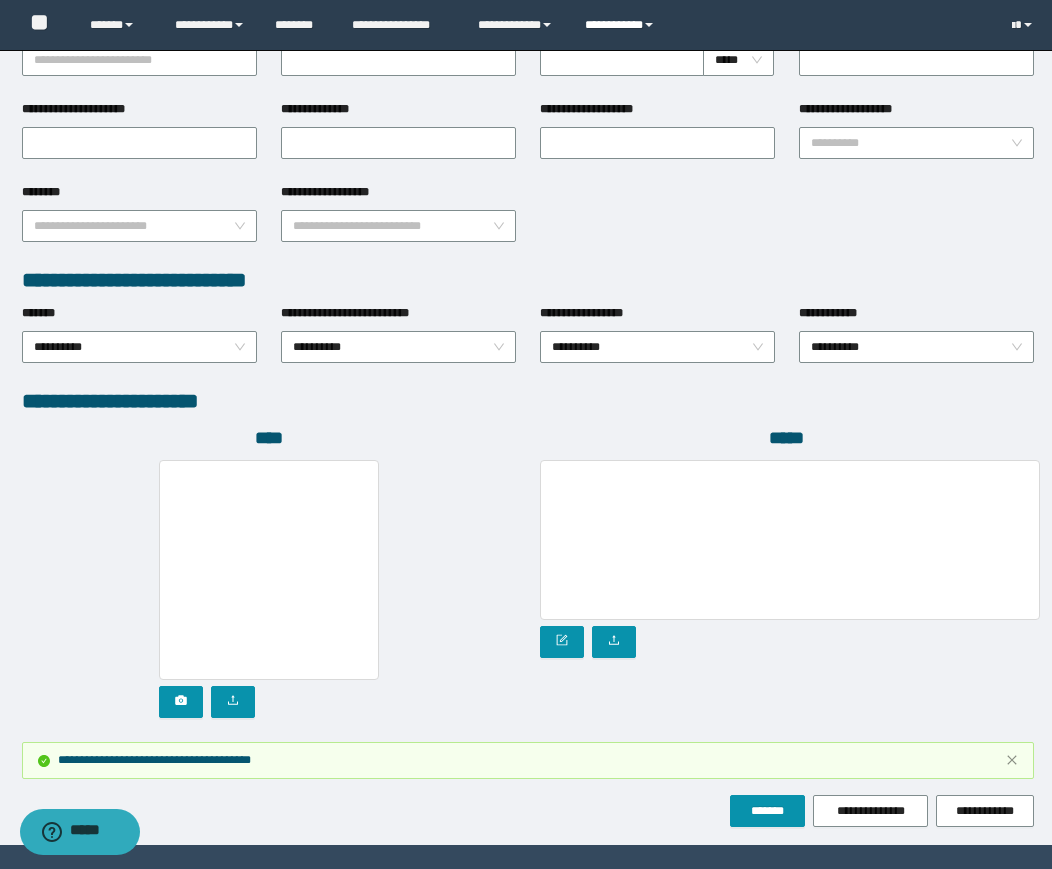 click on "**********" at bounding box center (622, 25) 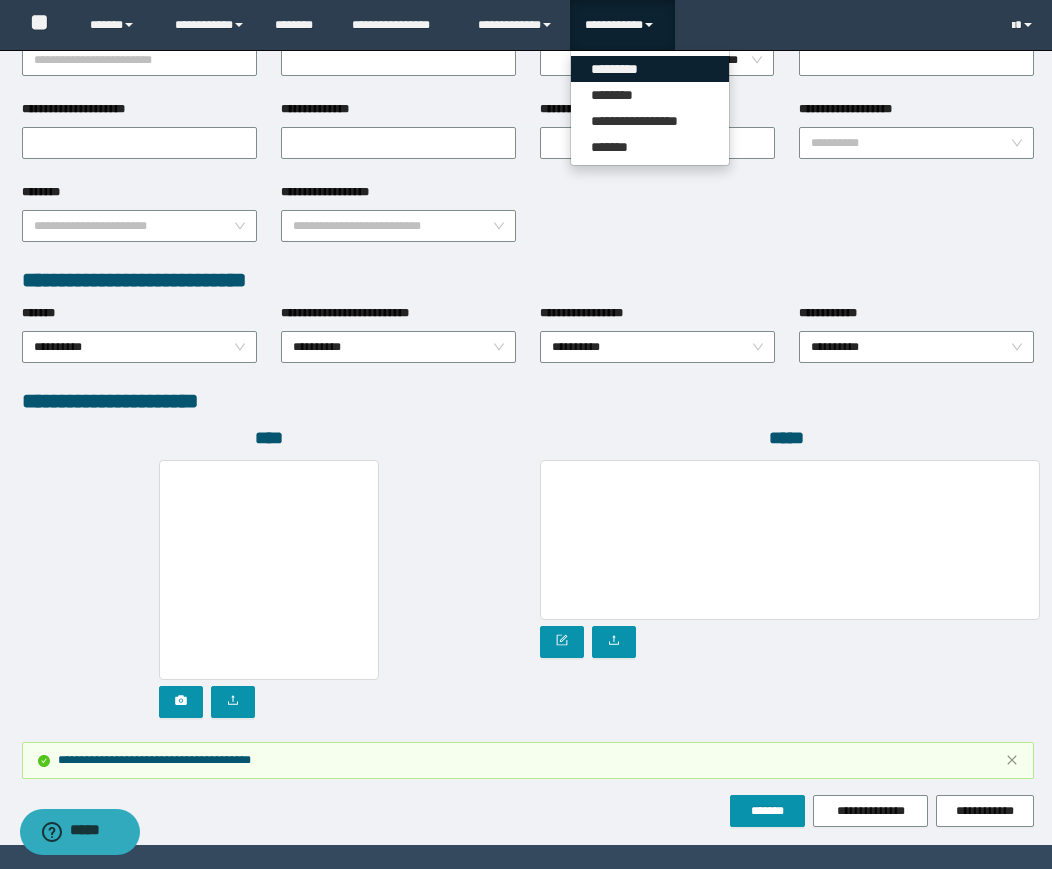 click on "*********" at bounding box center (650, 69) 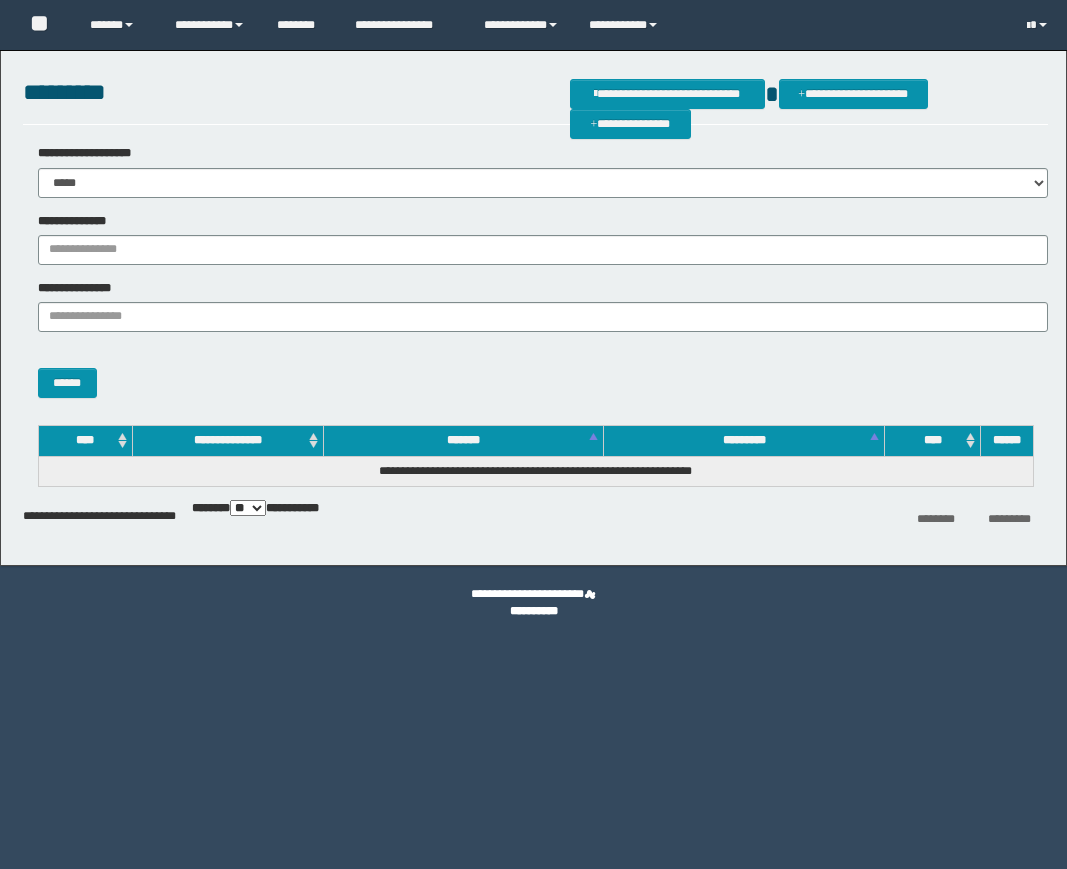 scroll, scrollTop: 0, scrollLeft: 0, axis: both 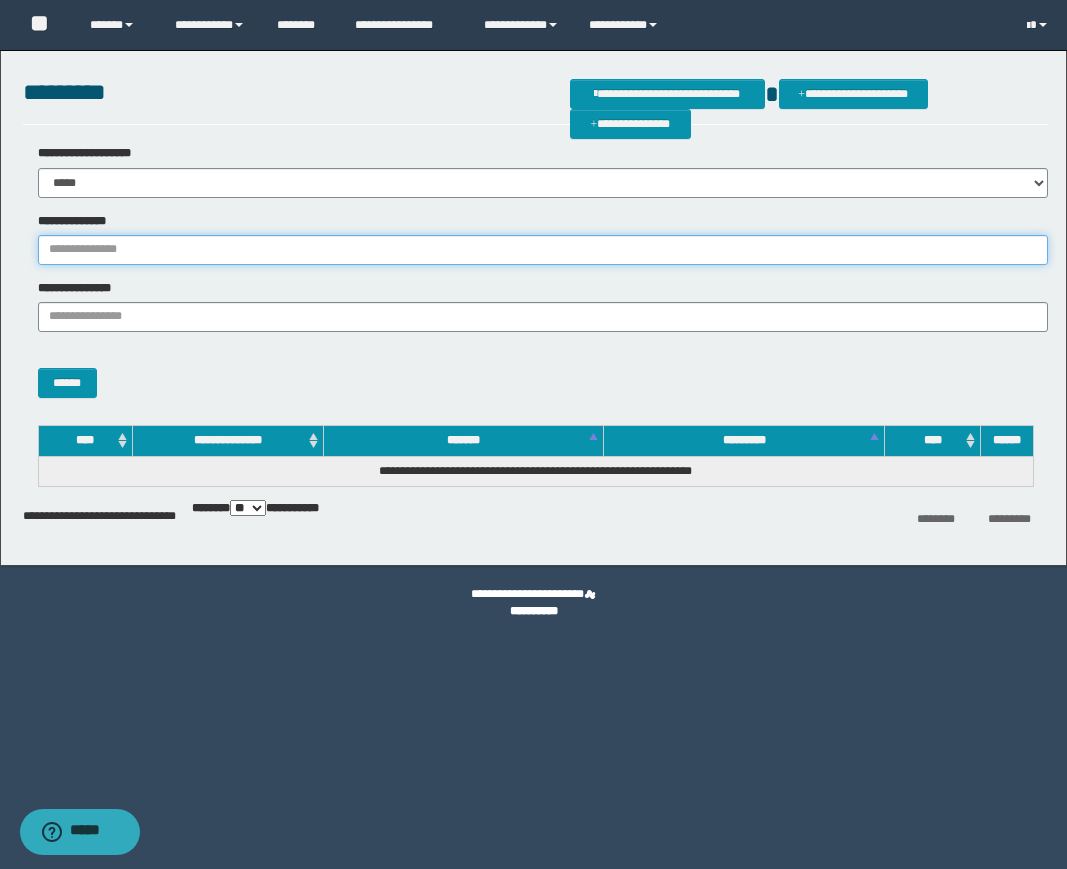 click on "**********" at bounding box center (543, 250) 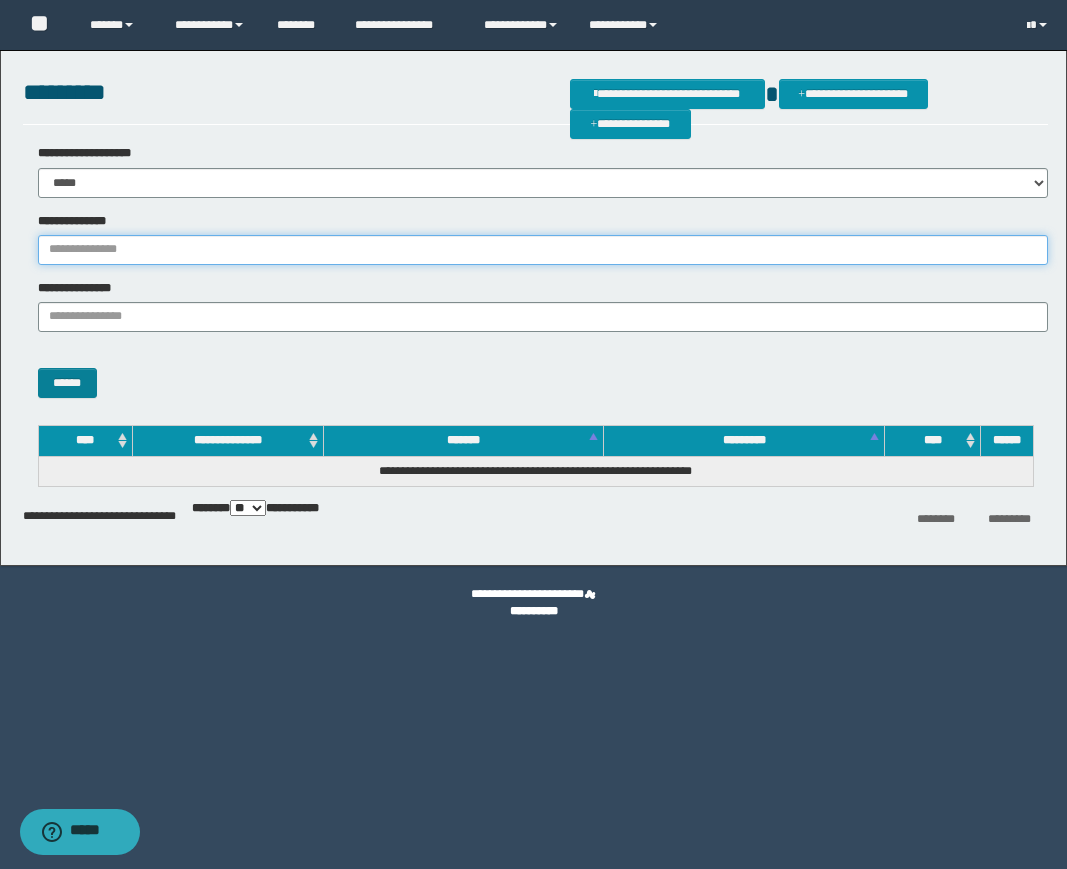 paste on "**********" 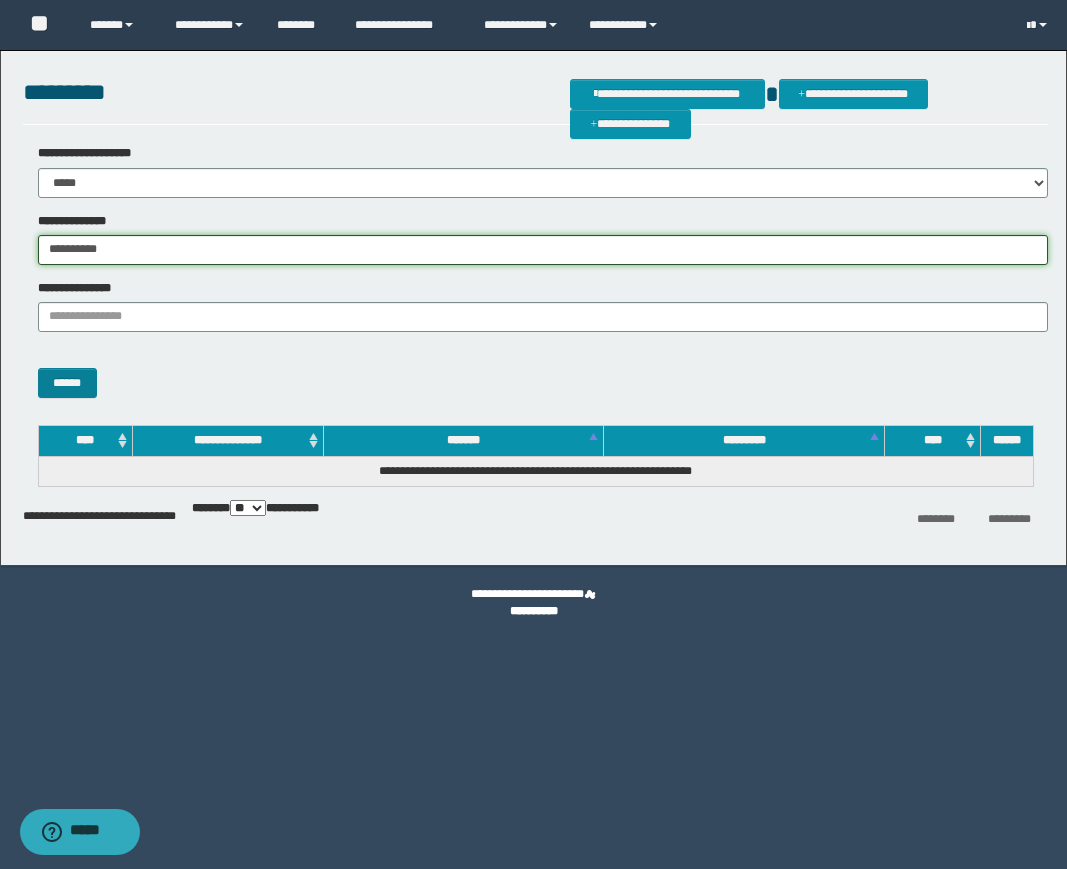 type on "**********" 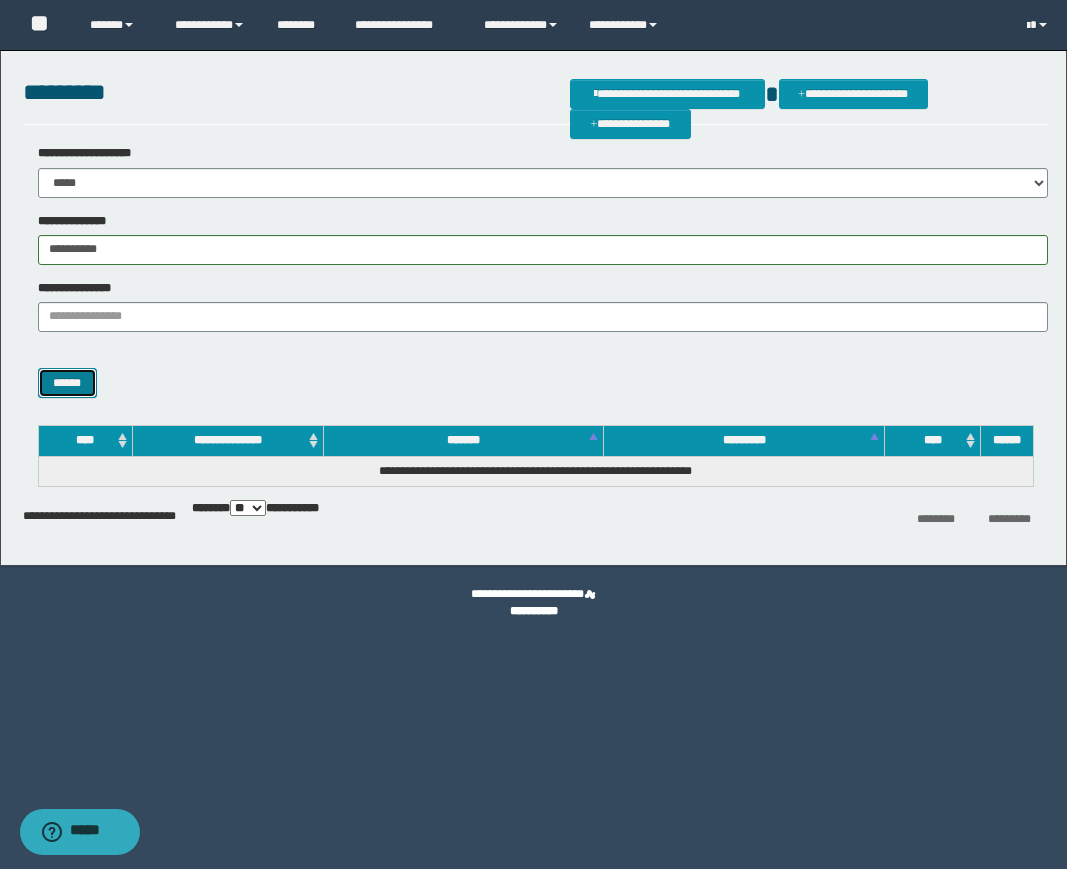 click on "******" at bounding box center [67, 383] 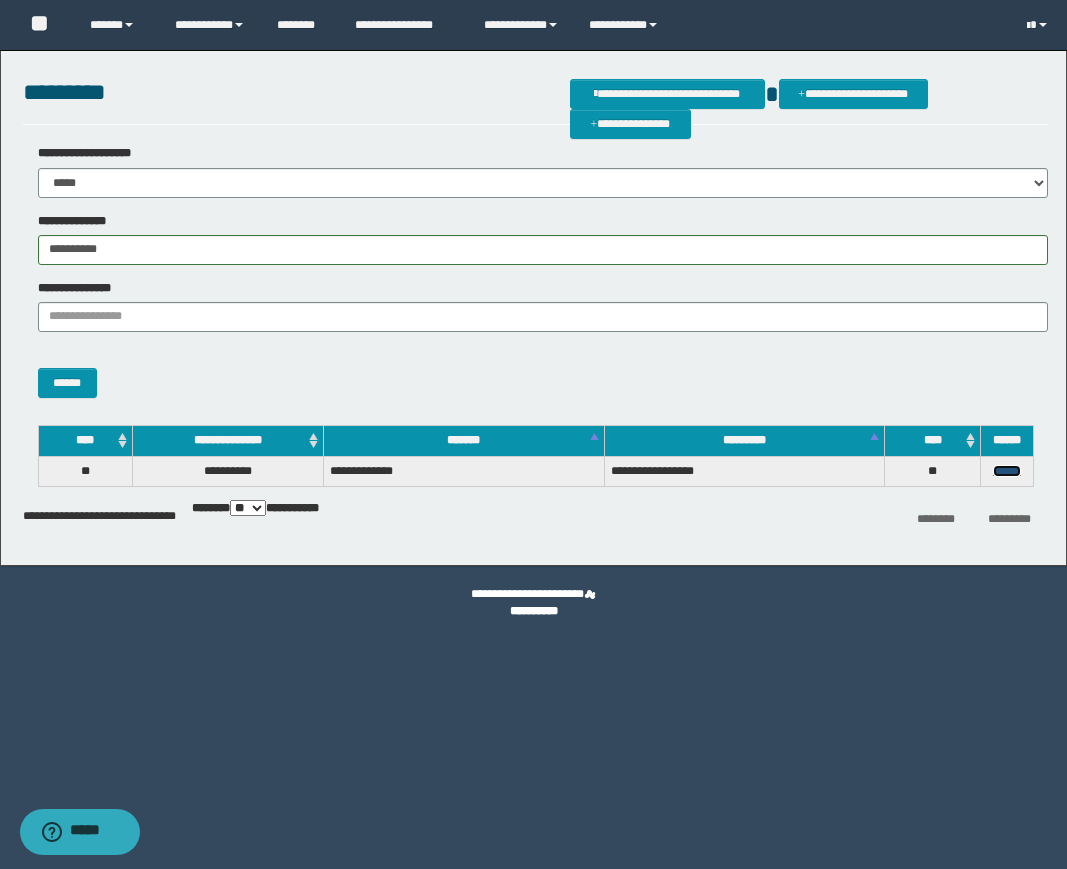 click on "******" at bounding box center [1007, 471] 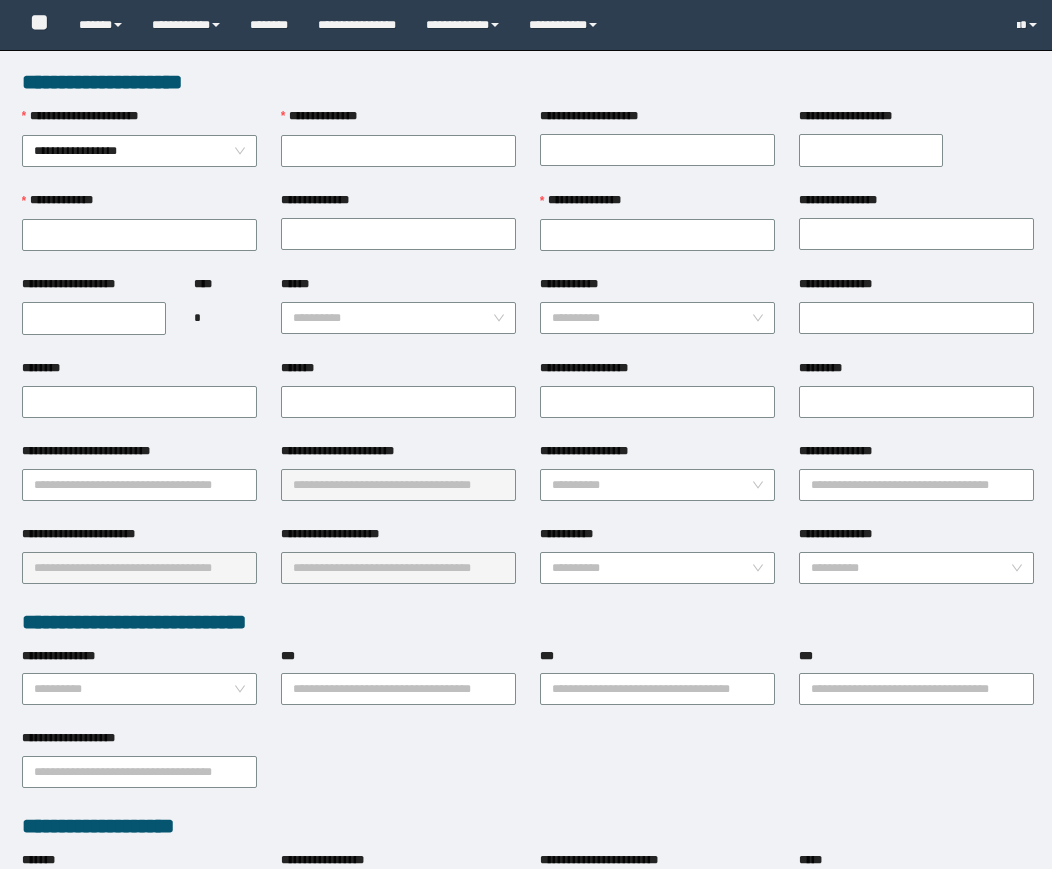 scroll, scrollTop: 0, scrollLeft: 0, axis: both 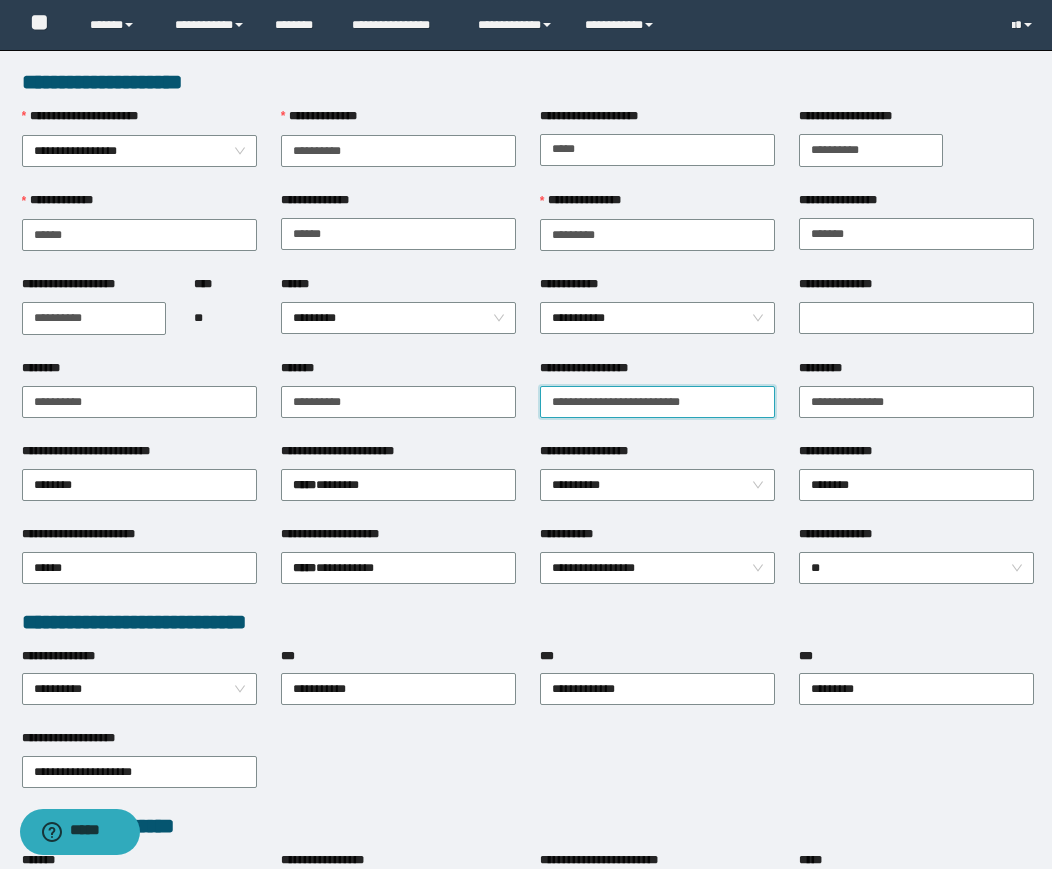 click on "**********" at bounding box center [657, 402] 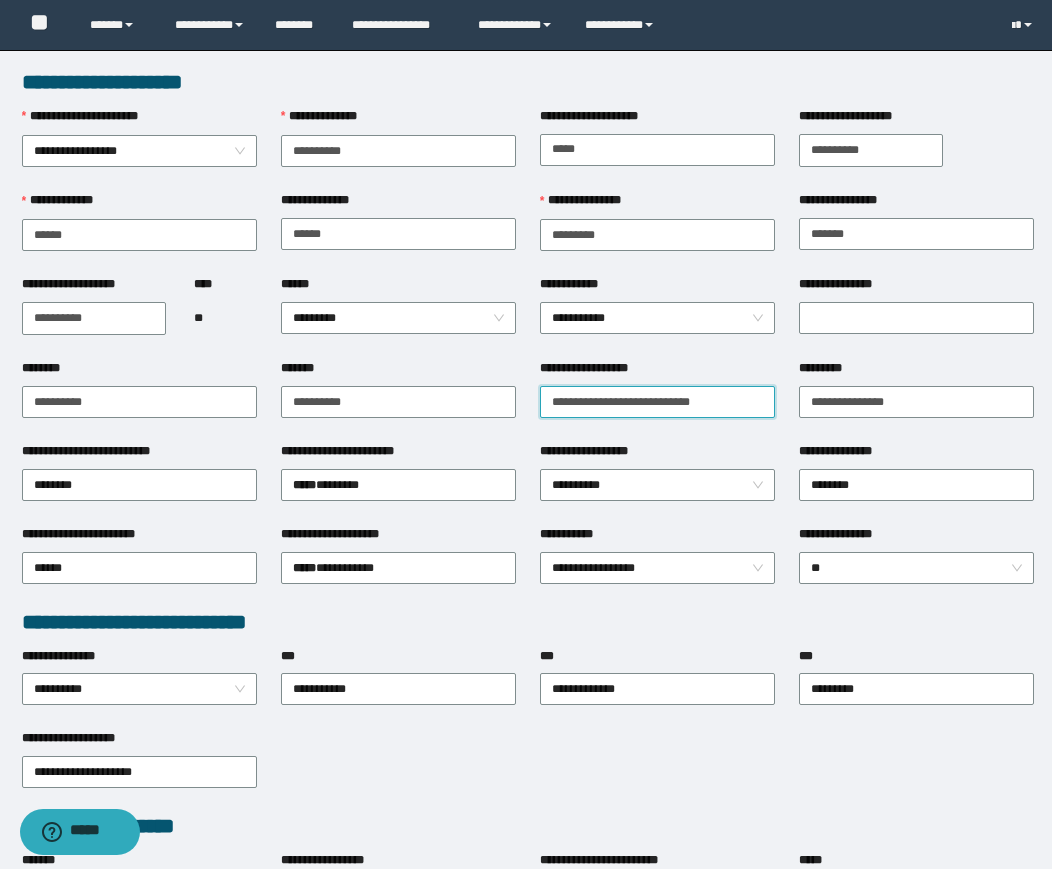 paste on "**********" 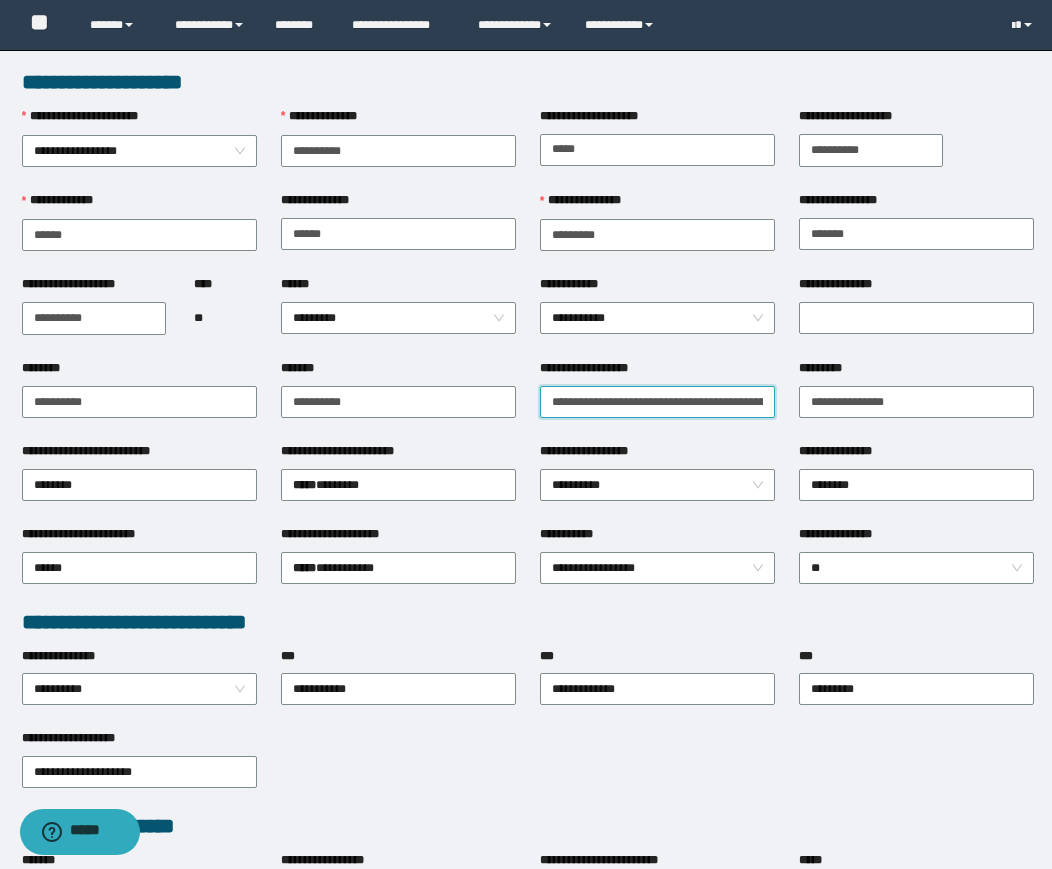 scroll, scrollTop: 0, scrollLeft: 100, axis: horizontal 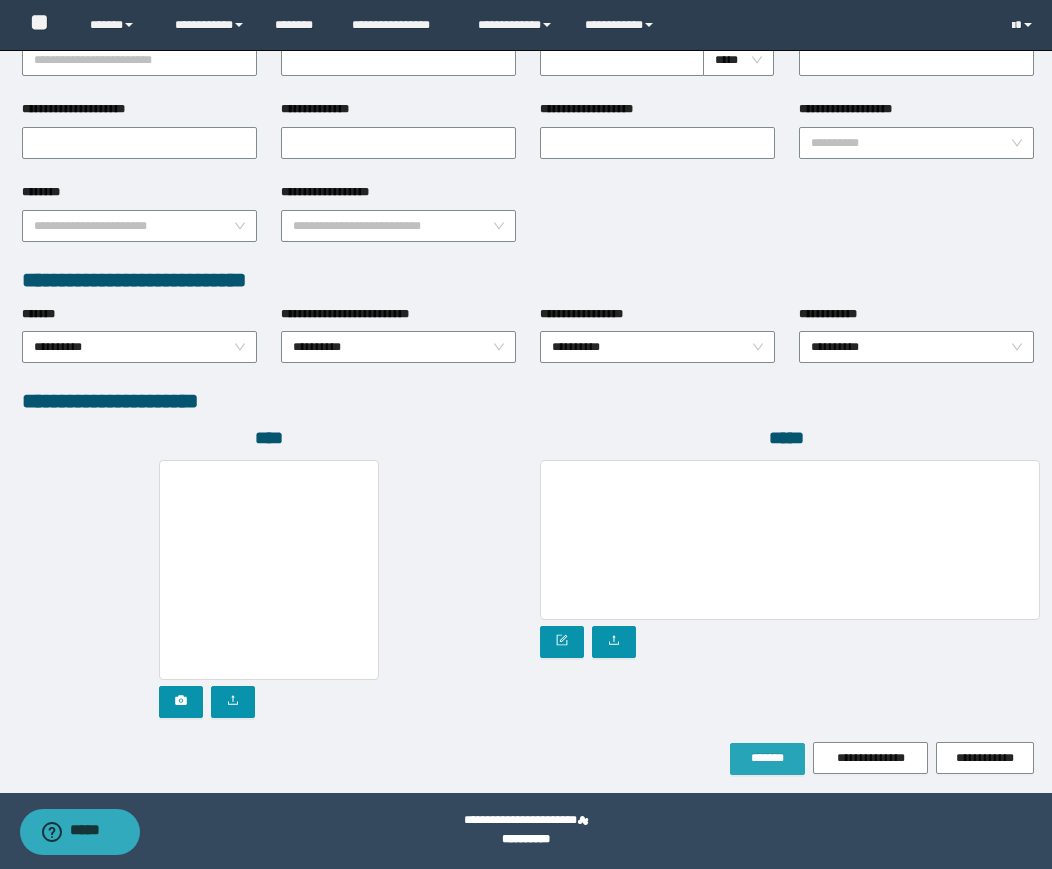 type on "**********" 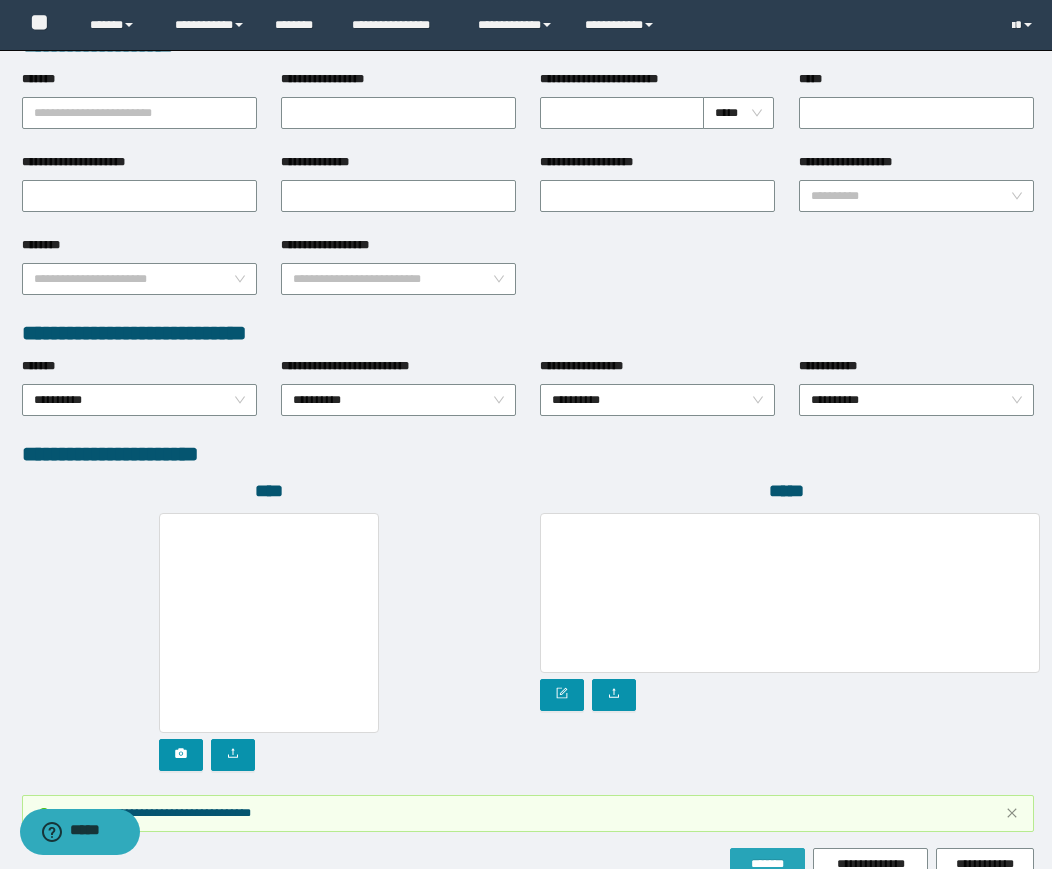scroll, scrollTop: 887, scrollLeft: 0, axis: vertical 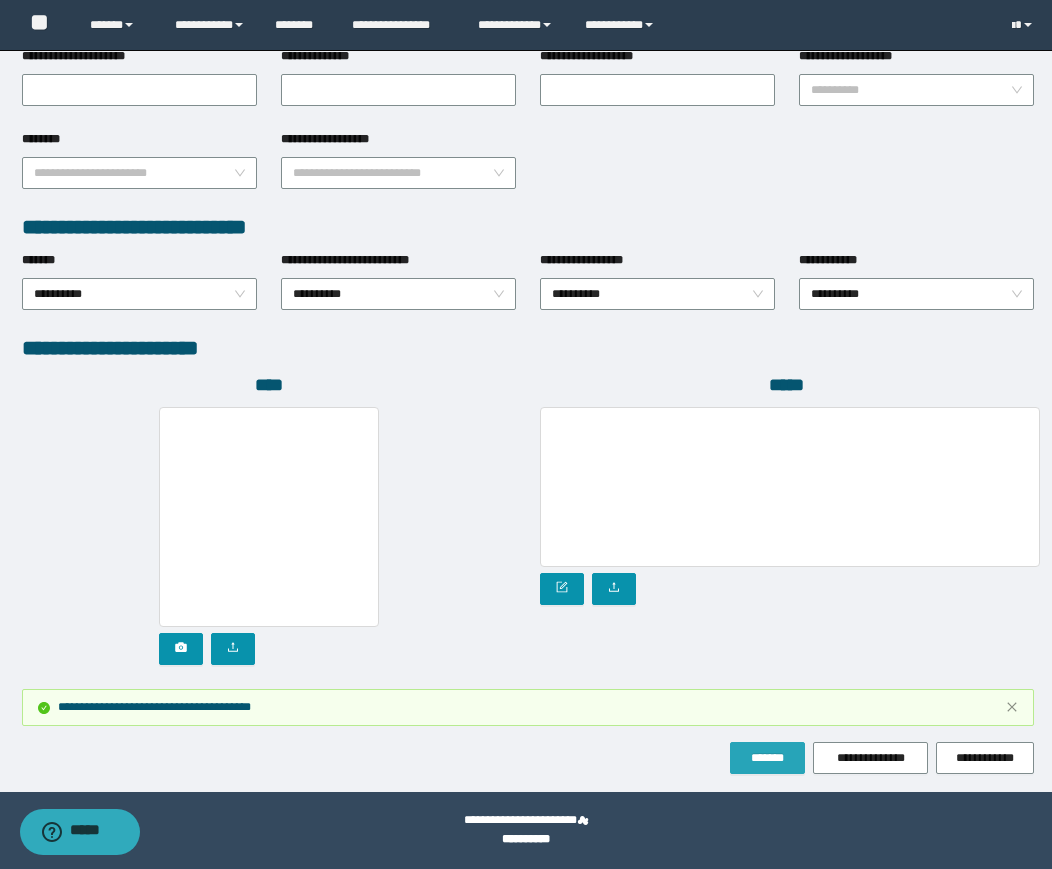 drag, startPoint x: 773, startPoint y: 769, endPoint x: 747, endPoint y: 575, distance: 195.73451 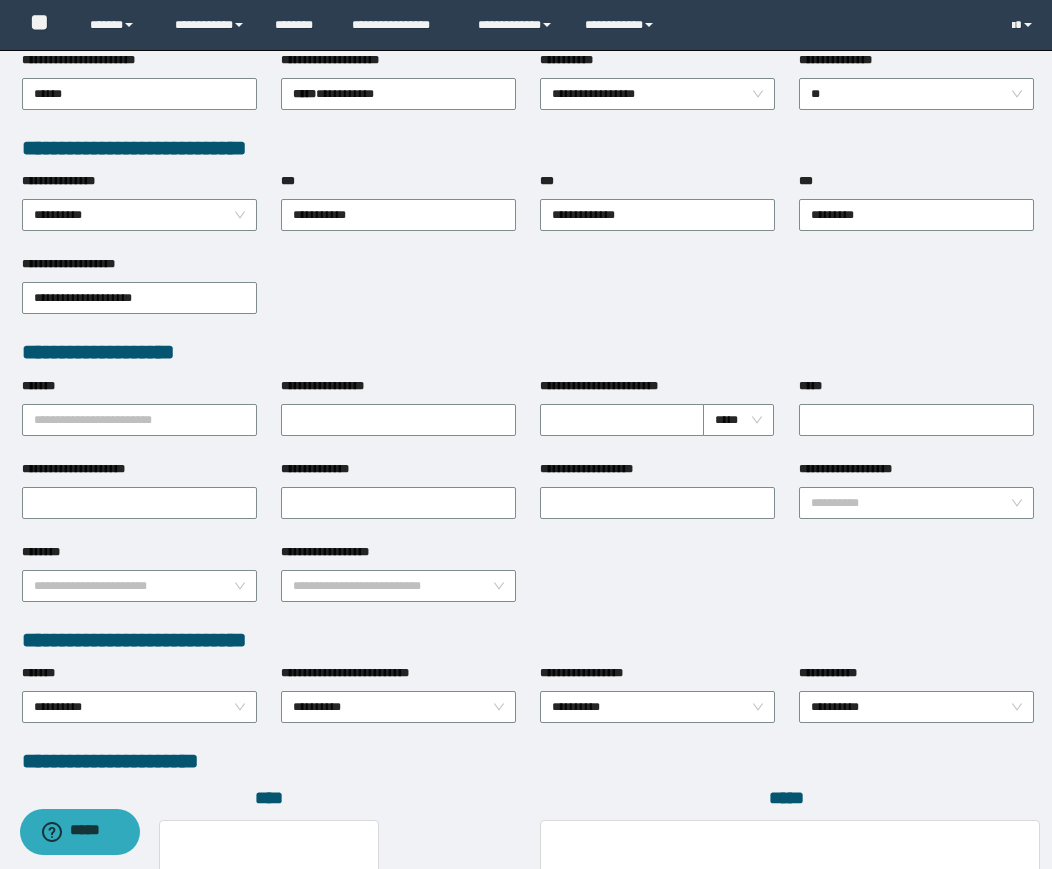 scroll, scrollTop: 140, scrollLeft: 0, axis: vertical 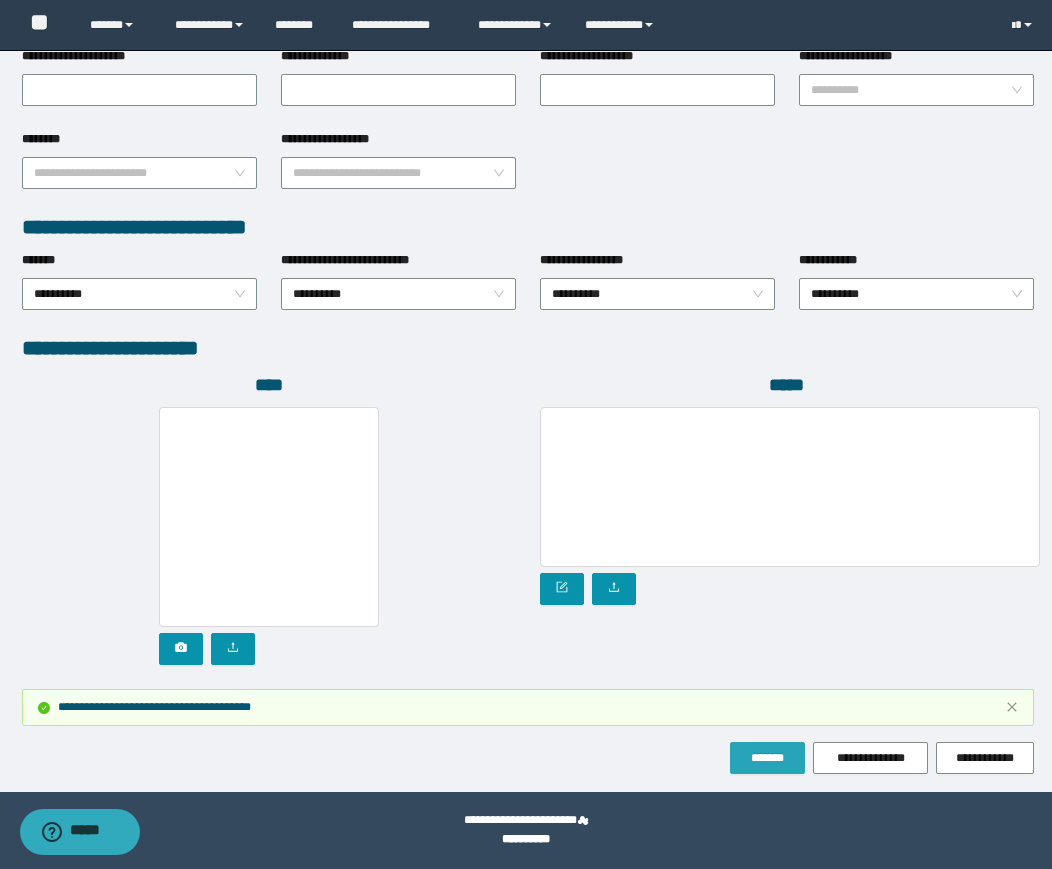 click on "*******" at bounding box center (767, 758) 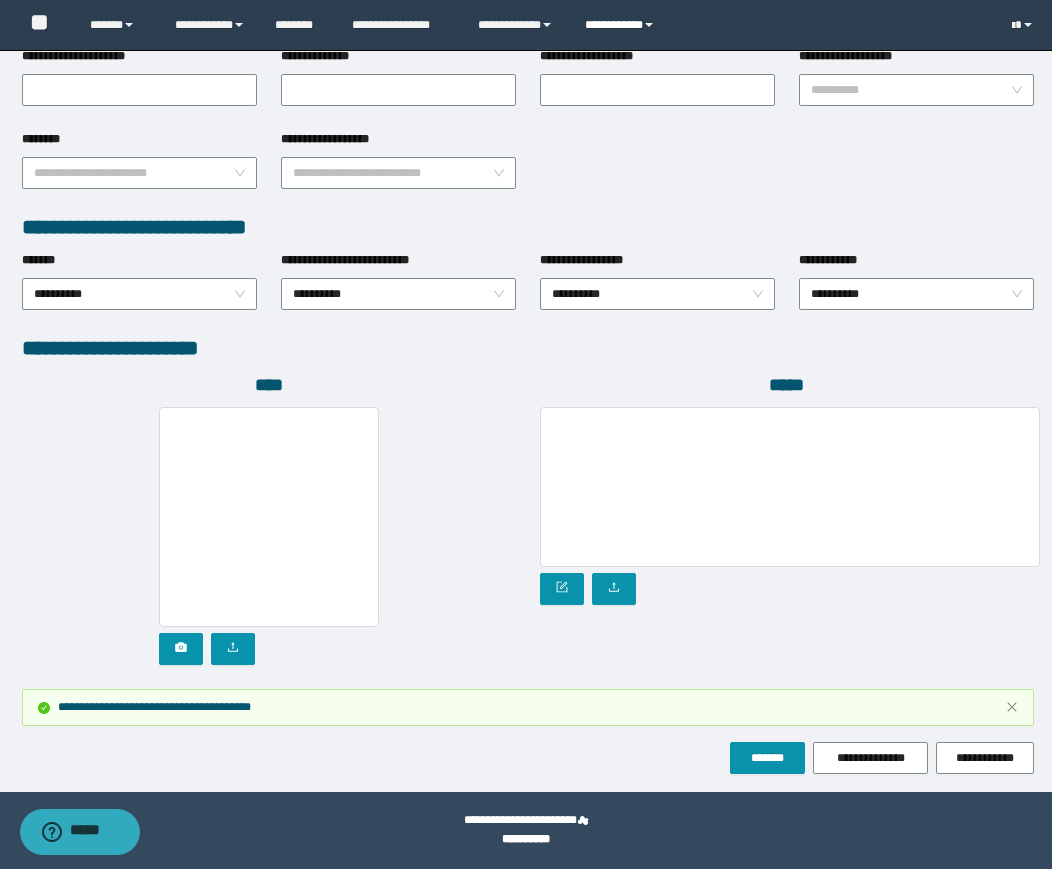 click on "**********" at bounding box center [622, 25] 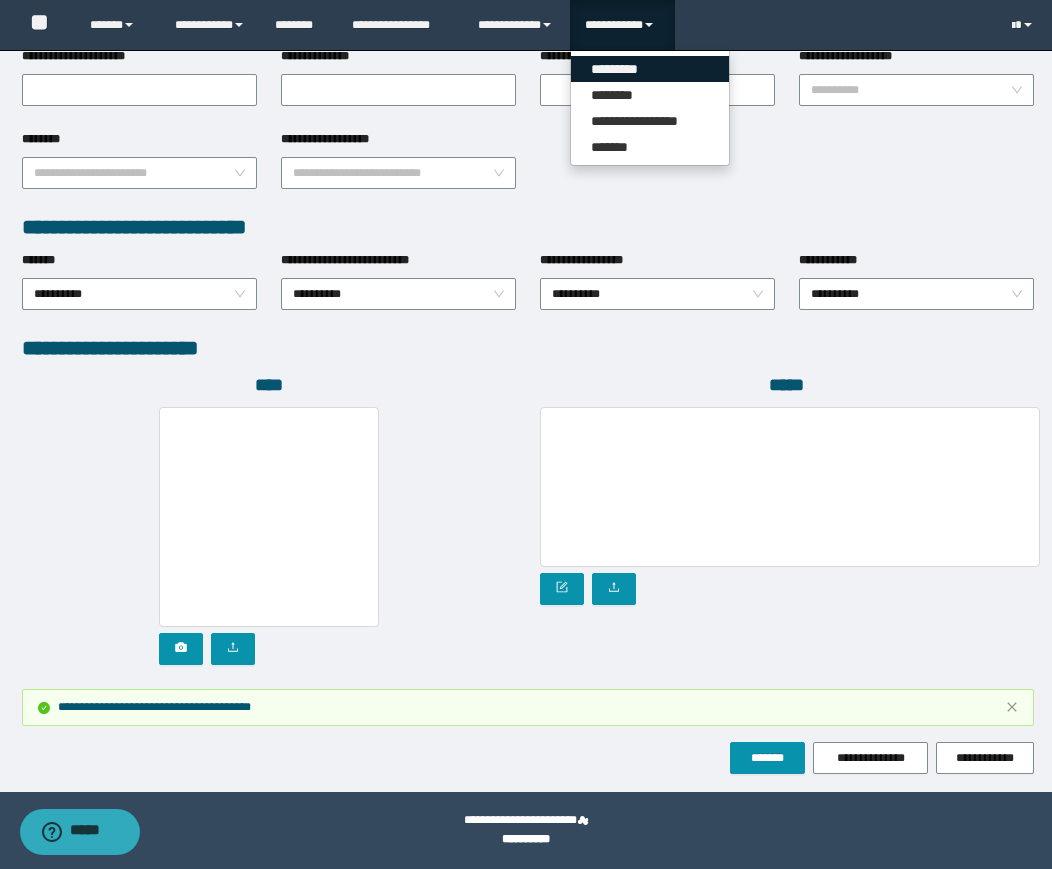 click on "*********" at bounding box center (650, 69) 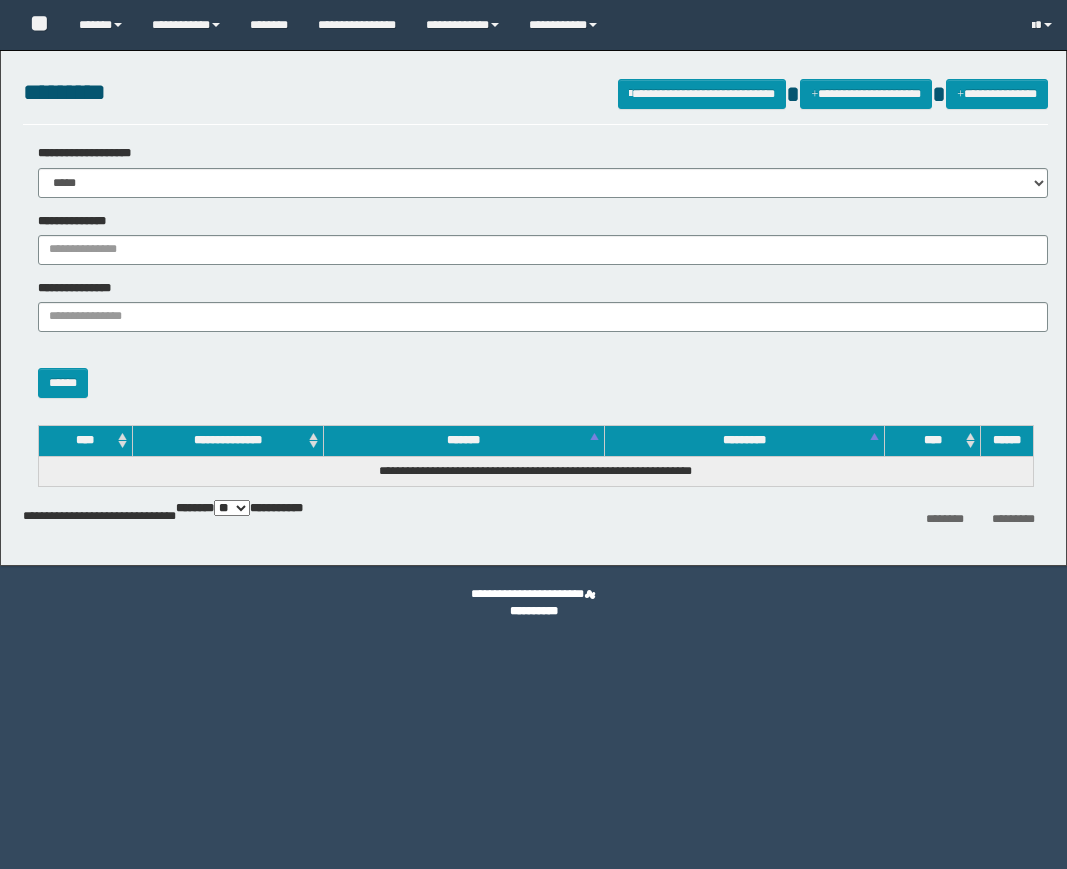 scroll, scrollTop: 0, scrollLeft: 0, axis: both 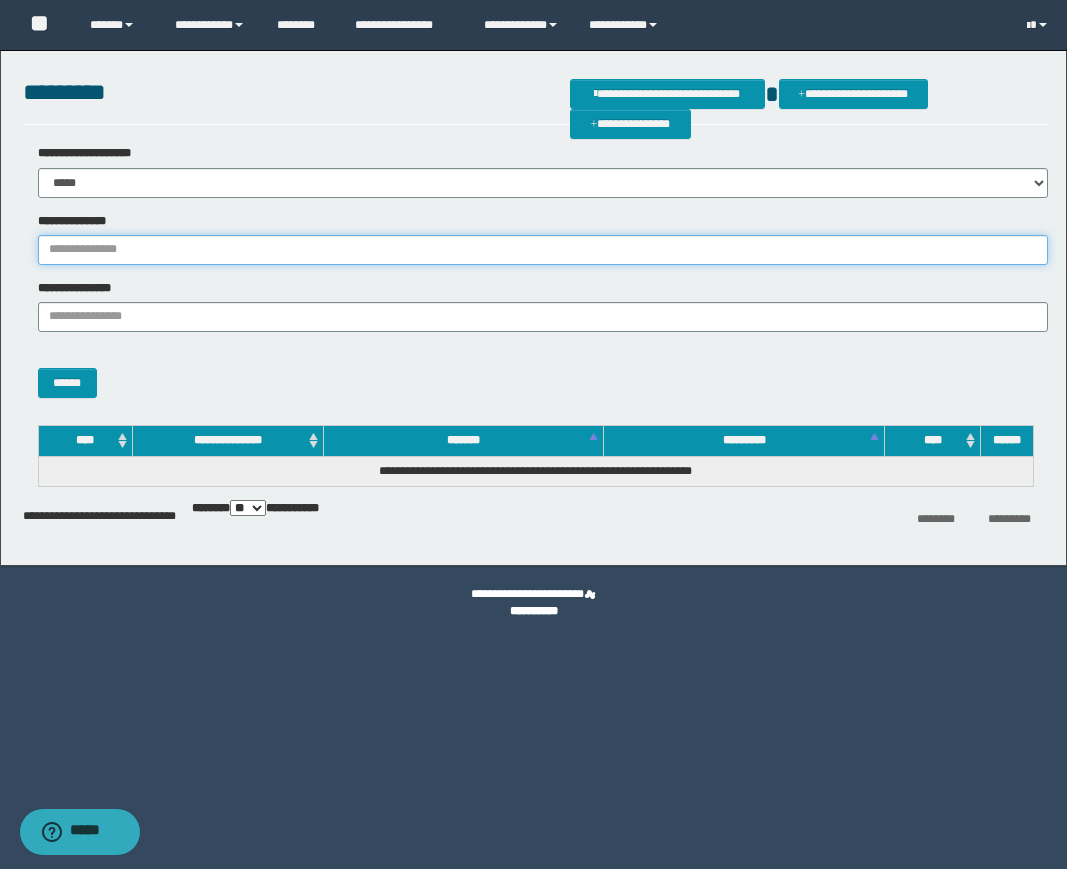 click on "**********" at bounding box center (543, 250) 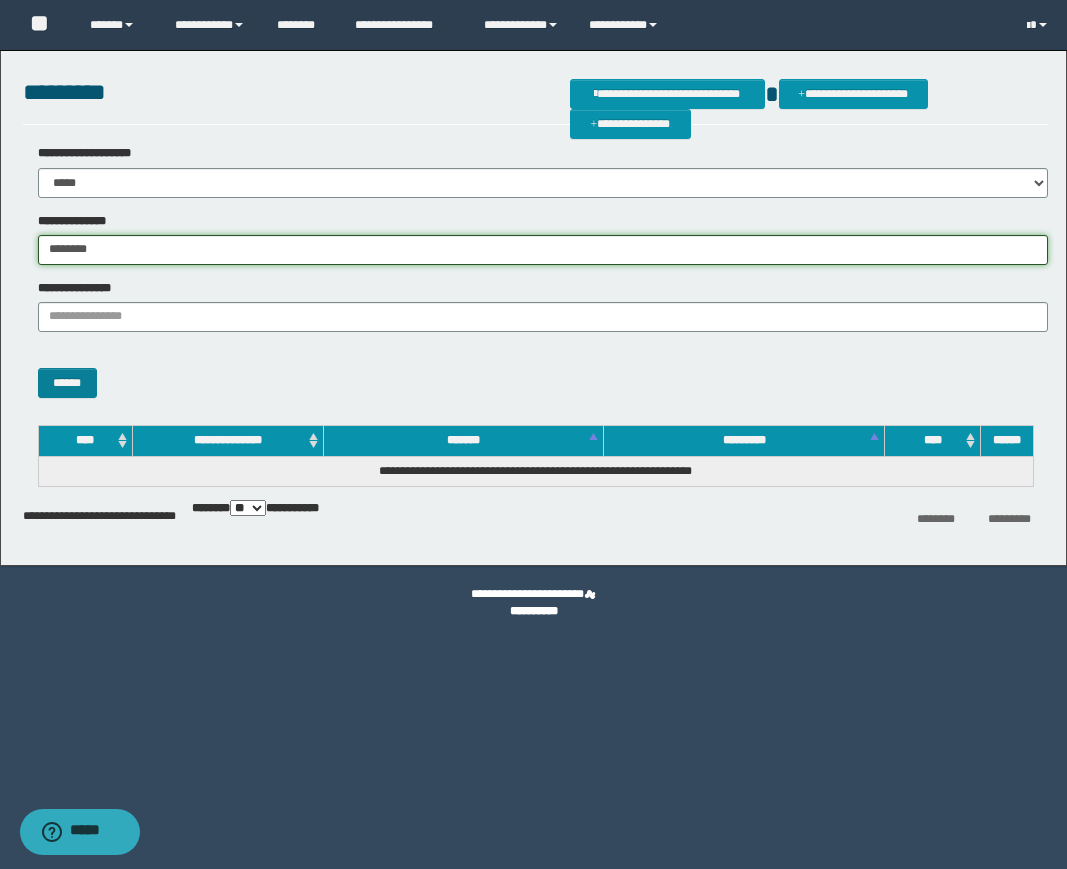 type on "********" 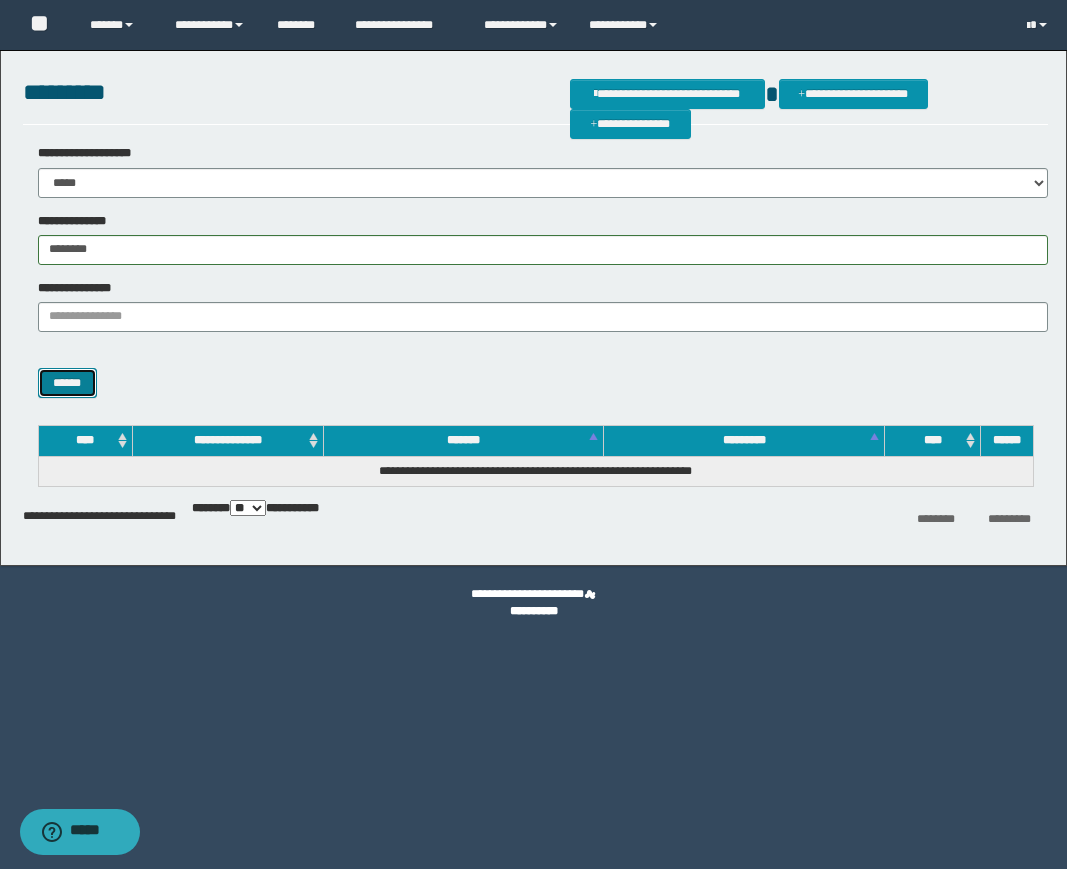 click on "******" at bounding box center [67, 383] 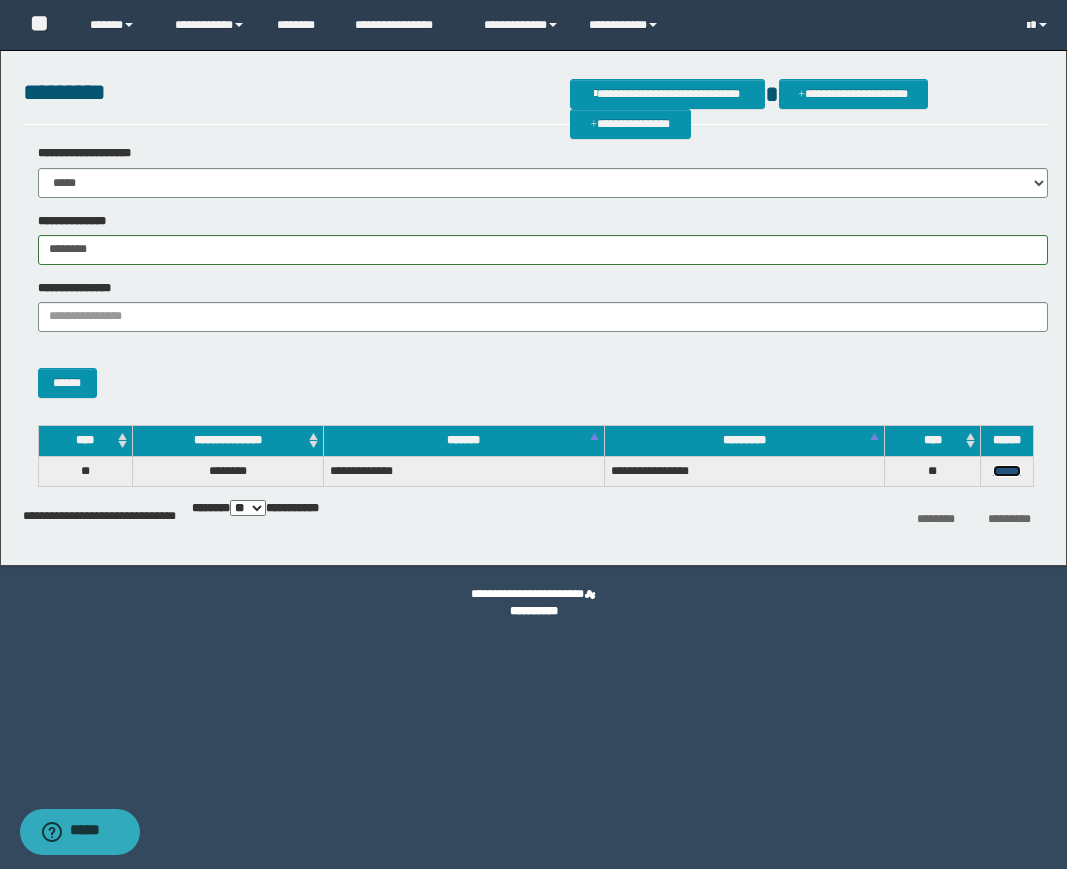 click on "******" at bounding box center [1007, 471] 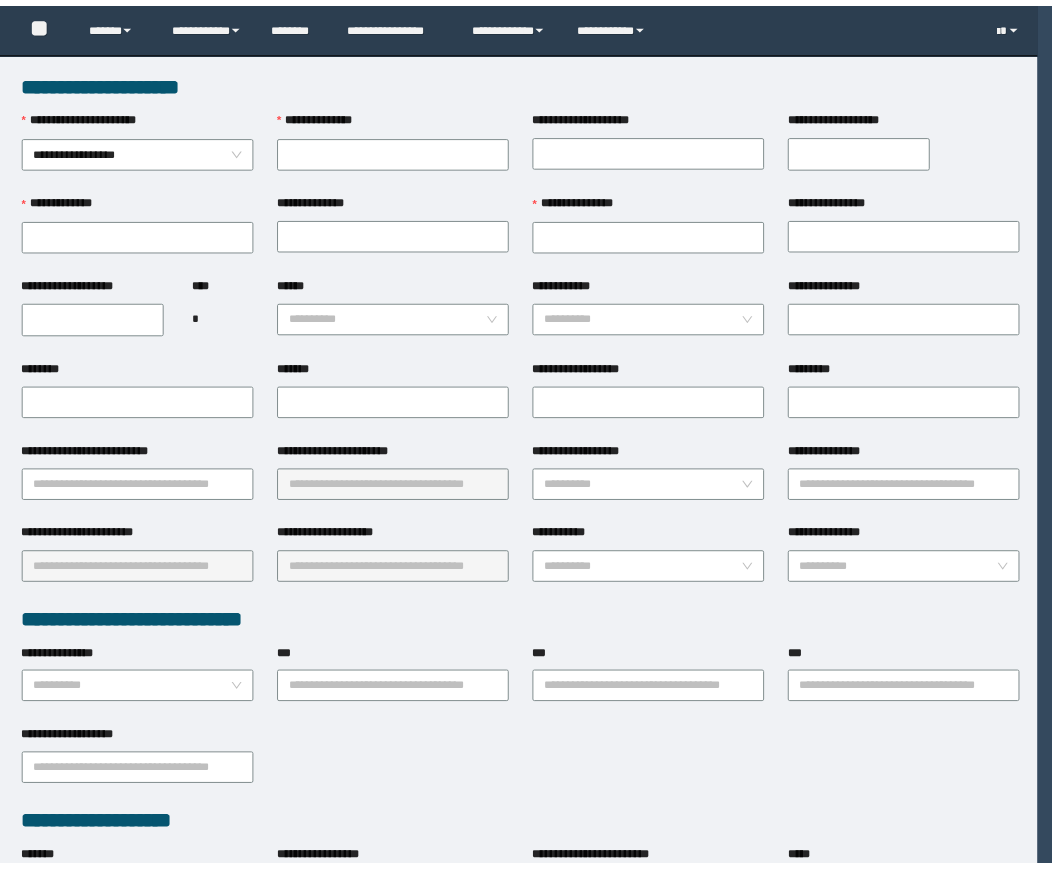 scroll, scrollTop: 0, scrollLeft: 0, axis: both 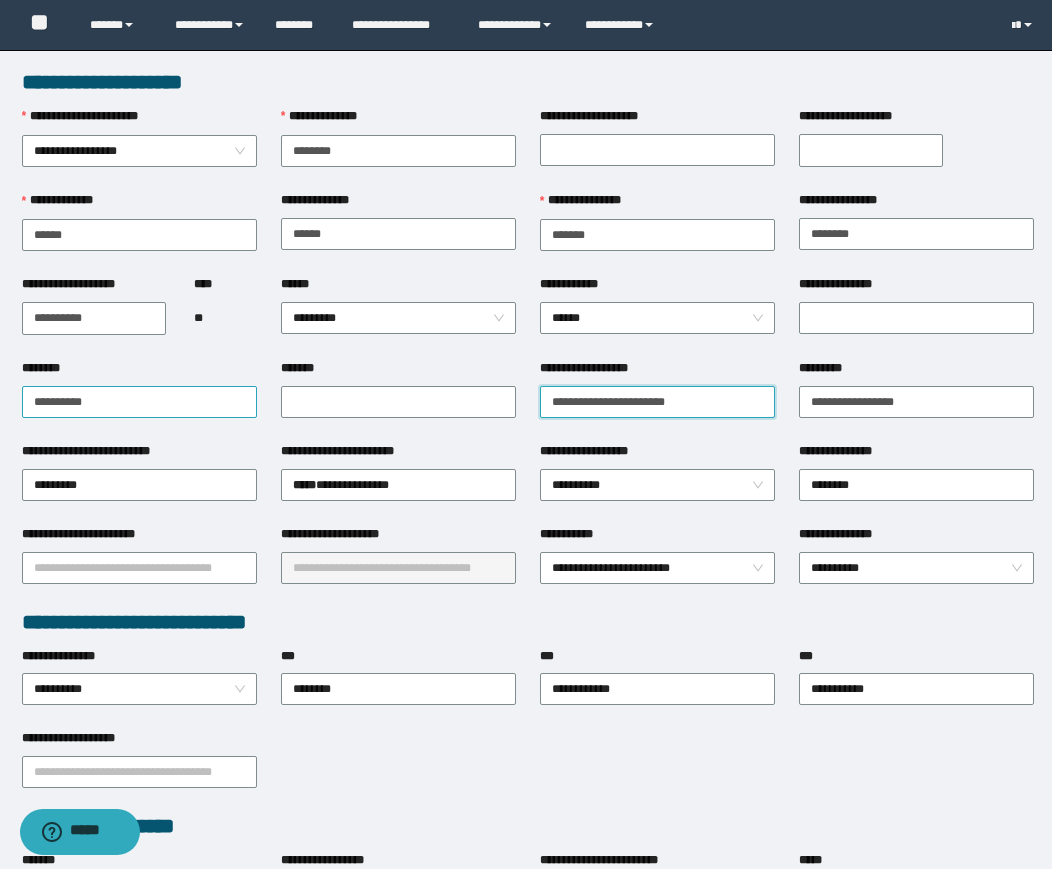 drag, startPoint x: 718, startPoint y: 388, endPoint x: 174, endPoint y: 387, distance: 544.0009 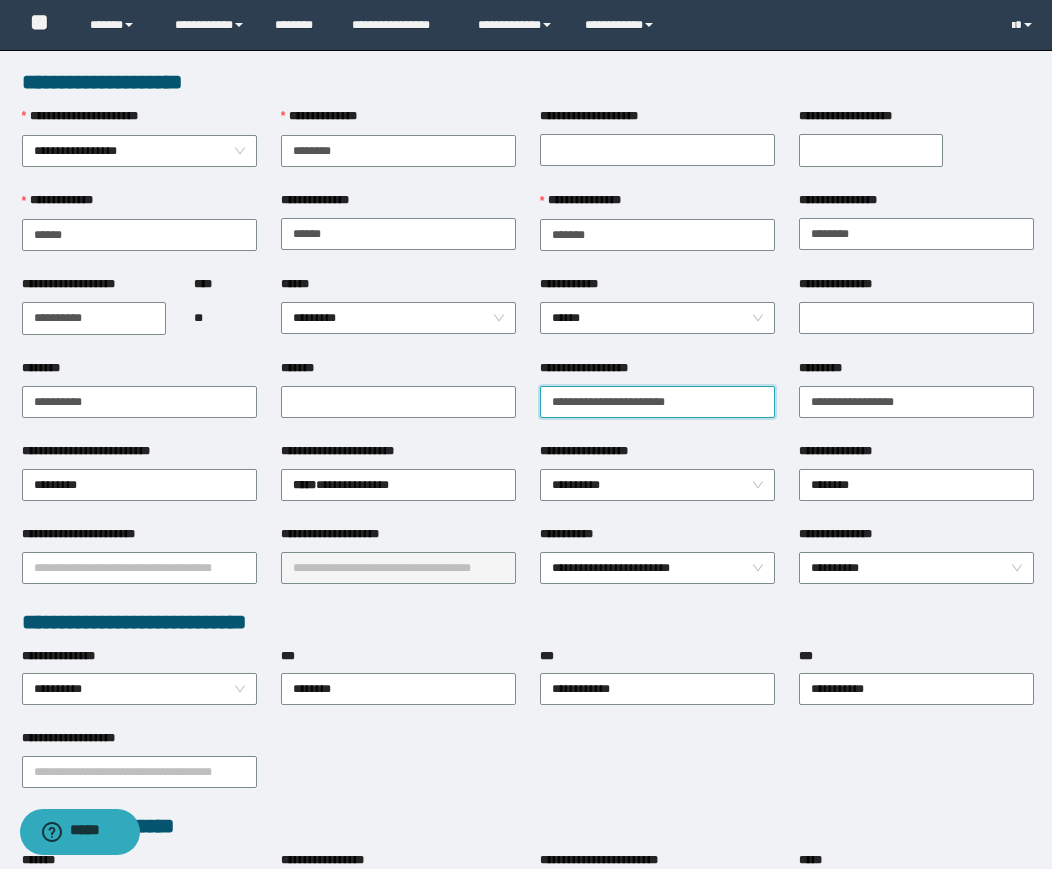 paste on "**" 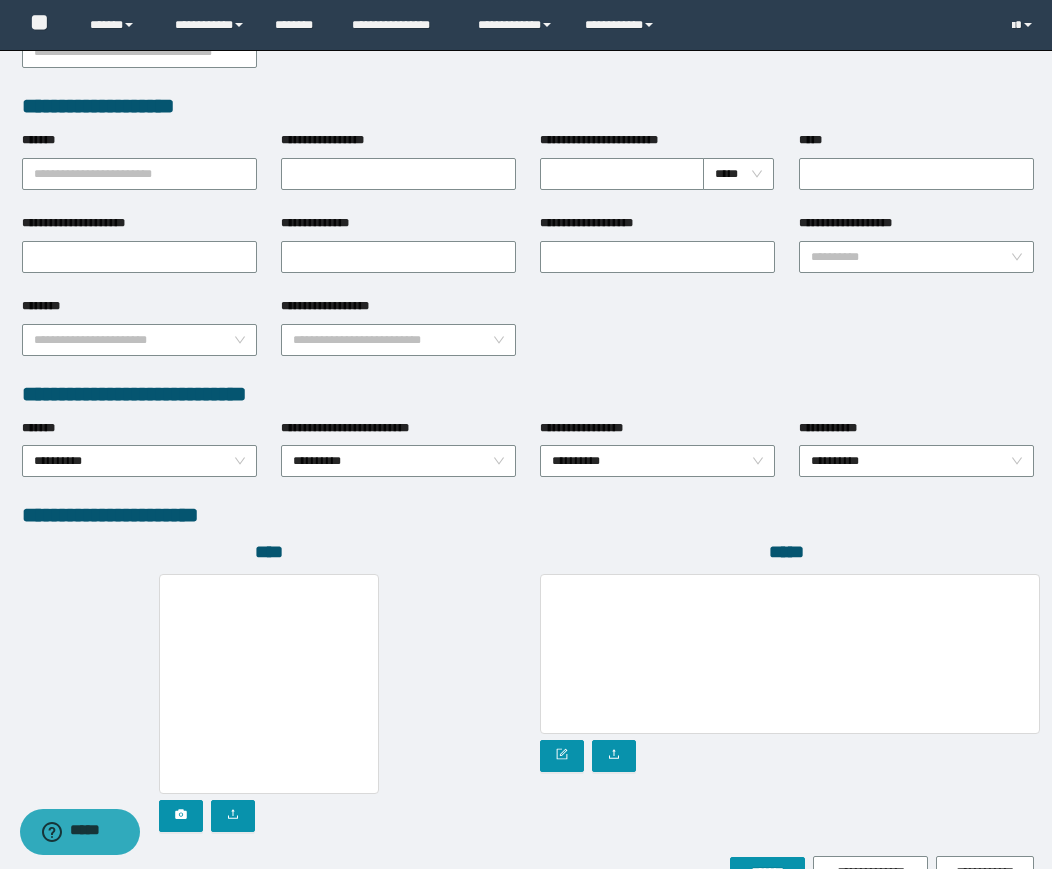 scroll, scrollTop: 834, scrollLeft: 0, axis: vertical 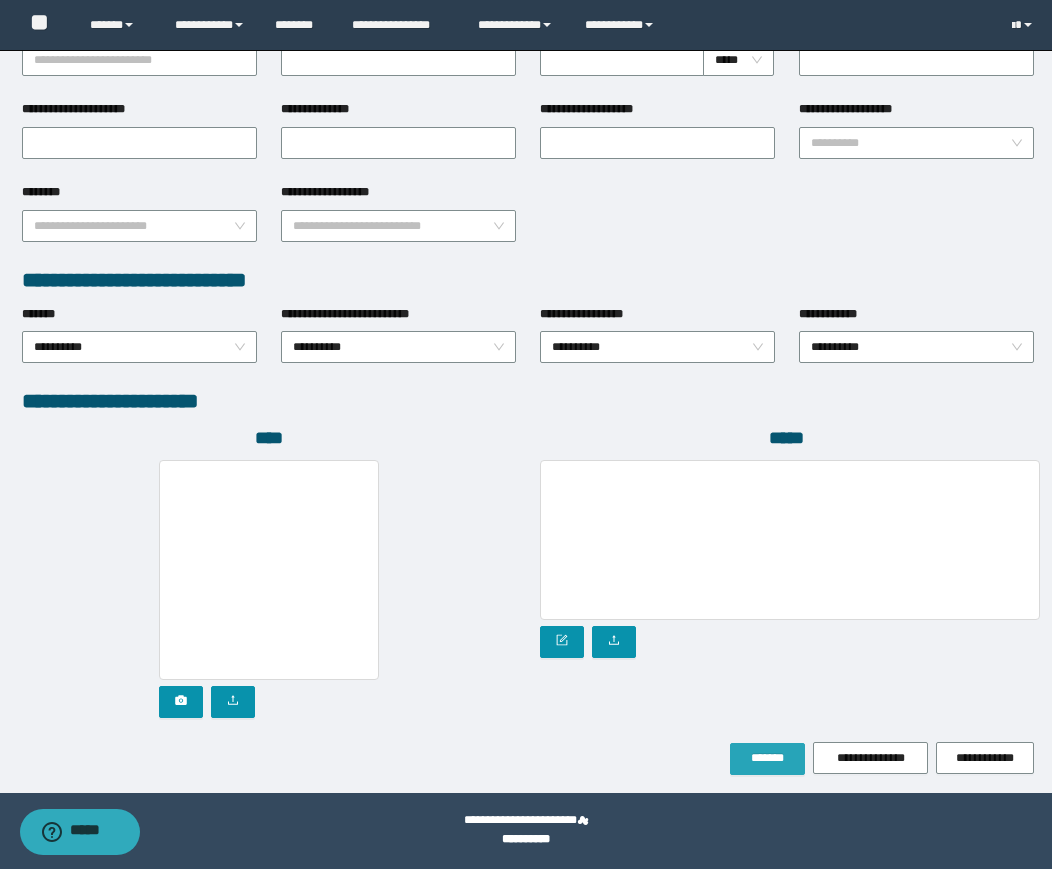 click on "*******" at bounding box center [767, 758] 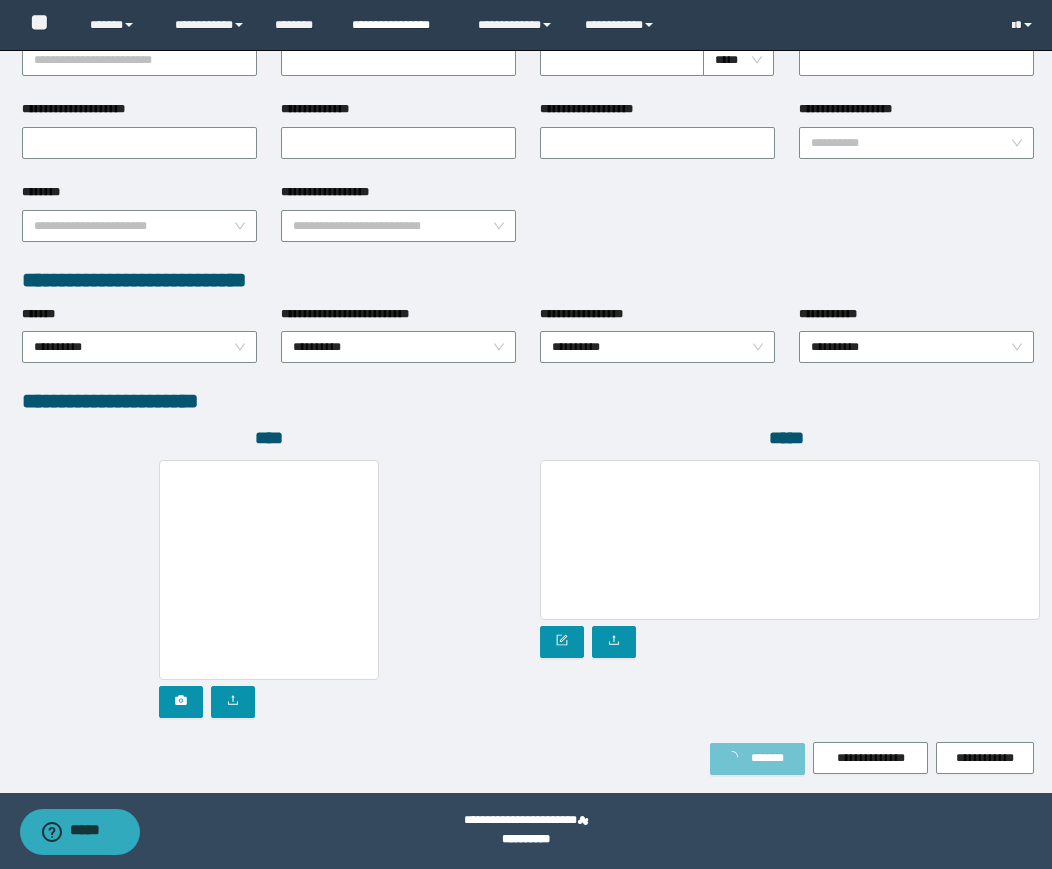 scroll, scrollTop: 887, scrollLeft: 0, axis: vertical 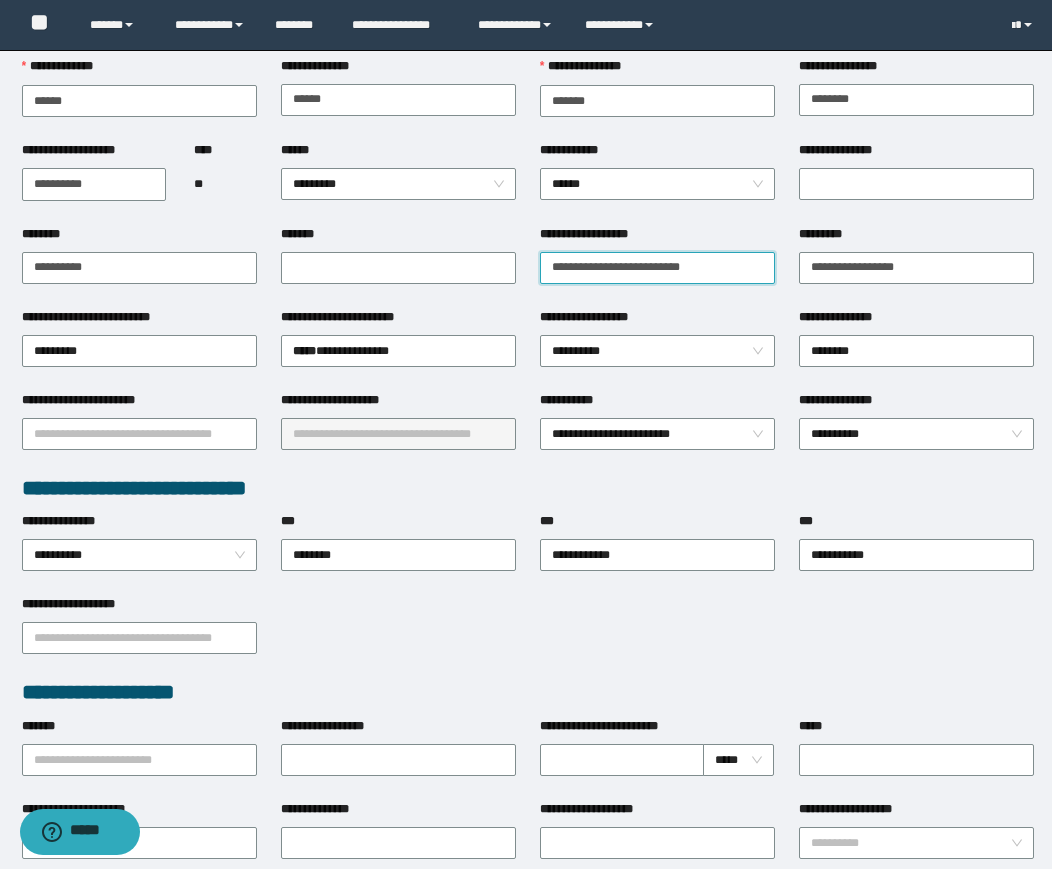 click on "**********" at bounding box center [657, 268] 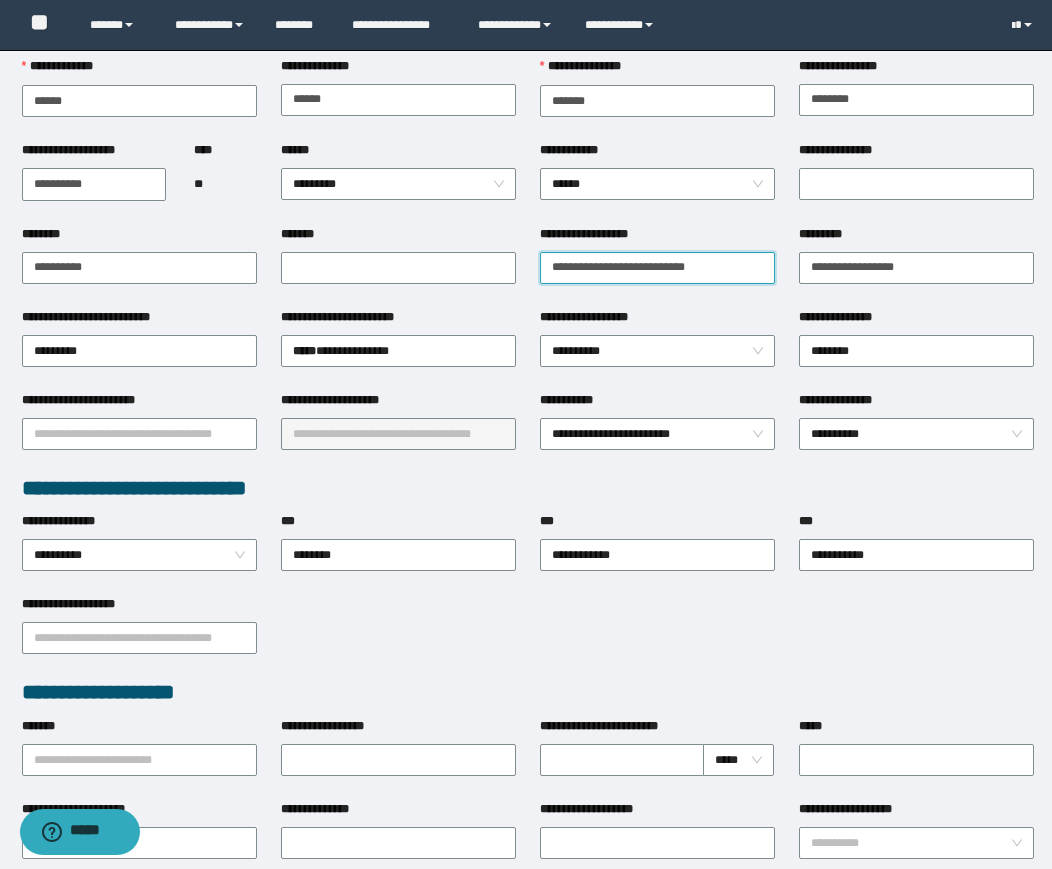 paste on "**********" 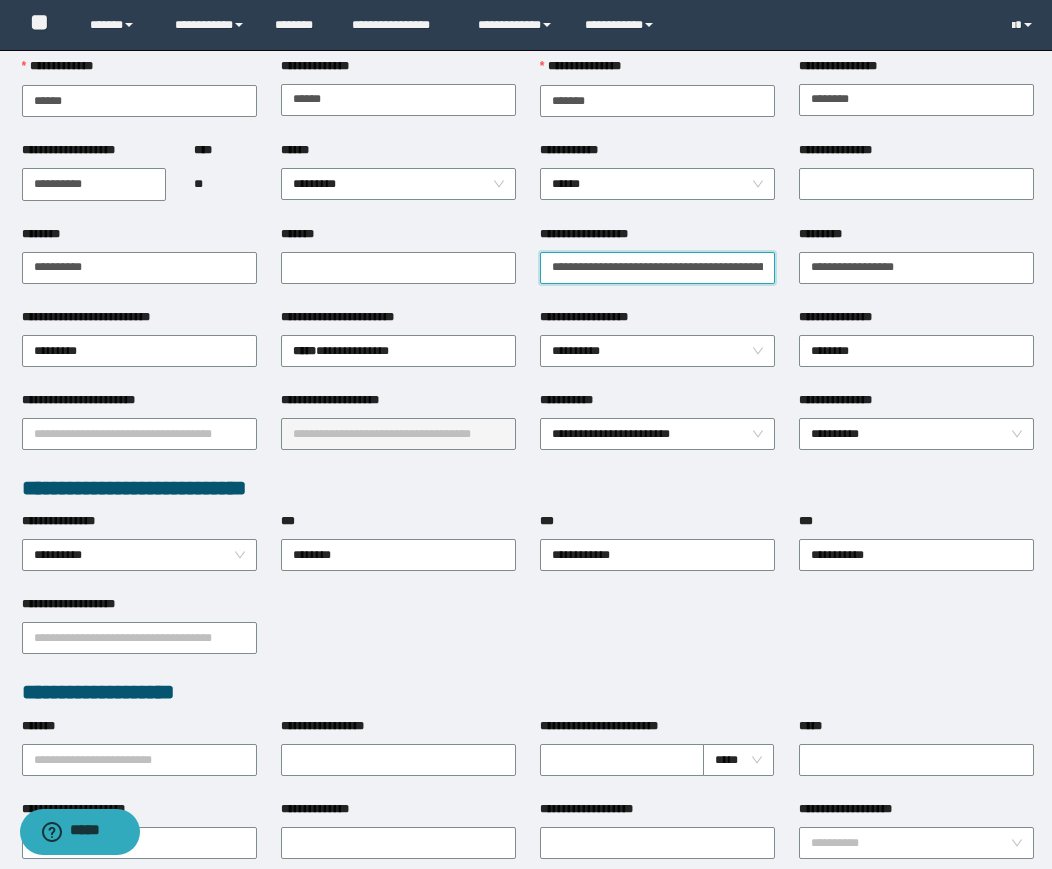 scroll, scrollTop: 0, scrollLeft: 98, axis: horizontal 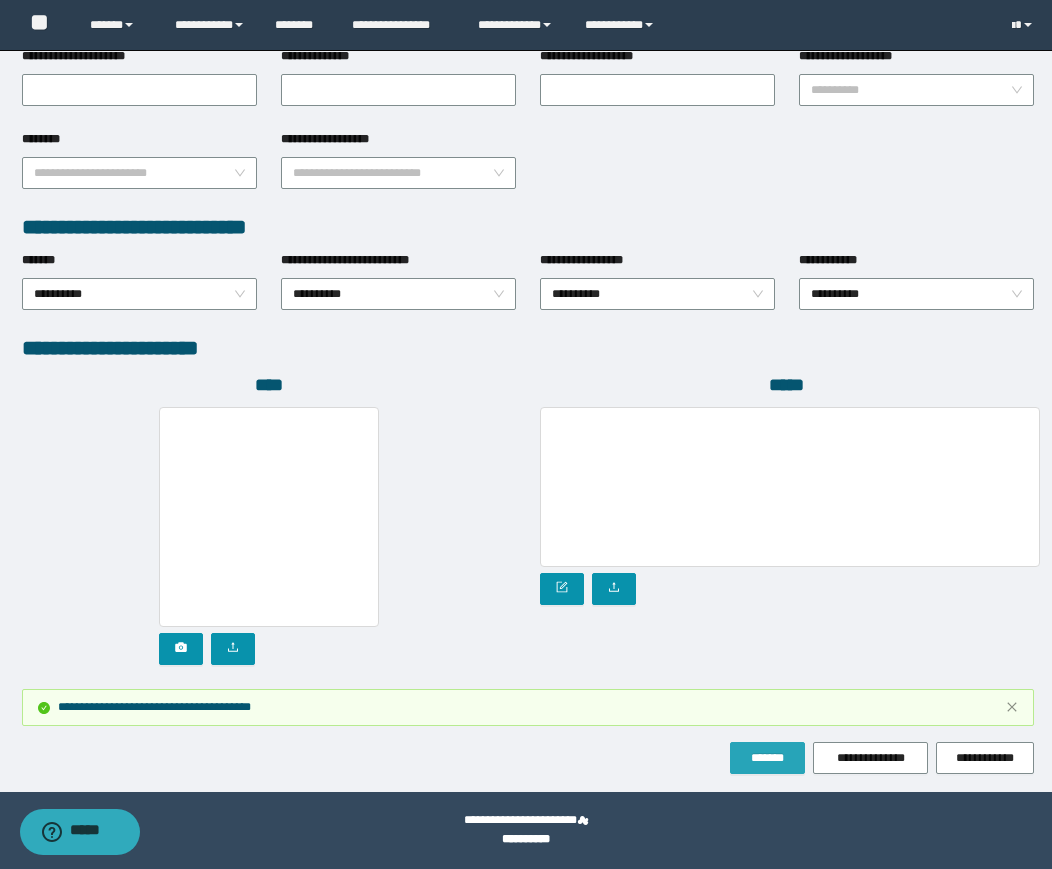 type on "**********" 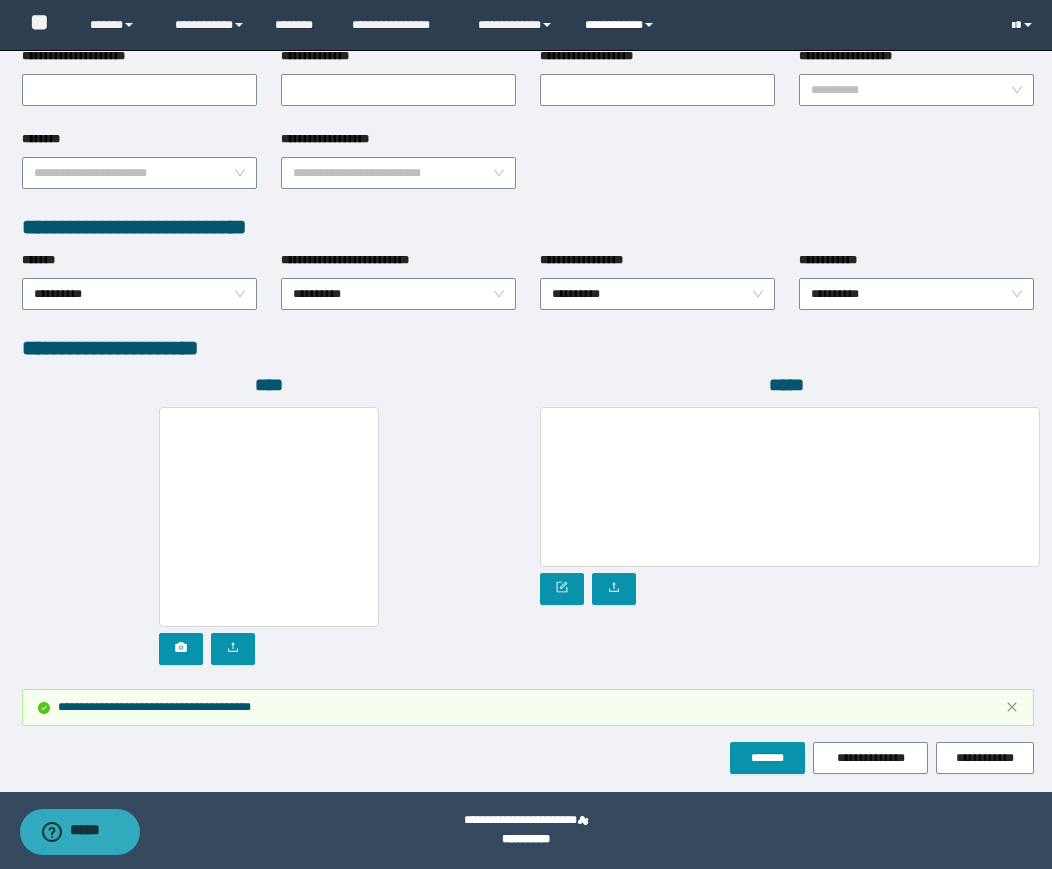 click on "**********" at bounding box center (622, 25) 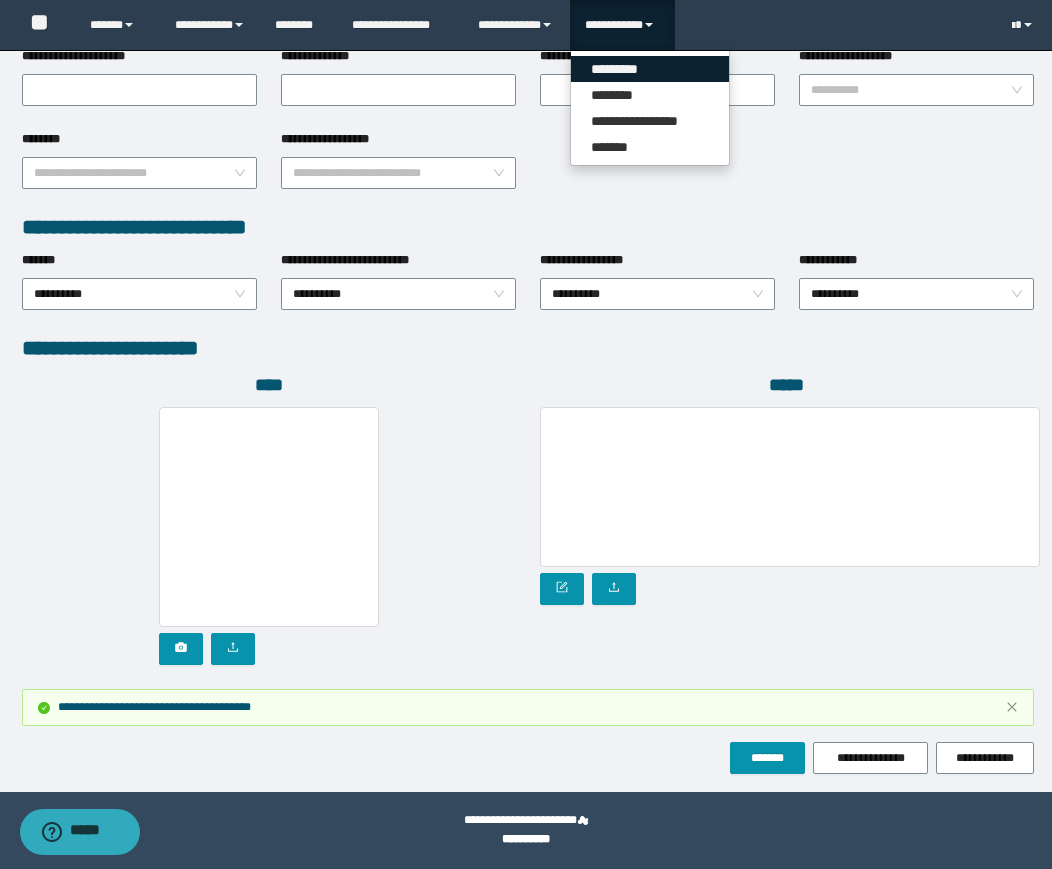 click on "*********" at bounding box center [650, 69] 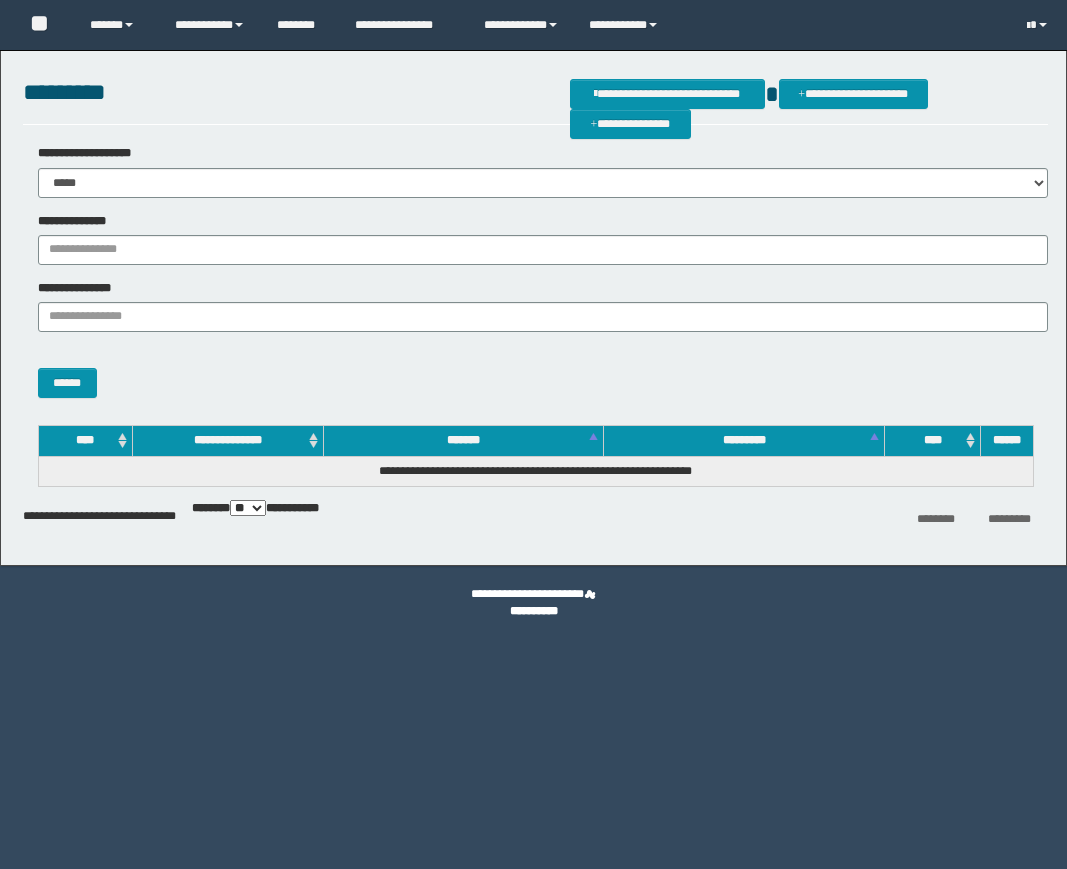 scroll, scrollTop: 0, scrollLeft: 0, axis: both 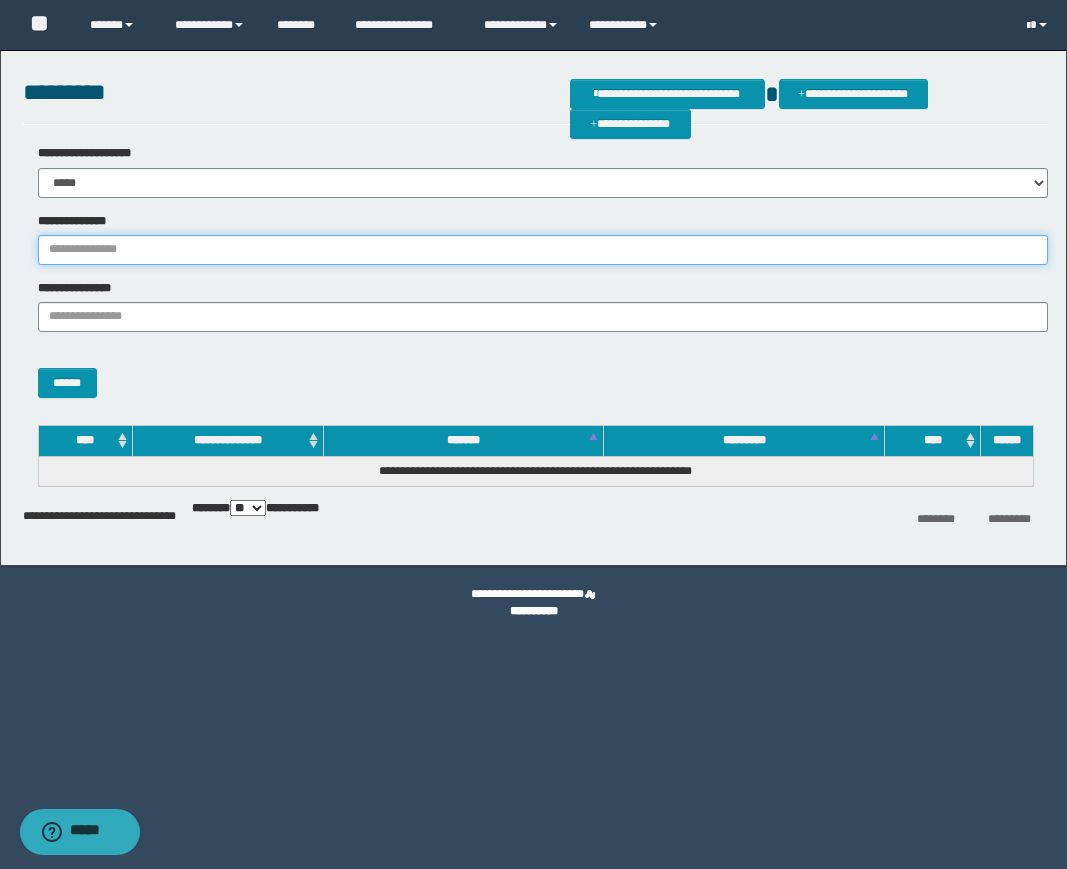 drag, startPoint x: 238, startPoint y: 257, endPoint x: 223, endPoint y: 257, distance: 15 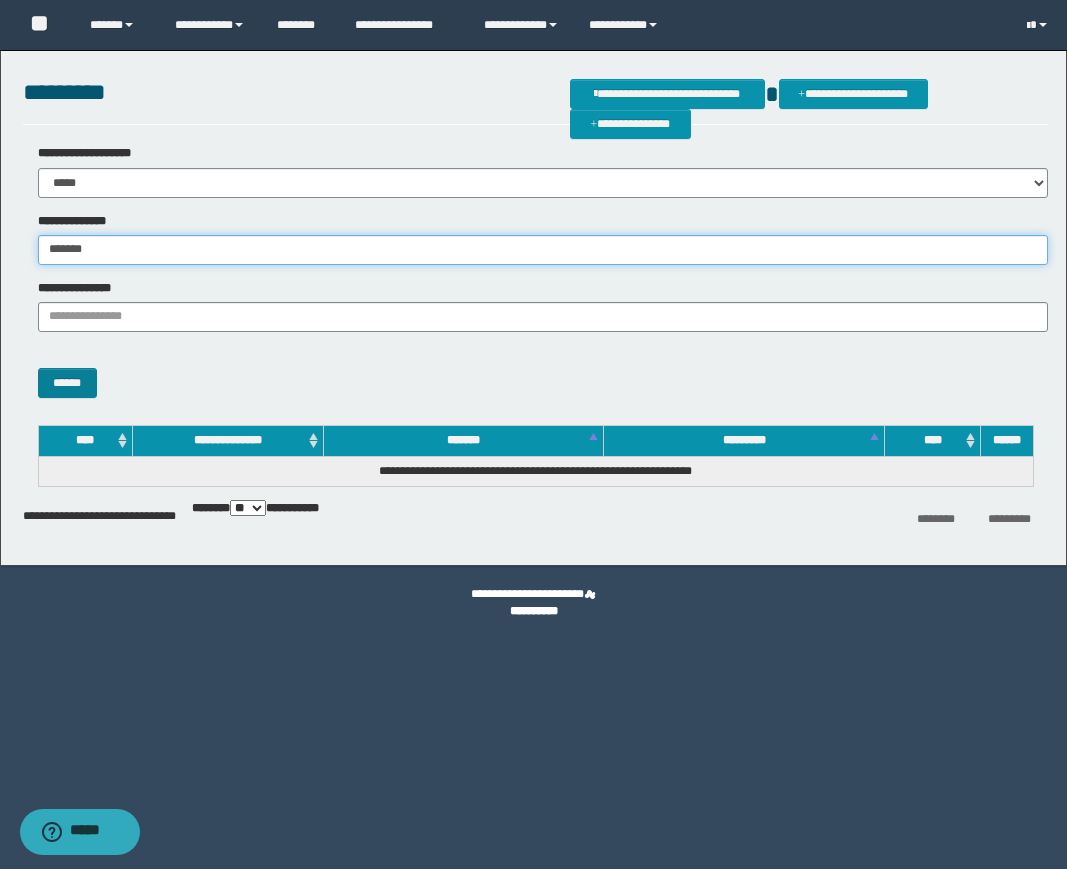 type on "*******" 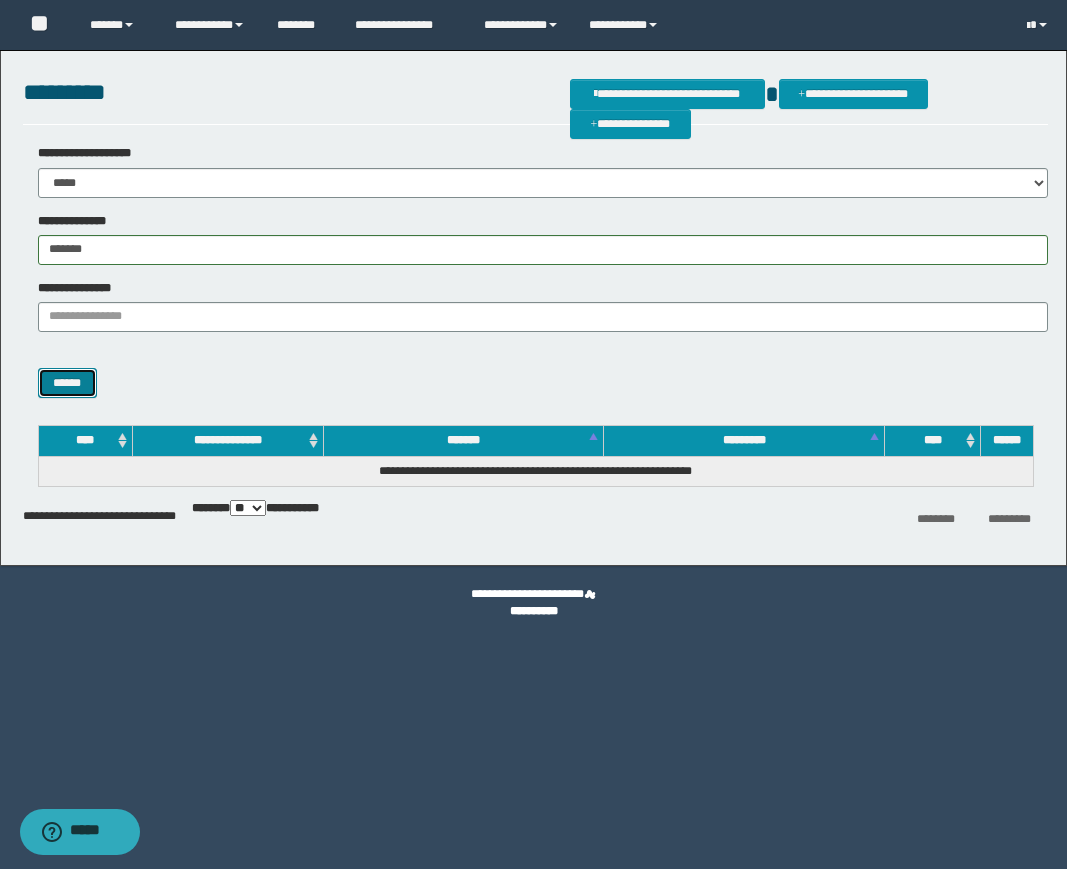 click on "******" at bounding box center (67, 383) 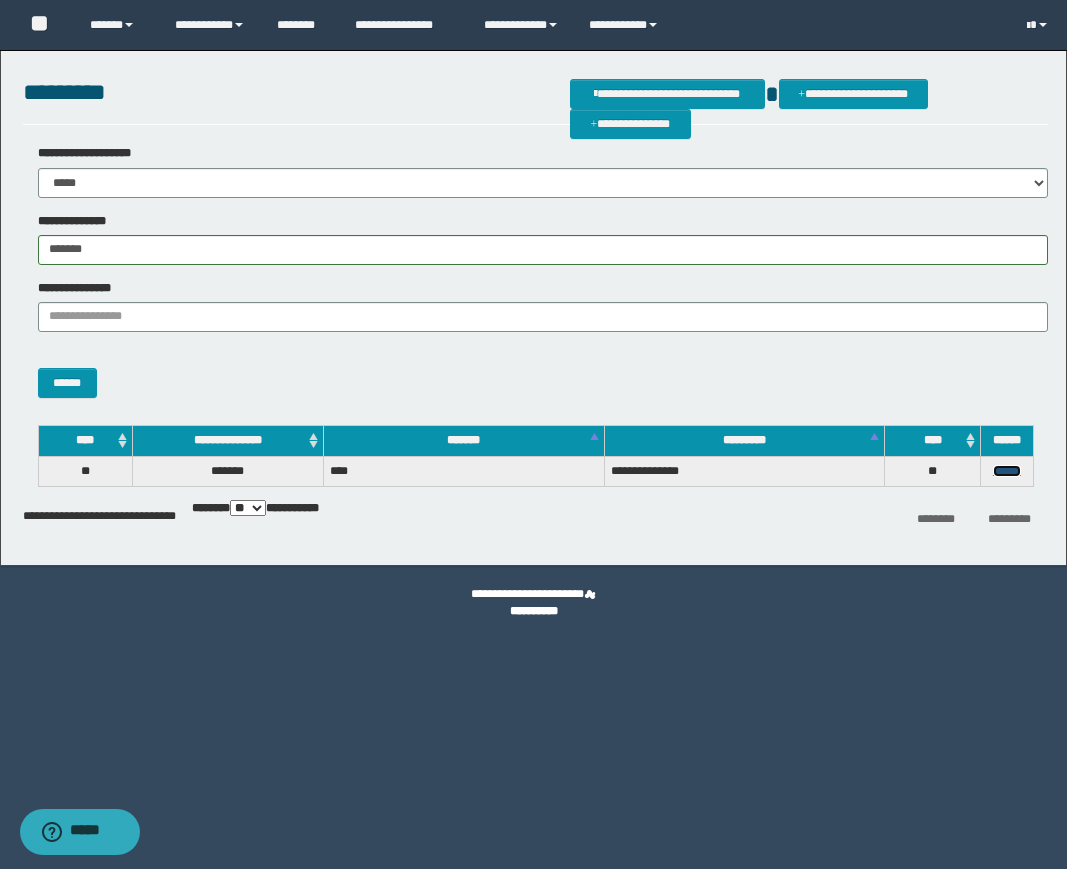 click on "******" at bounding box center [1007, 471] 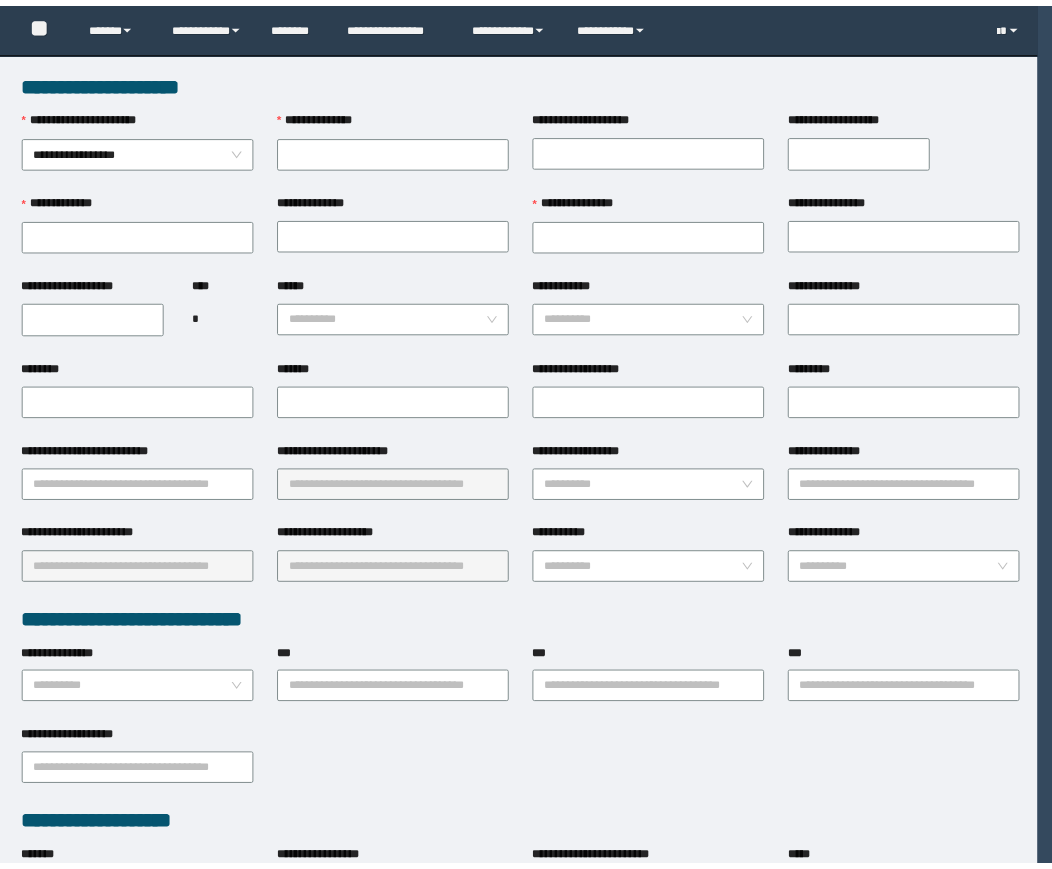 scroll, scrollTop: 0, scrollLeft: 0, axis: both 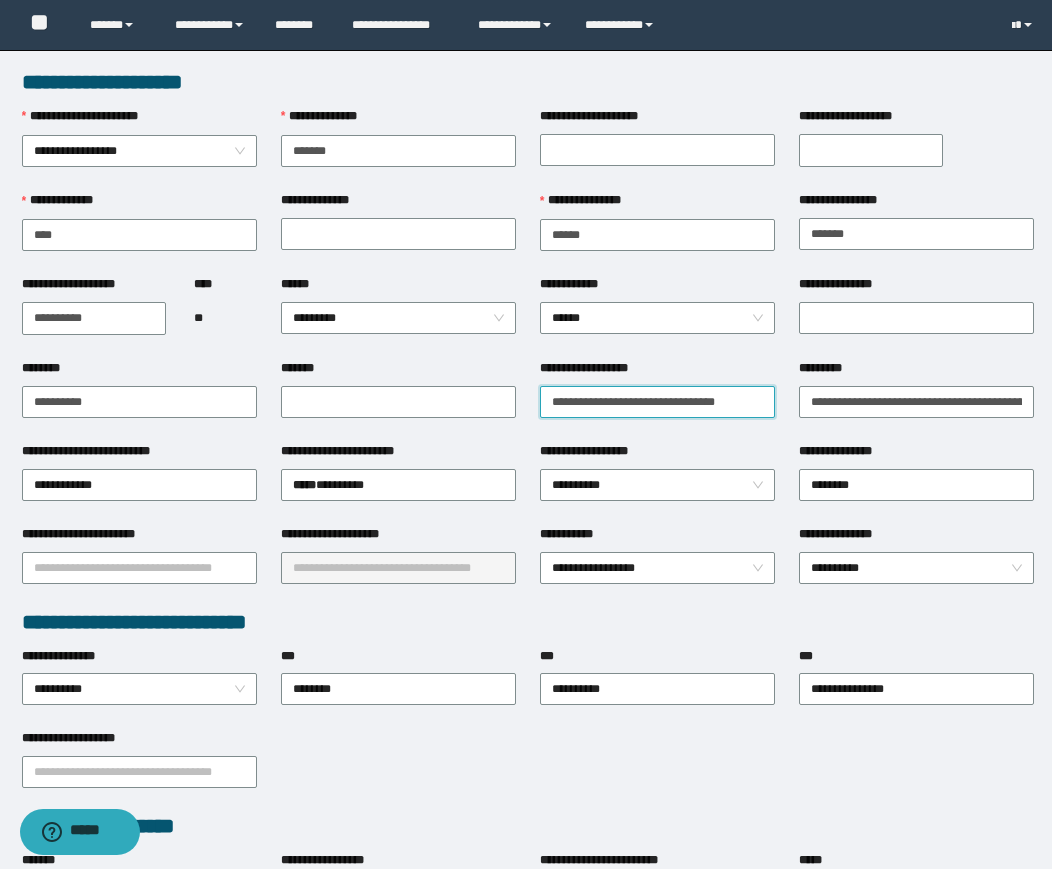 drag, startPoint x: 725, startPoint y: 401, endPoint x: 222, endPoint y: 382, distance: 503.35873 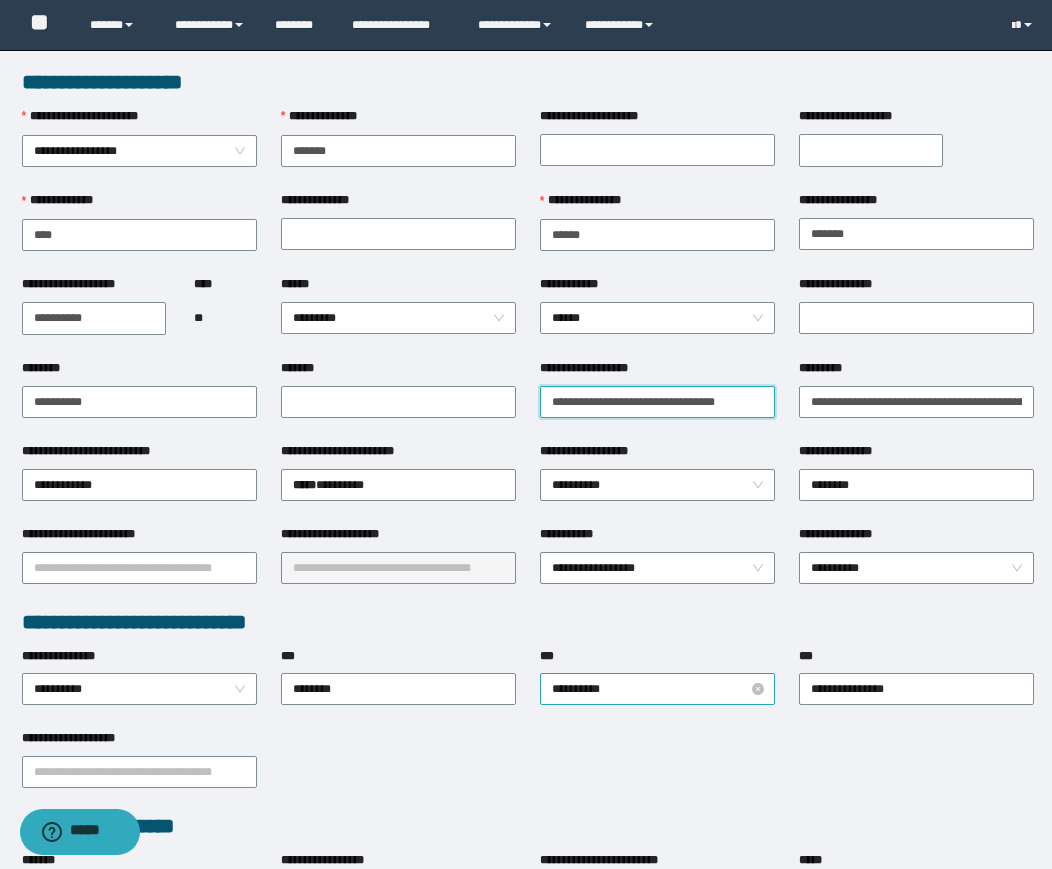 paste 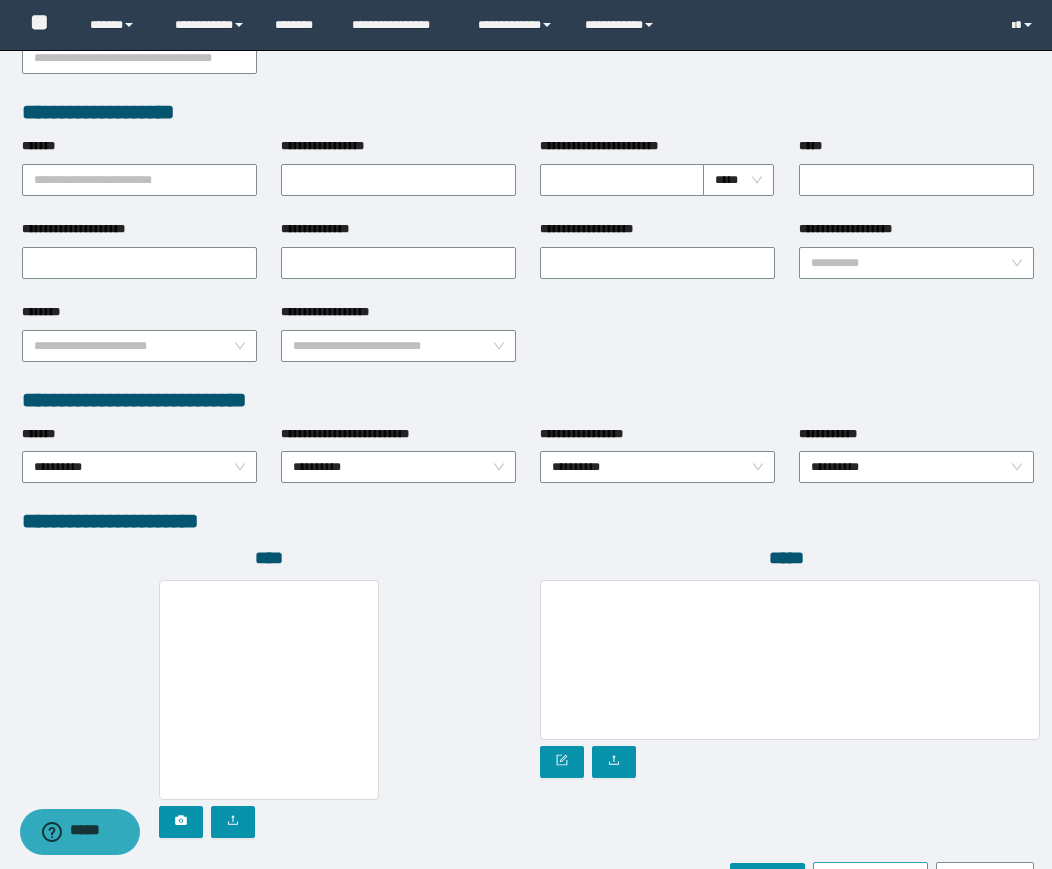scroll, scrollTop: 834, scrollLeft: 0, axis: vertical 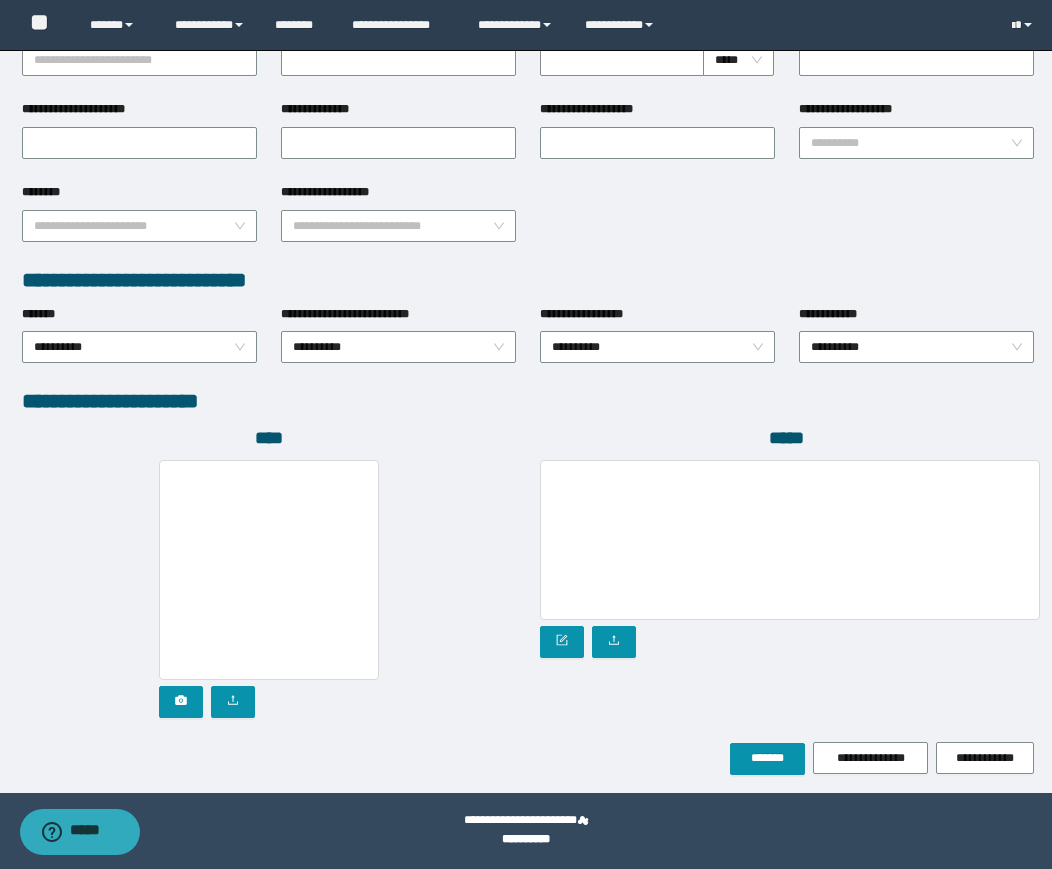 type on "**********" 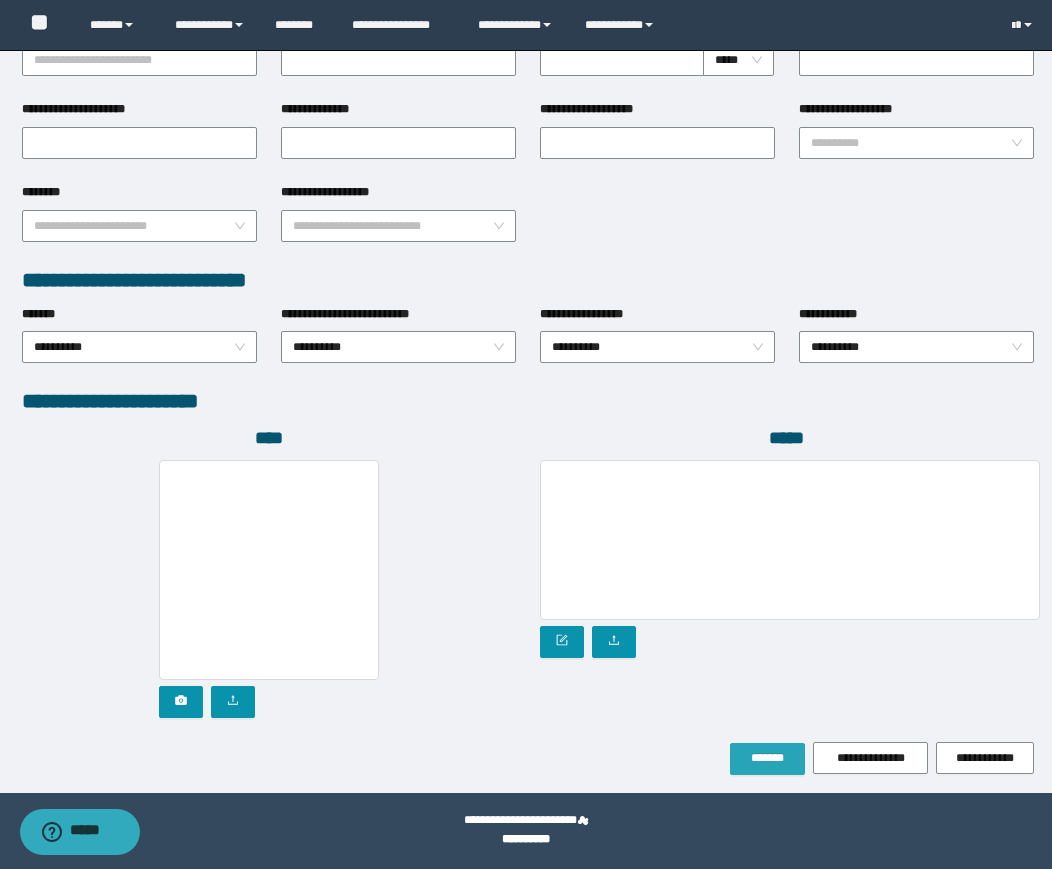 click on "*******" at bounding box center [767, 758] 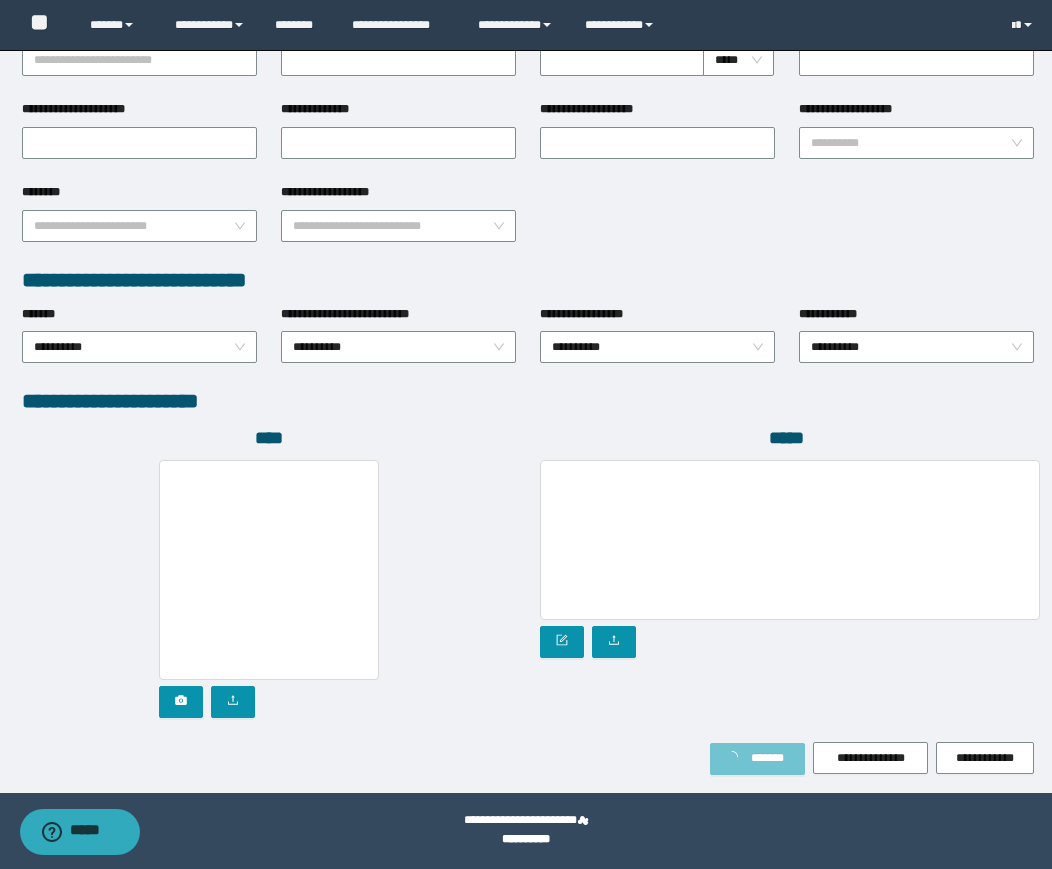 scroll, scrollTop: 887, scrollLeft: 0, axis: vertical 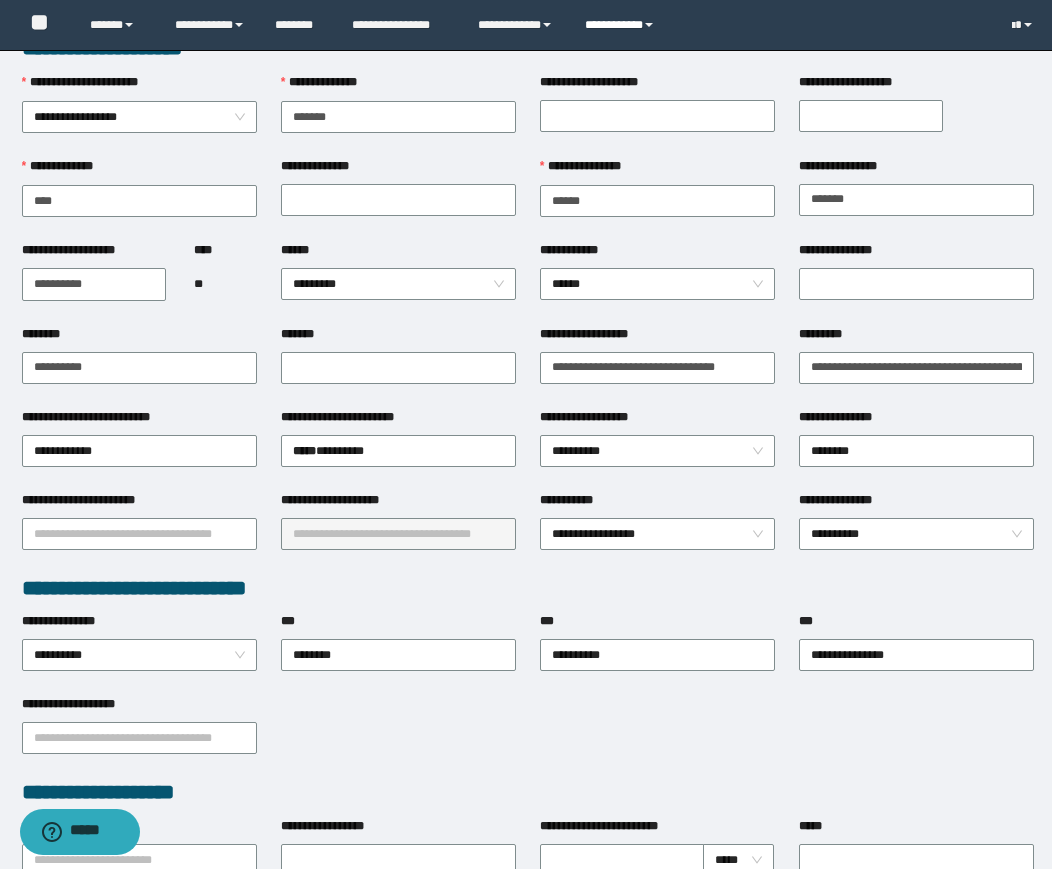 click on "**********" at bounding box center [622, 25] 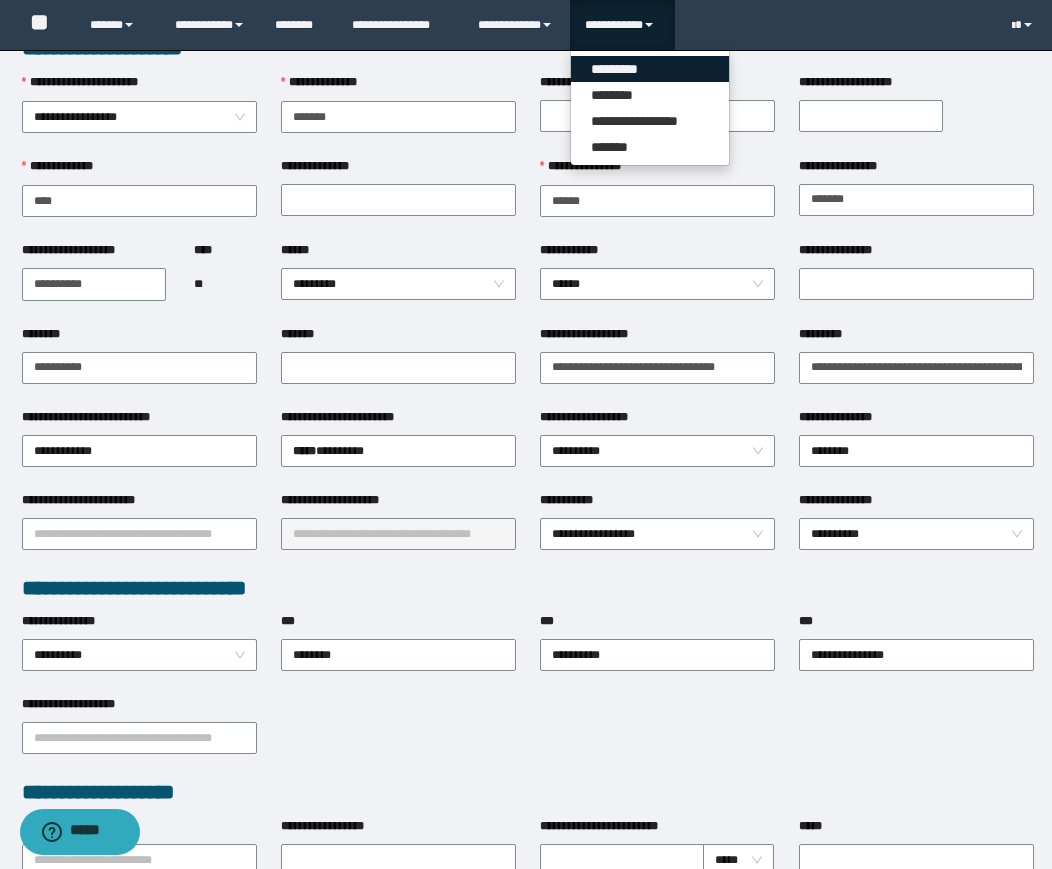 click on "*********" at bounding box center (650, 69) 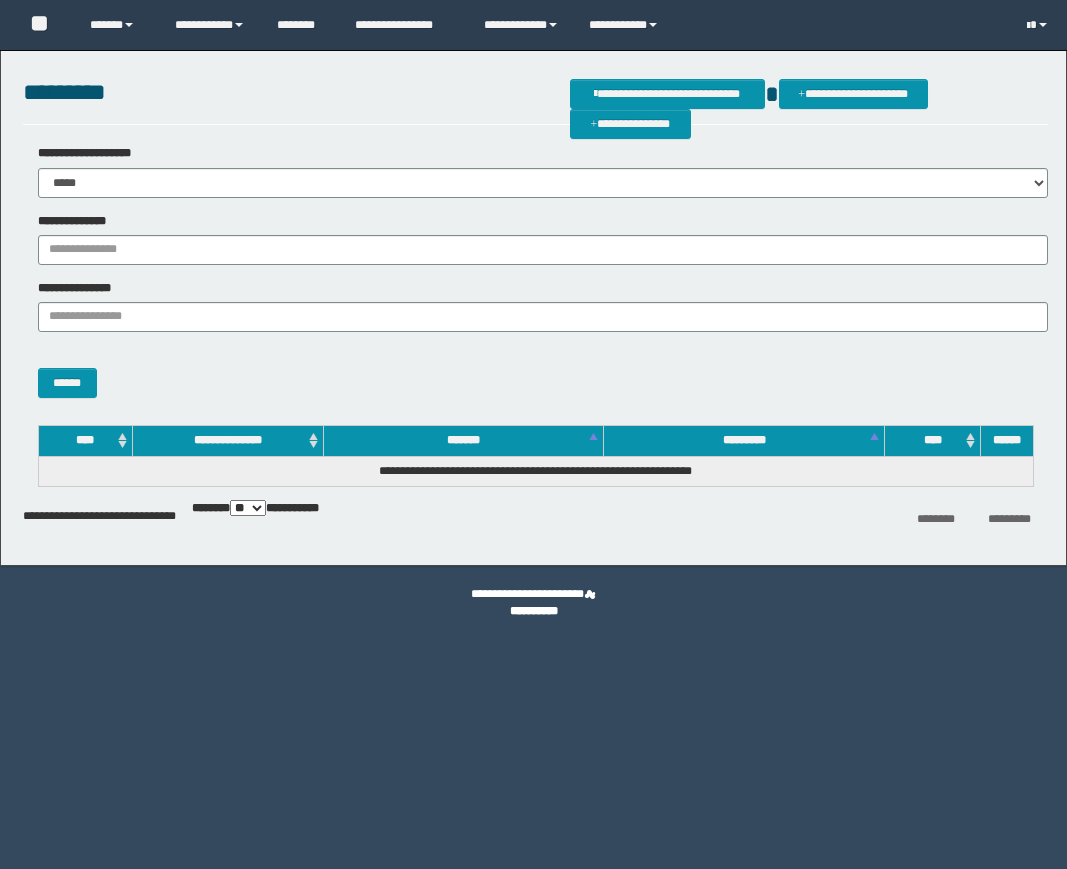 scroll, scrollTop: 0, scrollLeft: 0, axis: both 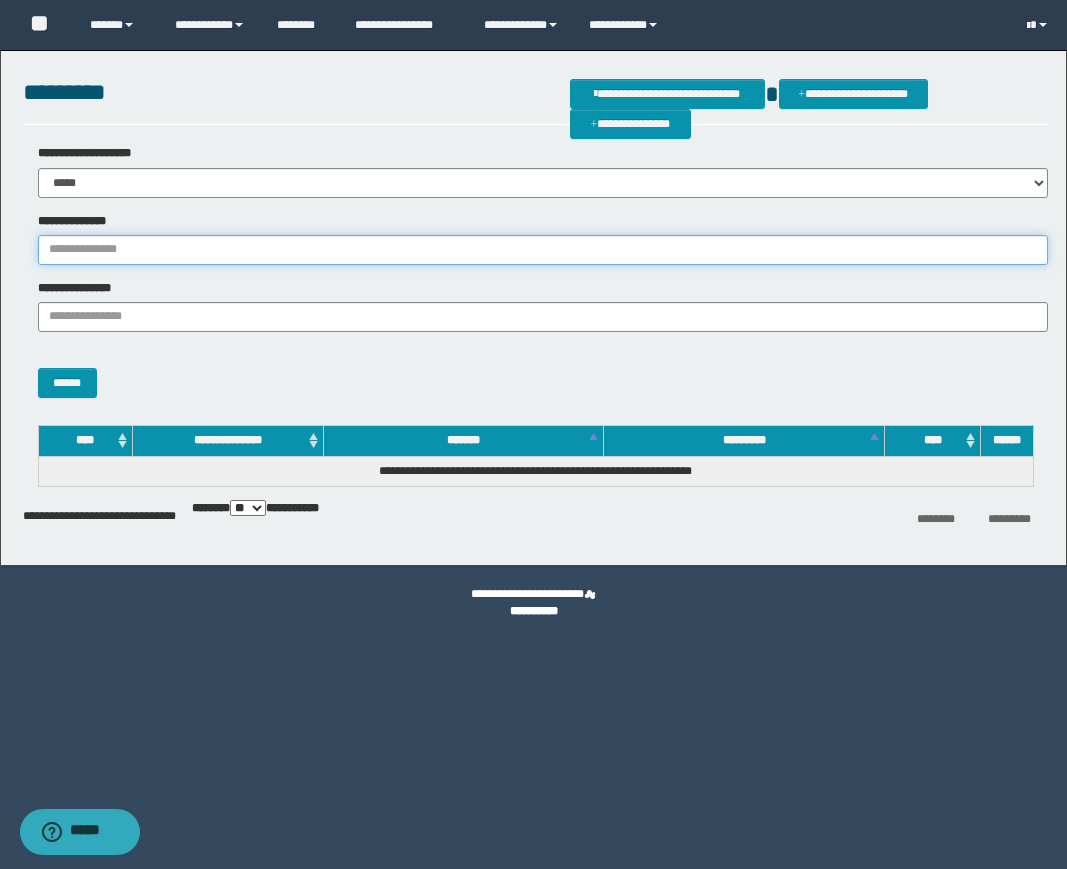 drag, startPoint x: 247, startPoint y: 250, endPoint x: 231, endPoint y: 262, distance: 20 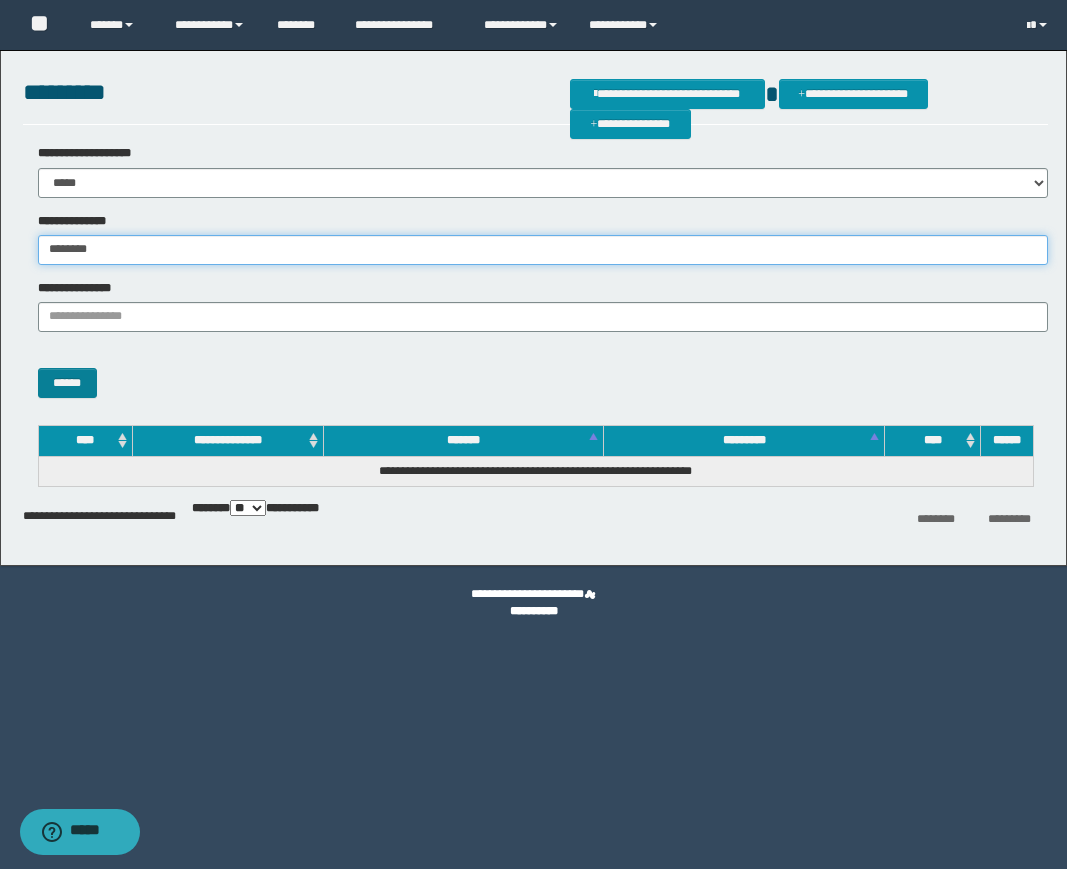 type on "********" 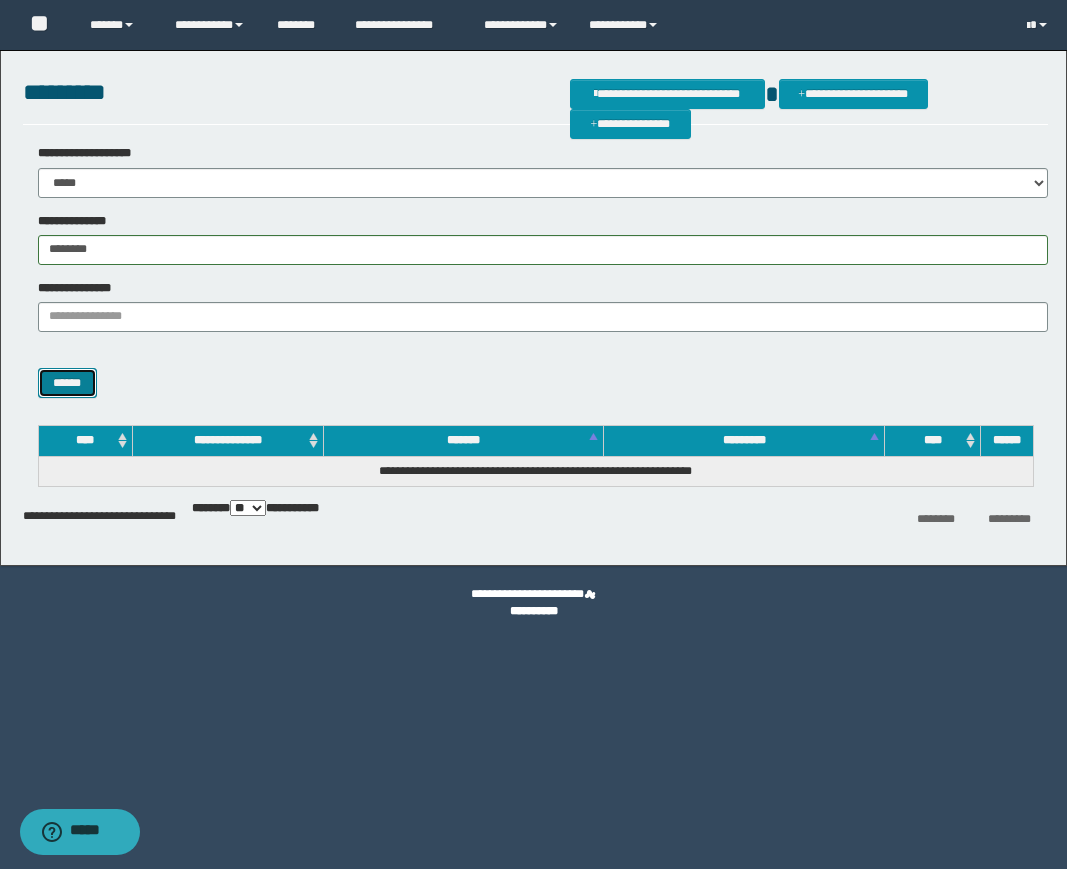 click on "******" at bounding box center (67, 383) 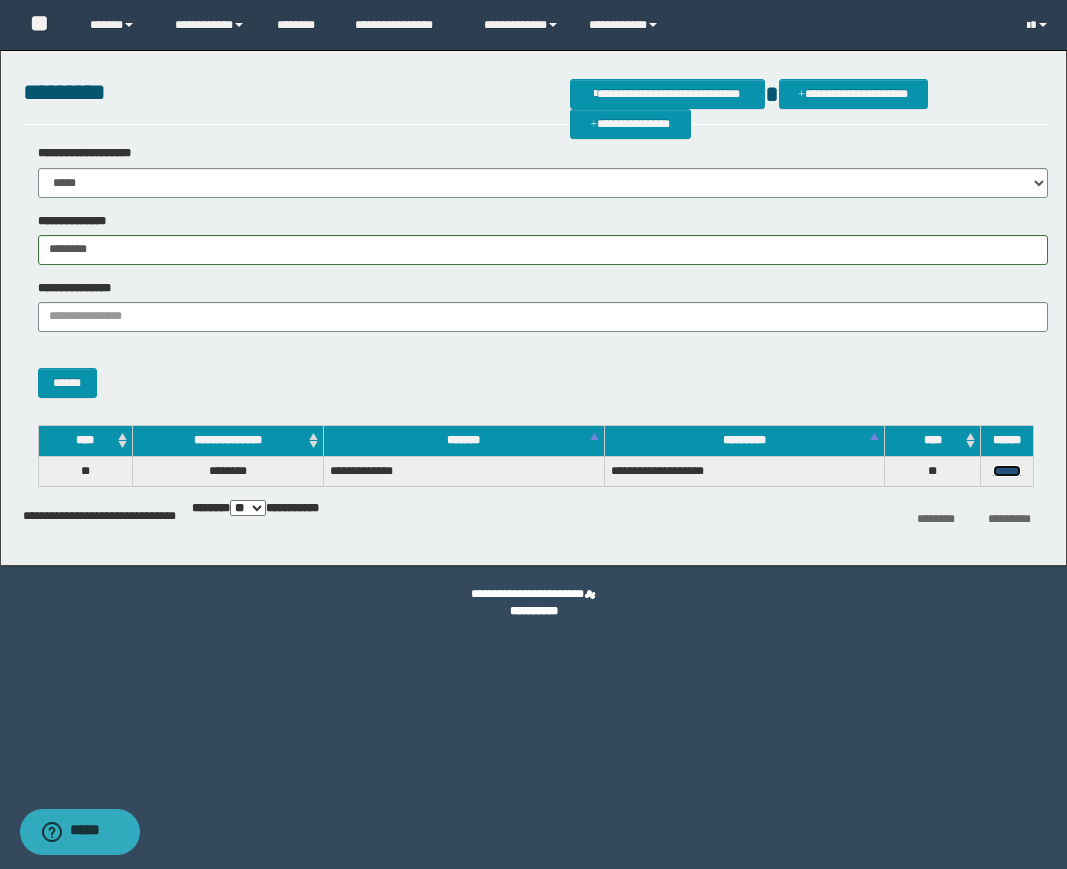 click on "******" at bounding box center (1007, 471) 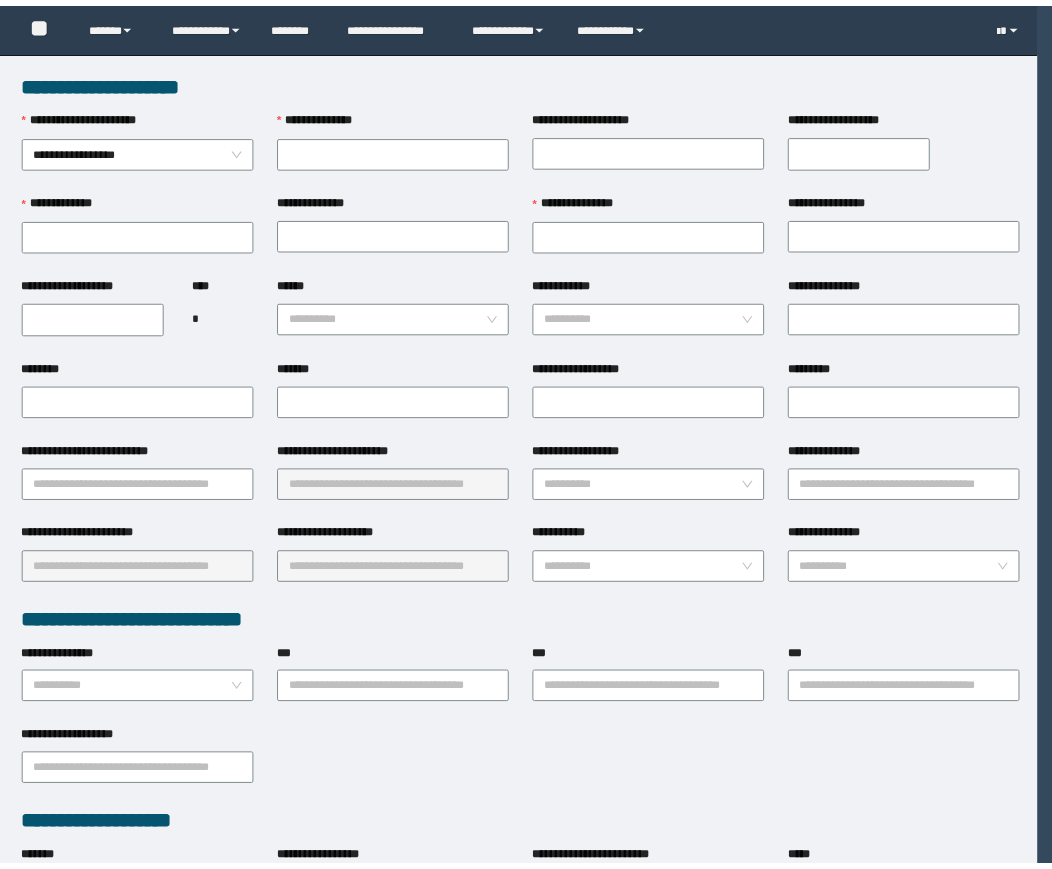 scroll, scrollTop: 0, scrollLeft: 0, axis: both 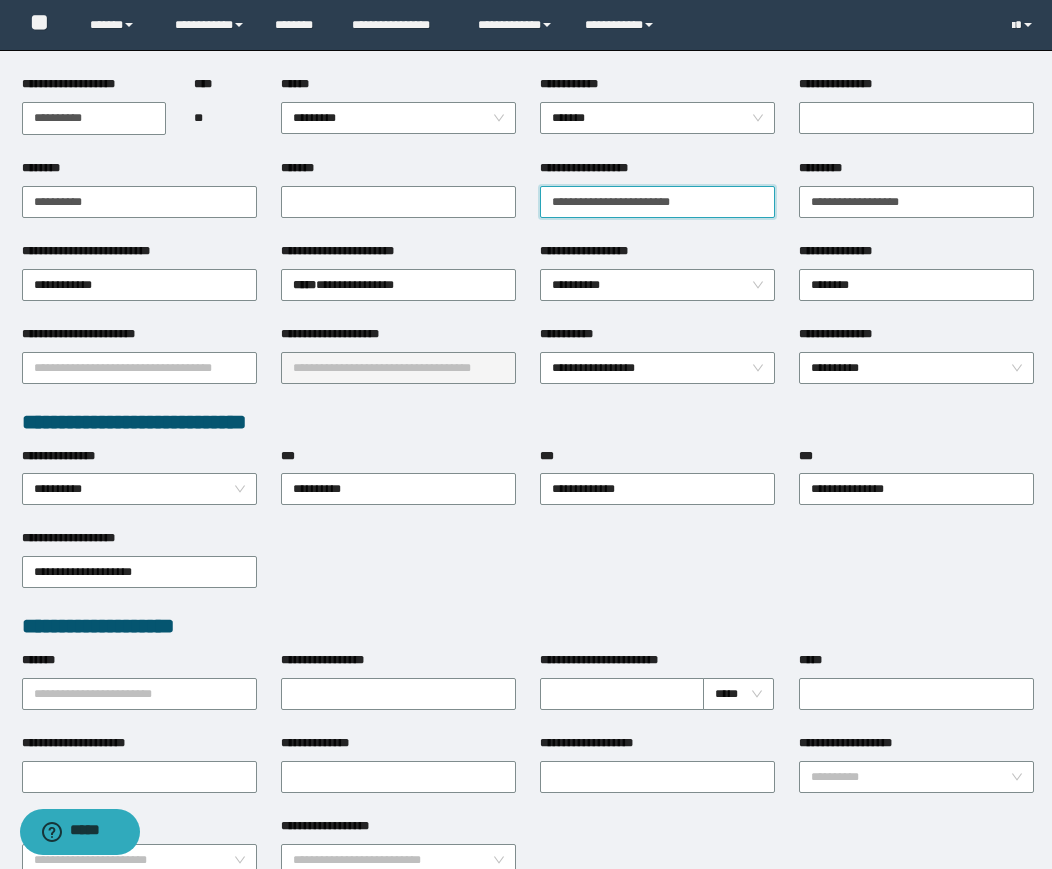 drag, startPoint x: 715, startPoint y: 206, endPoint x: 491, endPoint y: 340, distance: 261.02106 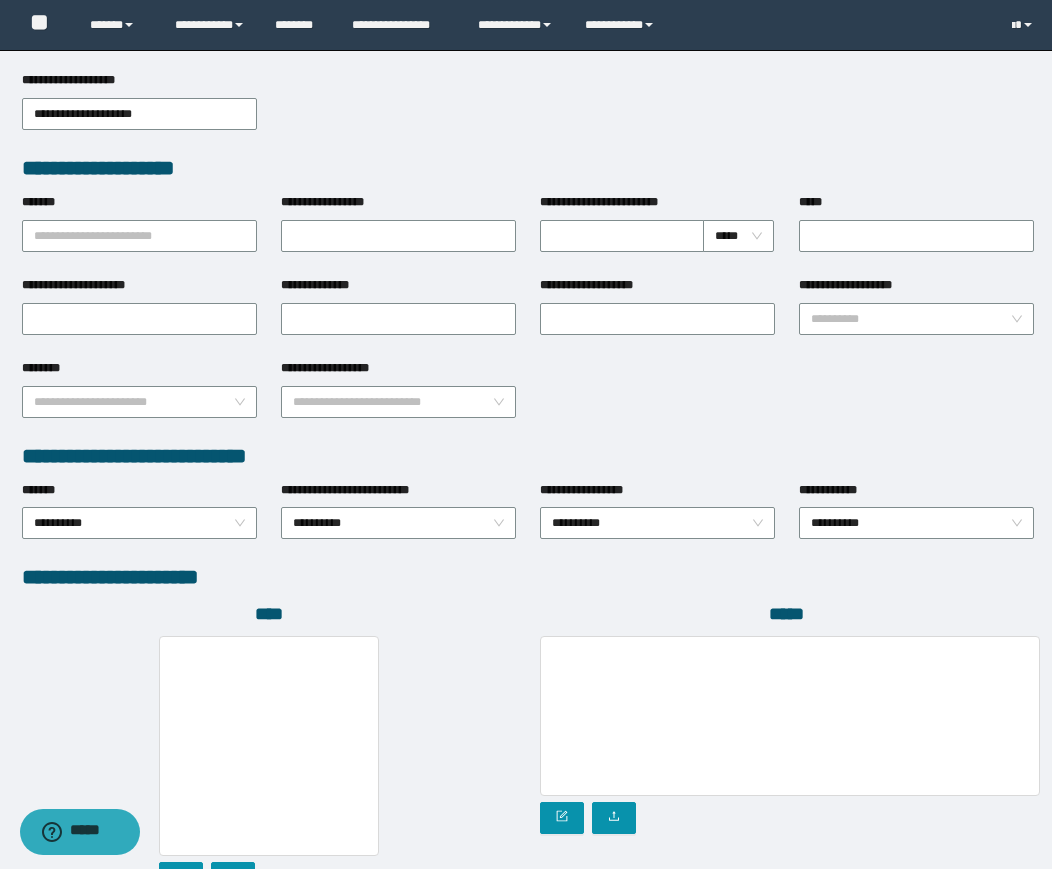 scroll, scrollTop: 834, scrollLeft: 0, axis: vertical 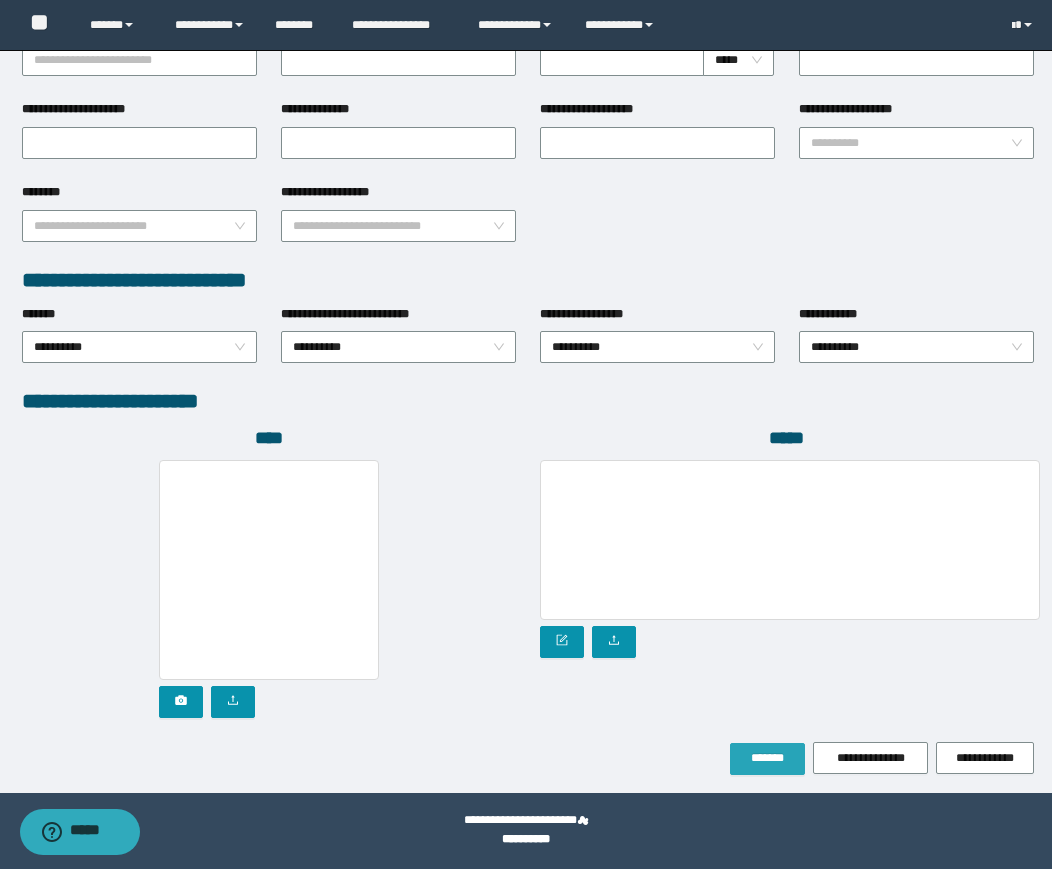 type on "**********" 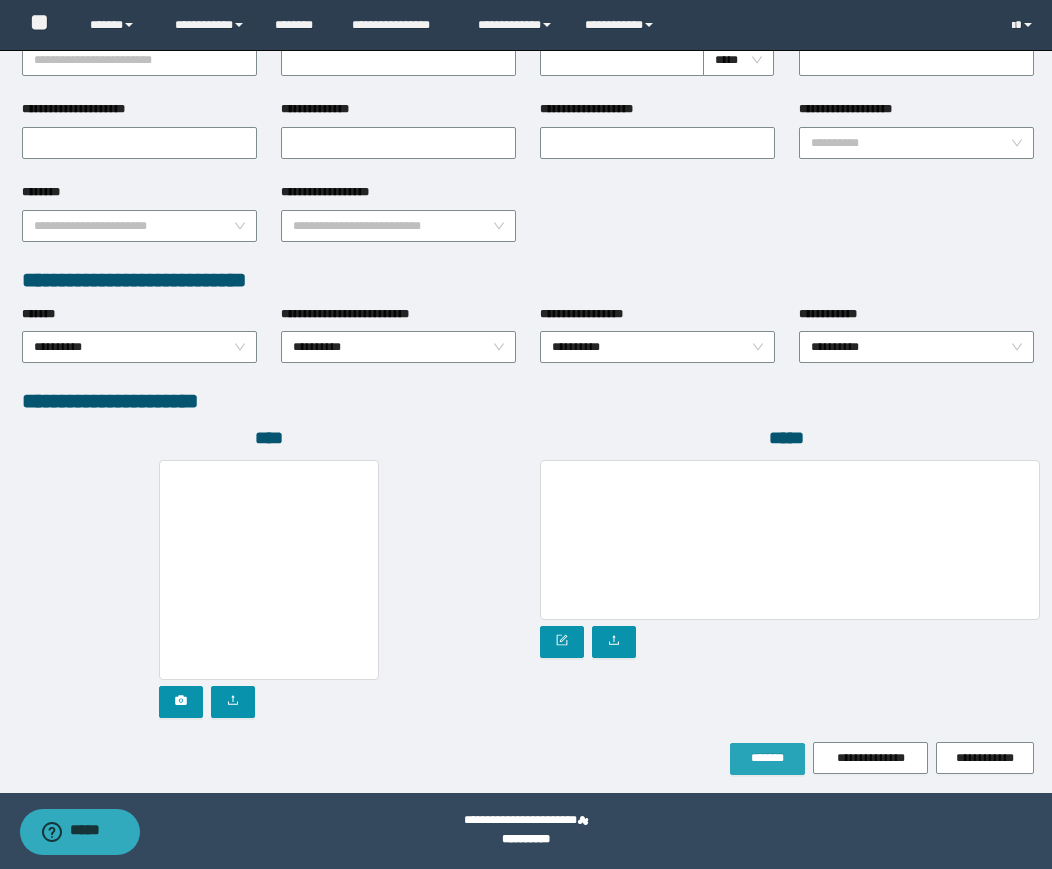 click on "*******" at bounding box center (767, 758) 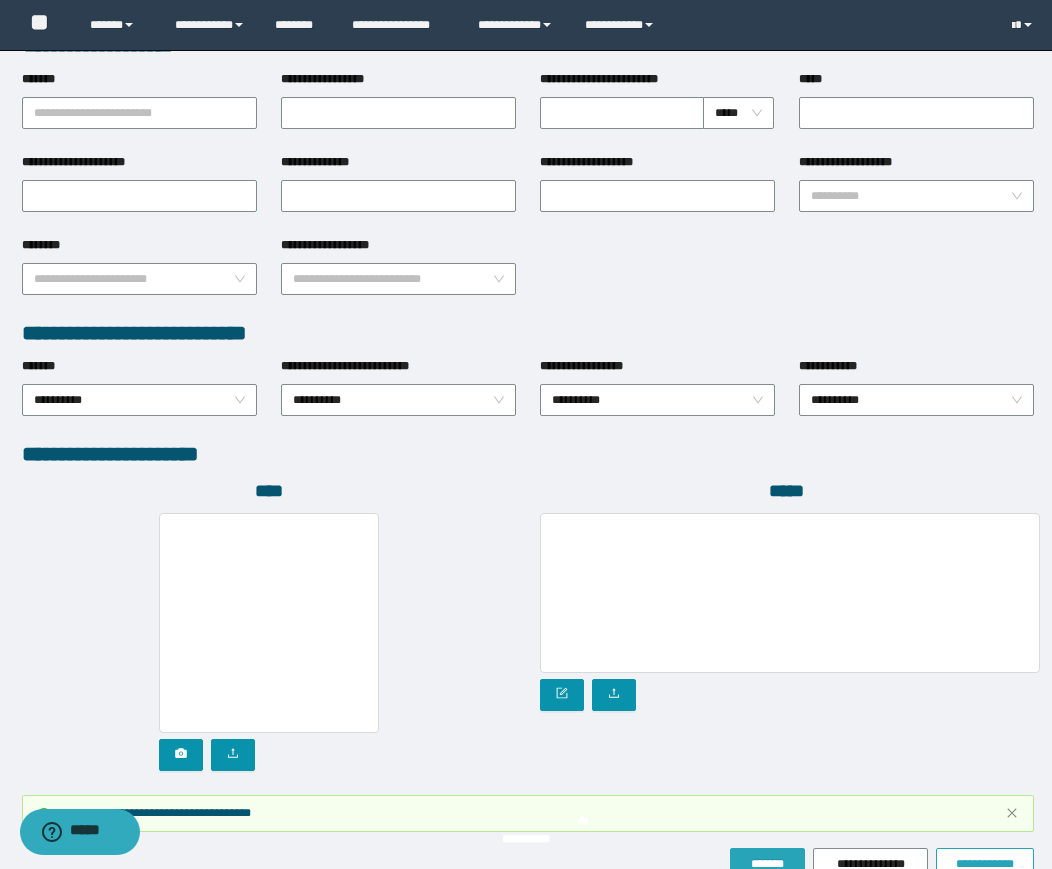 scroll, scrollTop: 887, scrollLeft: 0, axis: vertical 